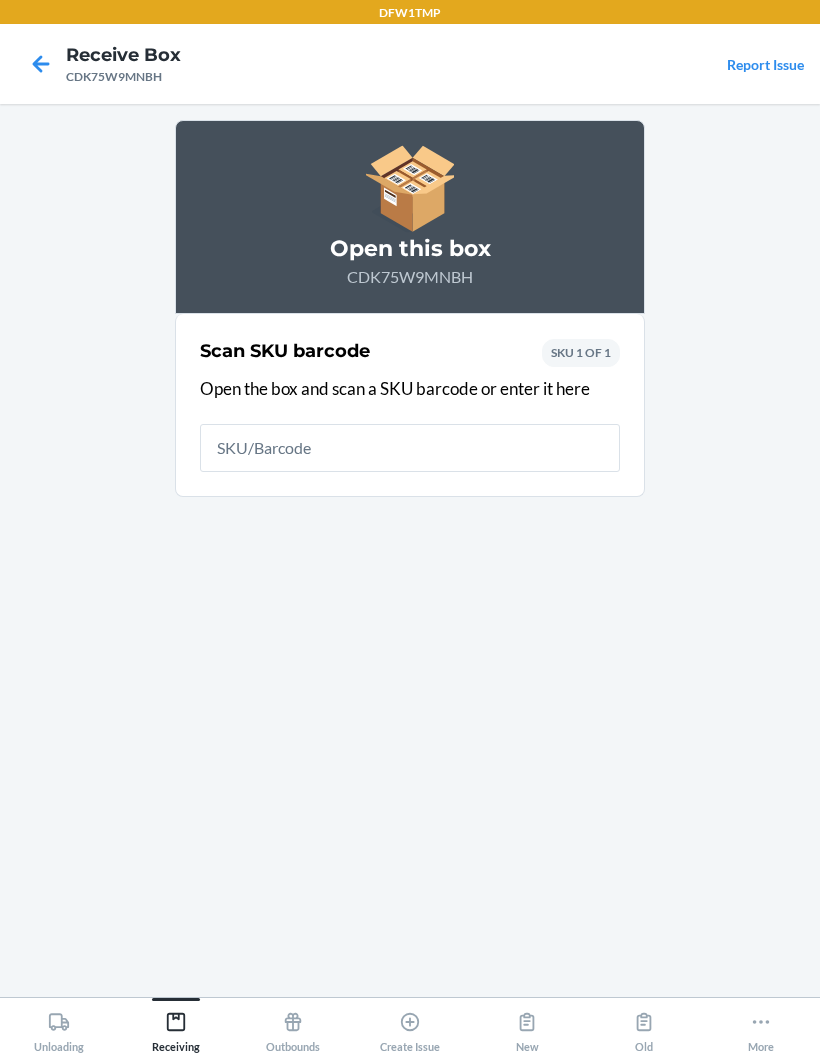 scroll, scrollTop: 0, scrollLeft: 0, axis: both 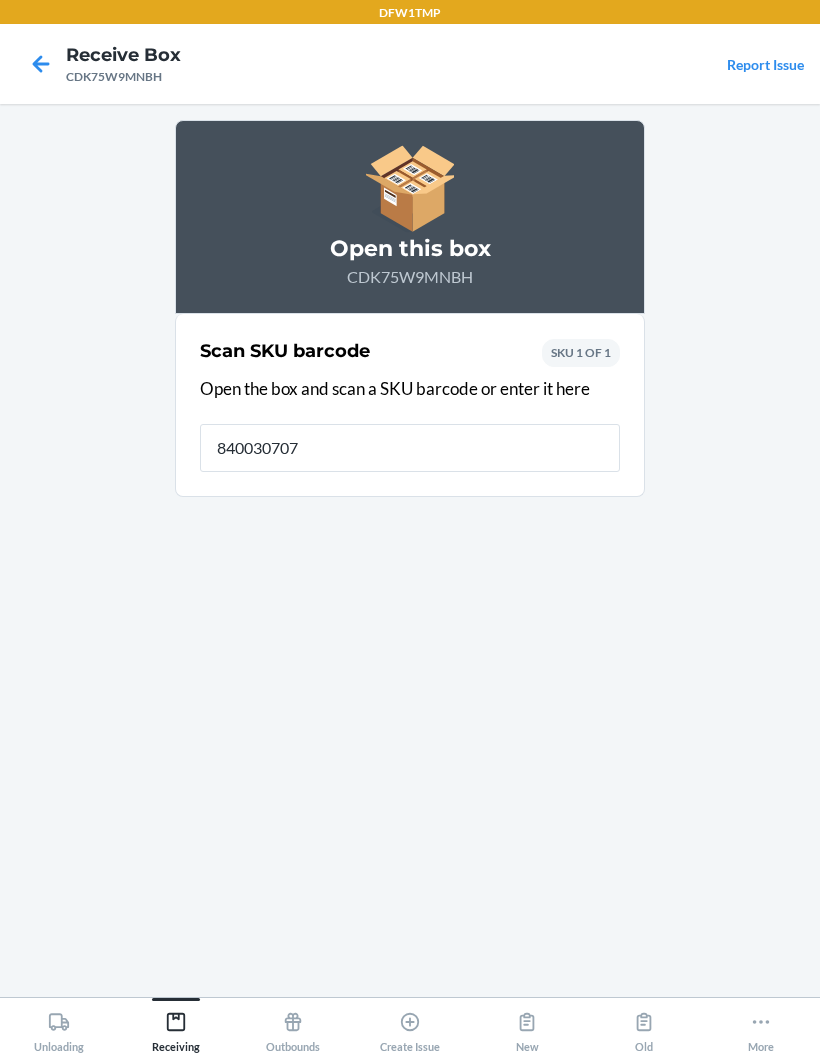 type on "8400307071" 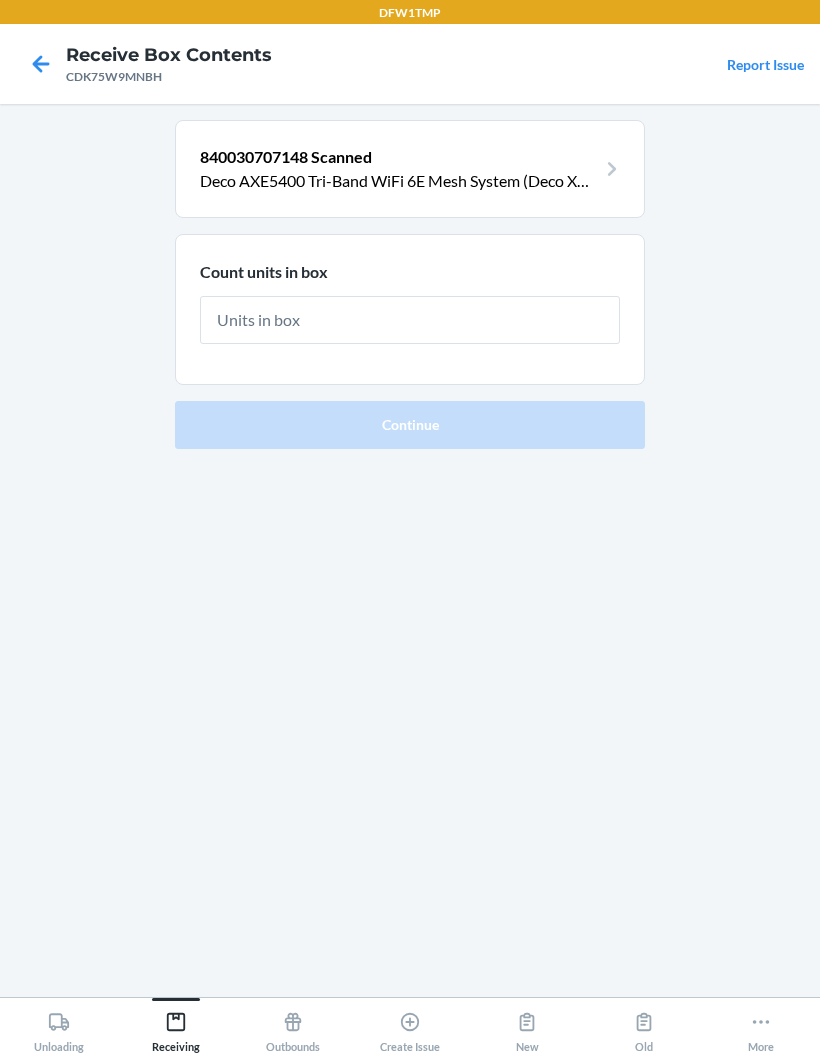 type on "4" 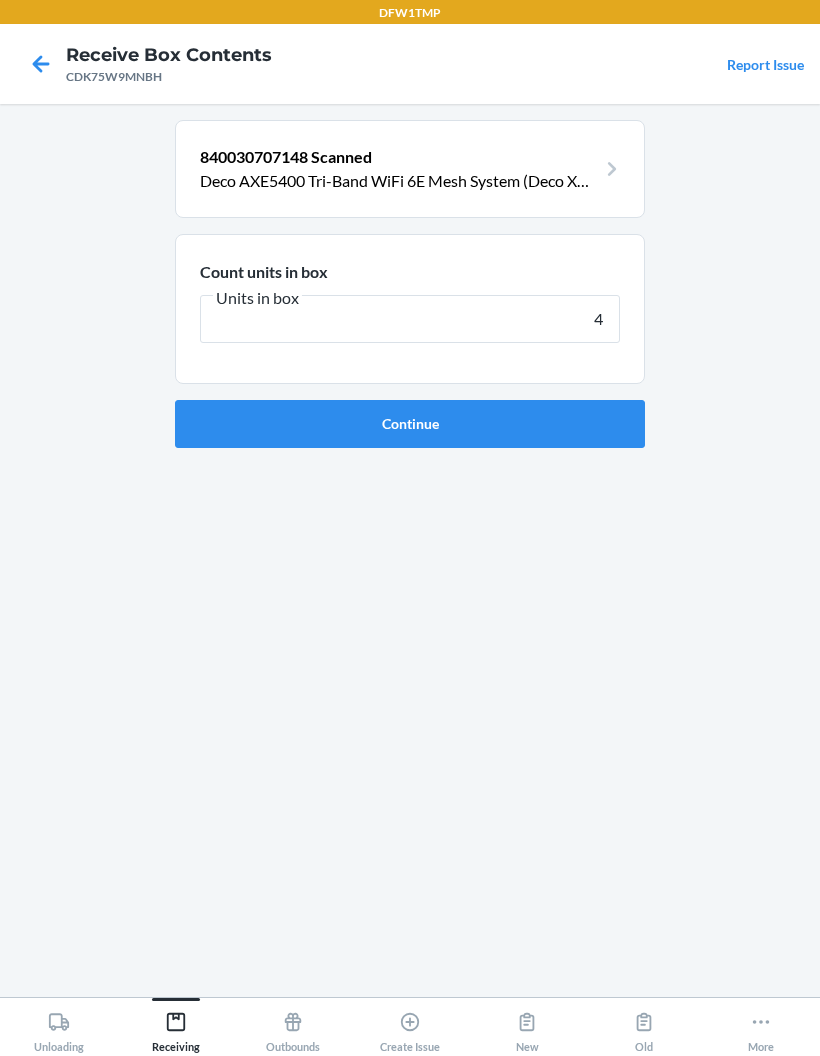 click on "Continue" at bounding box center [410, 424] 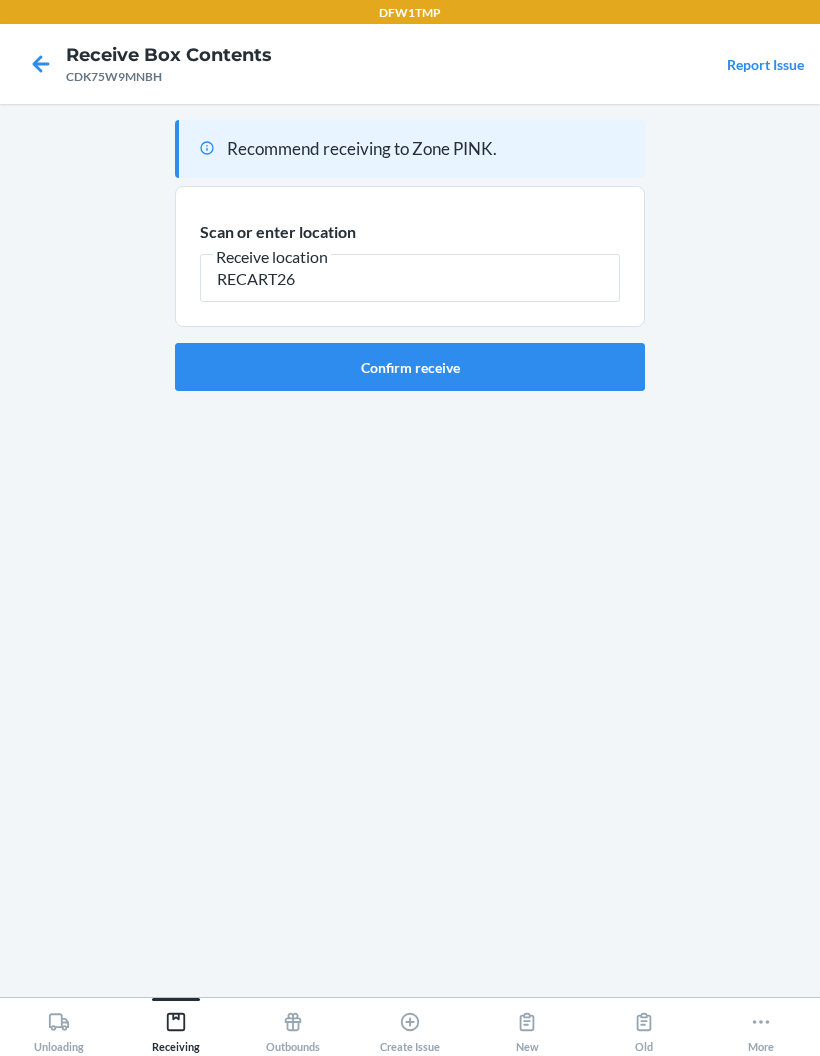 type on "RECART26" 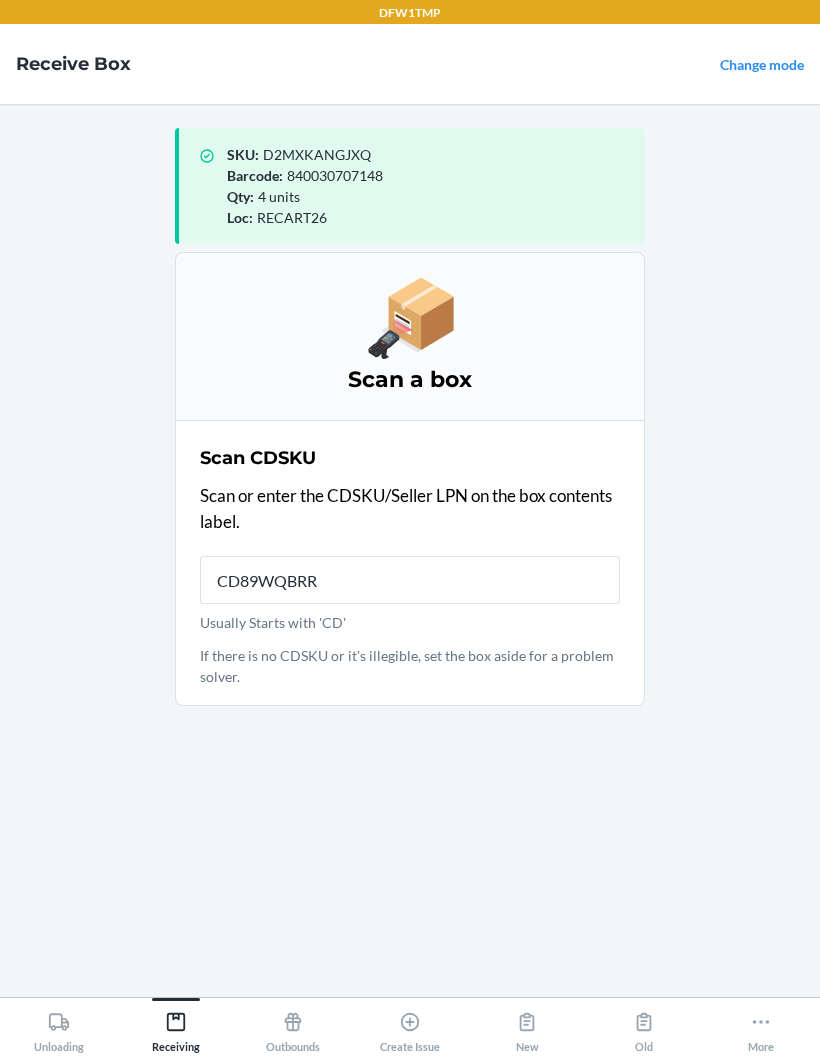 type on "CD89WQBRR8" 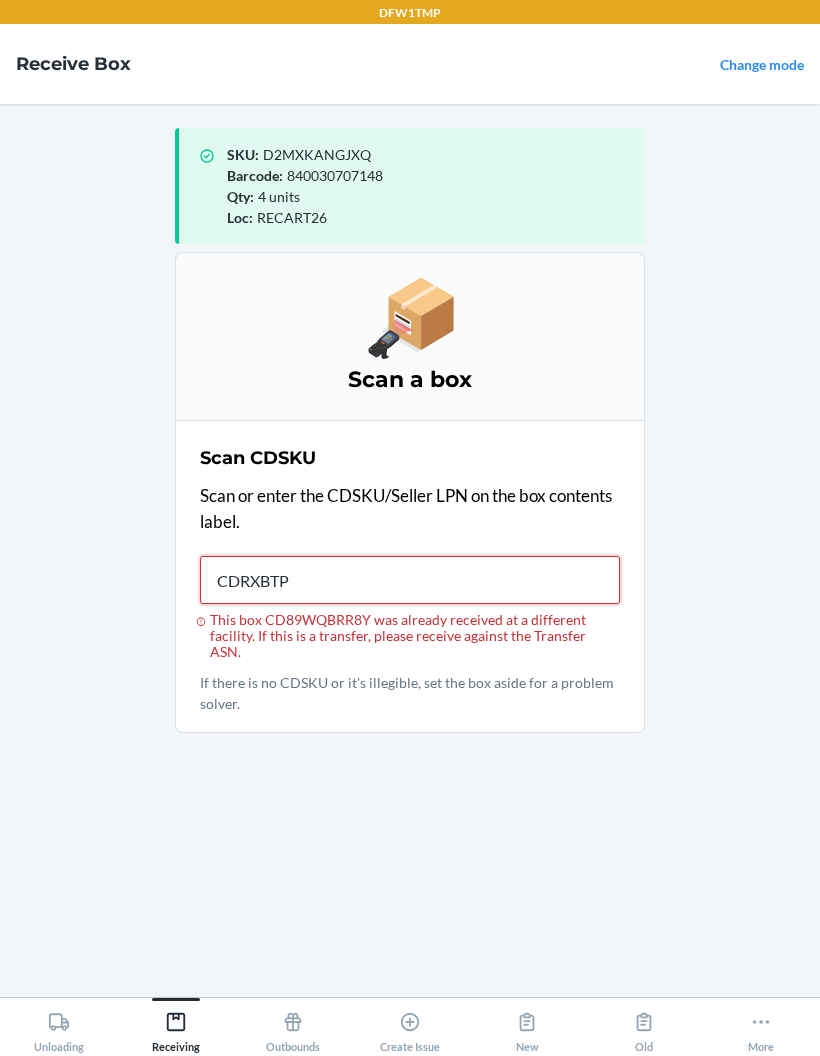 type on "CDRXBTPD" 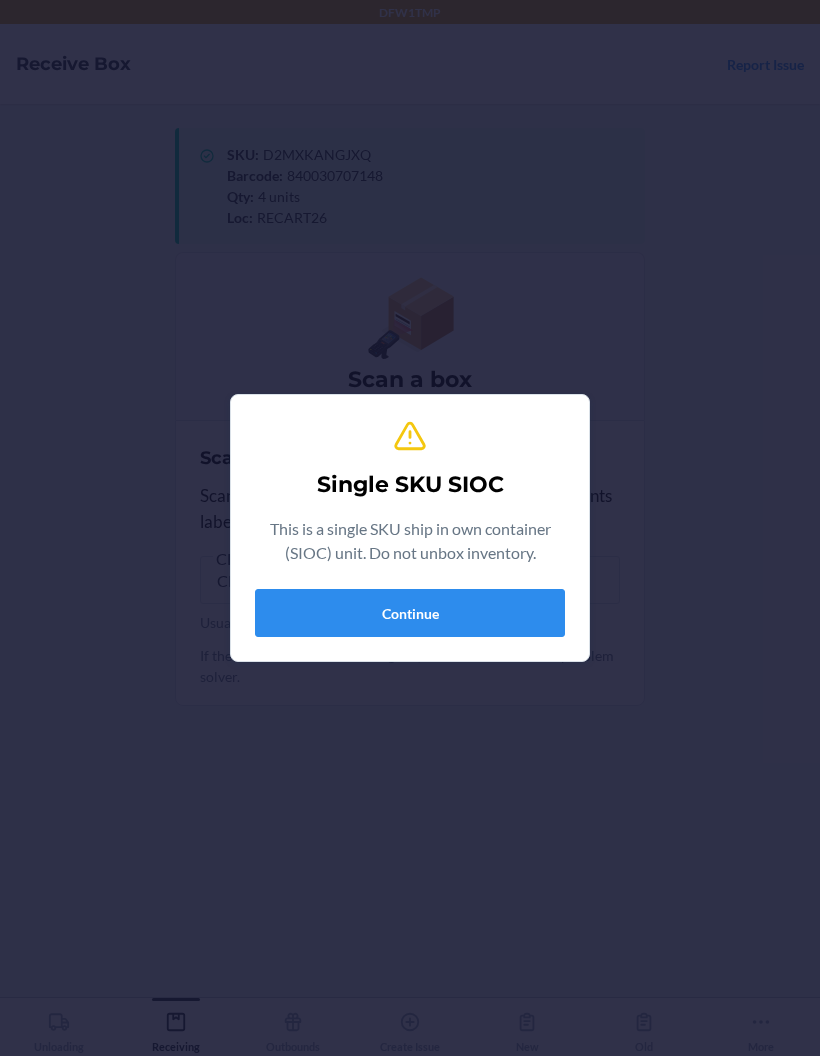 click on "Continue" at bounding box center [410, 613] 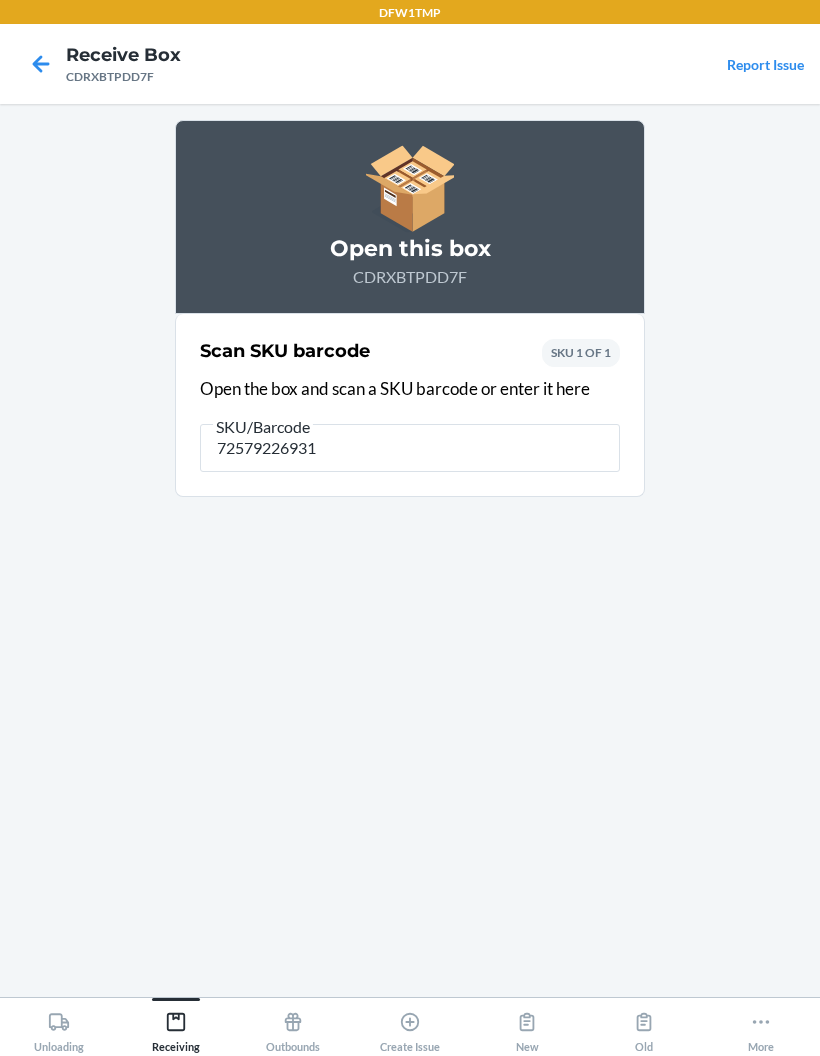 type on "725792269311" 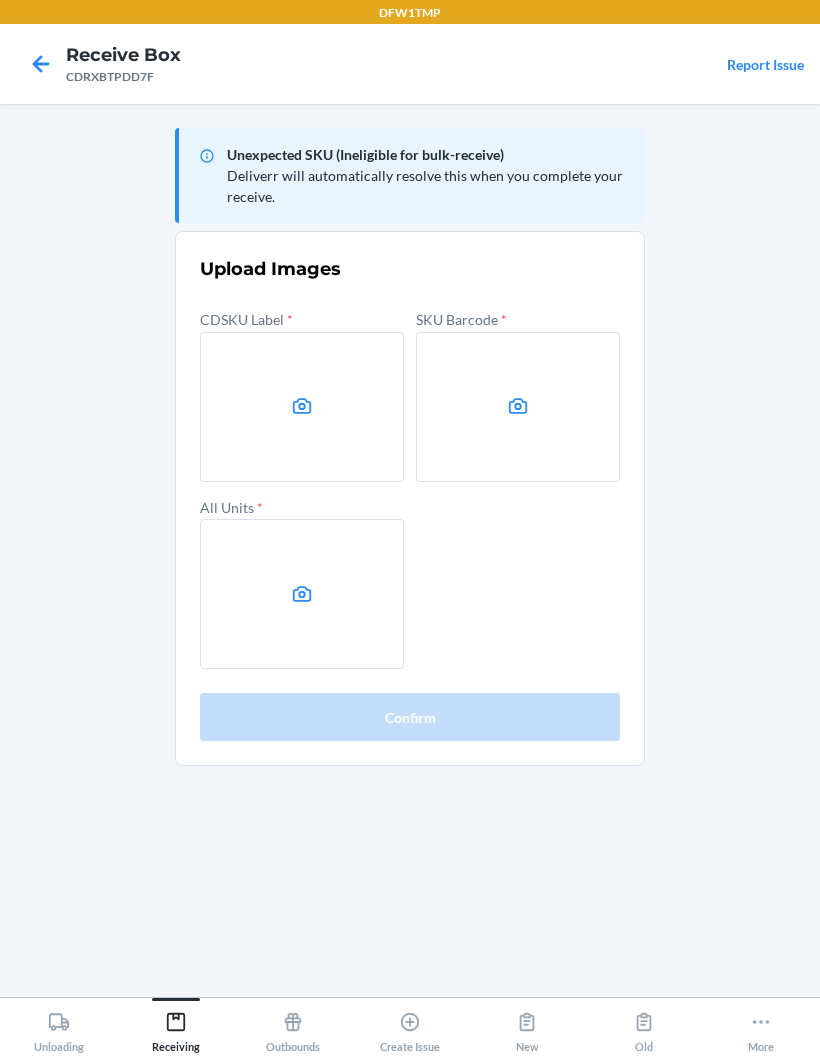 click 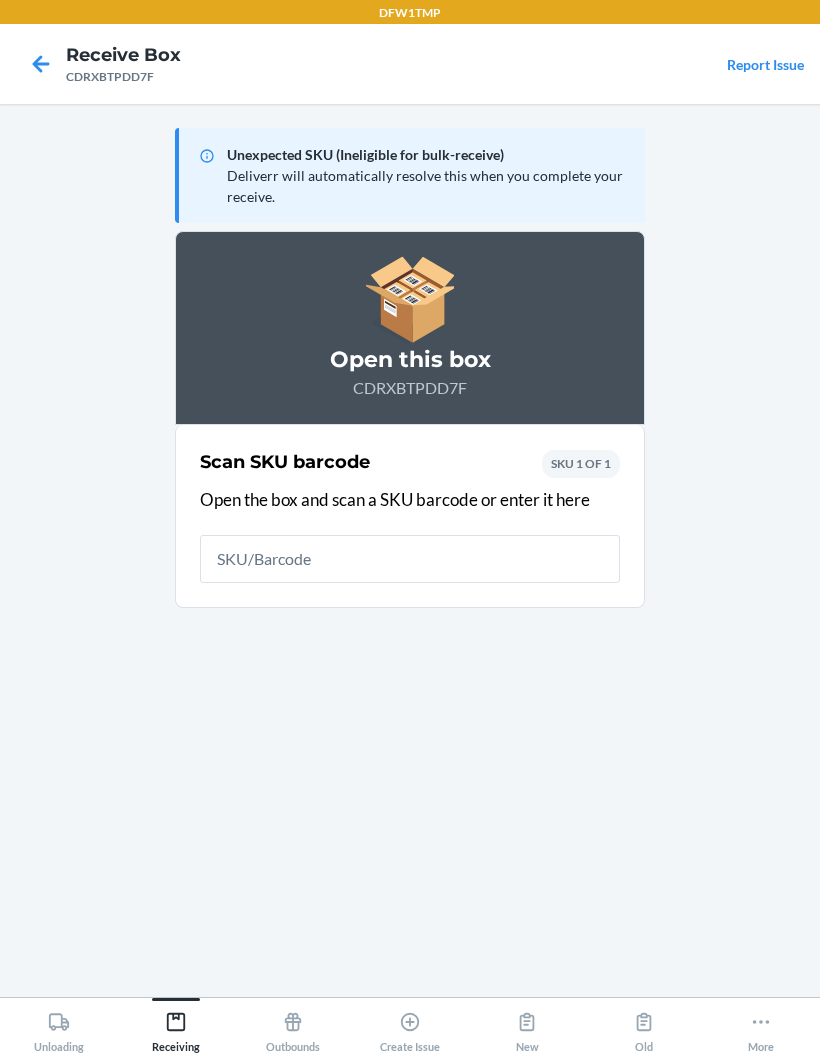 click 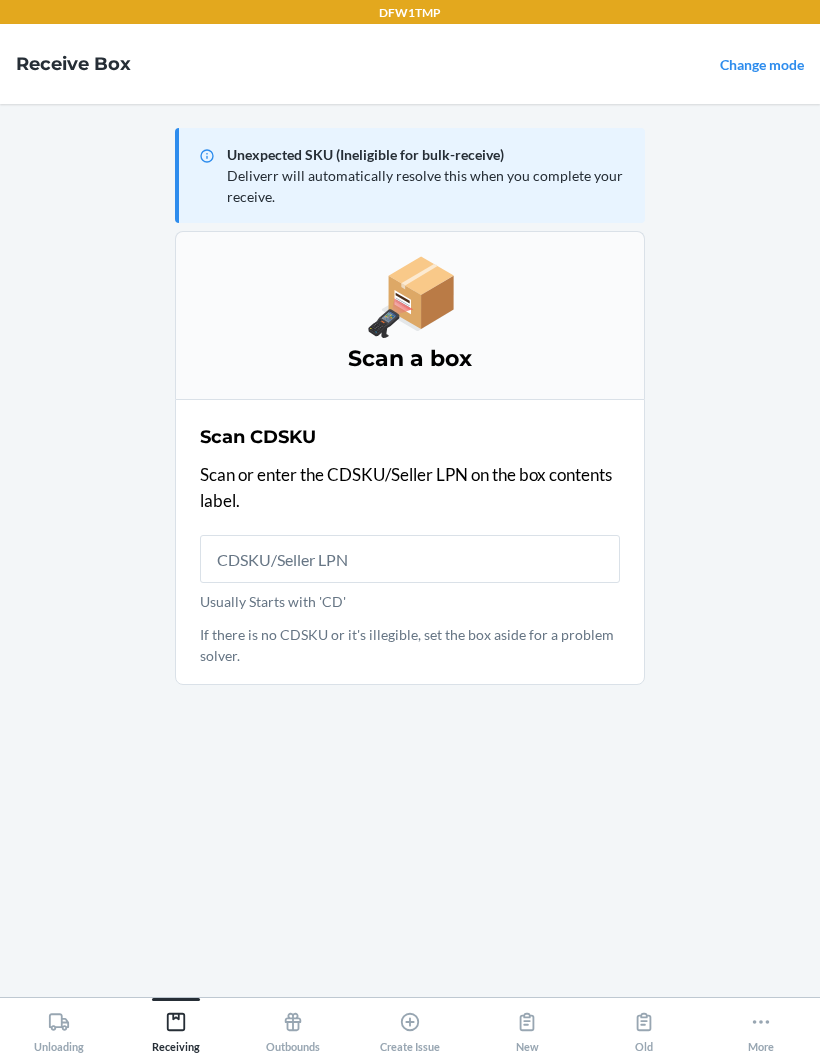 click on "Usually Starts with 'CD'" at bounding box center [410, 559] 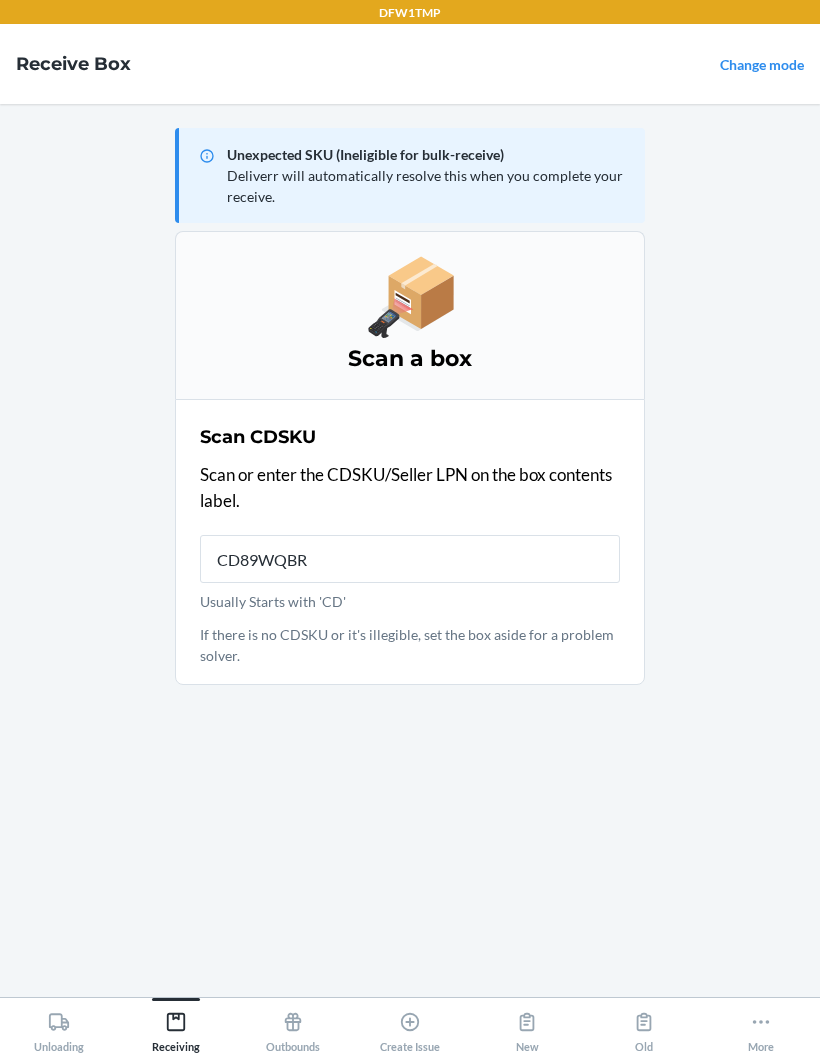 type on "CD89WQBRR" 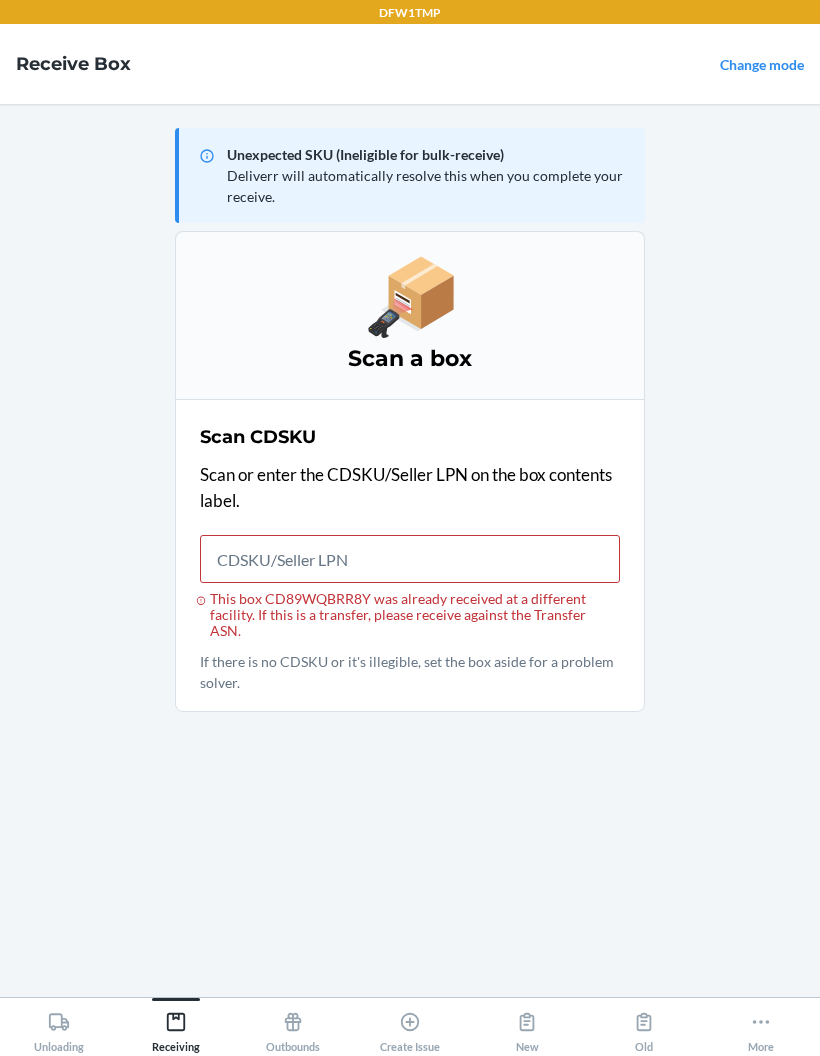 scroll, scrollTop: 0, scrollLeft: 0, axis: both 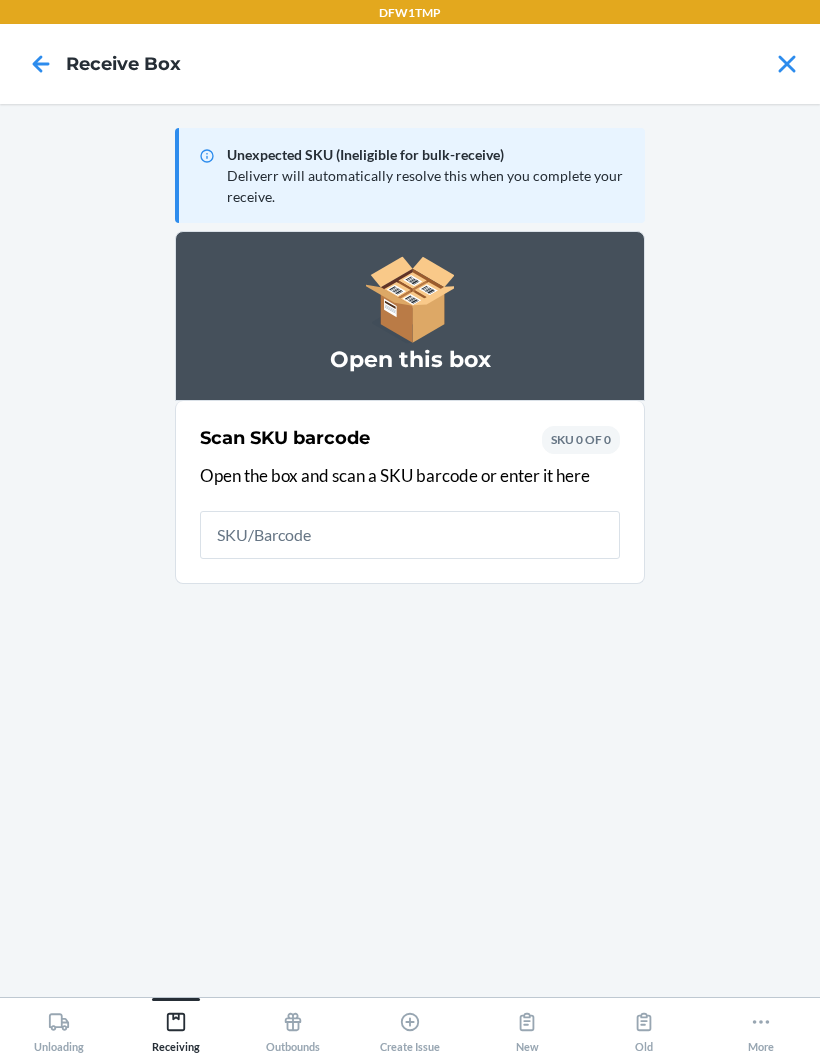 click at bounding box center [41, 64] 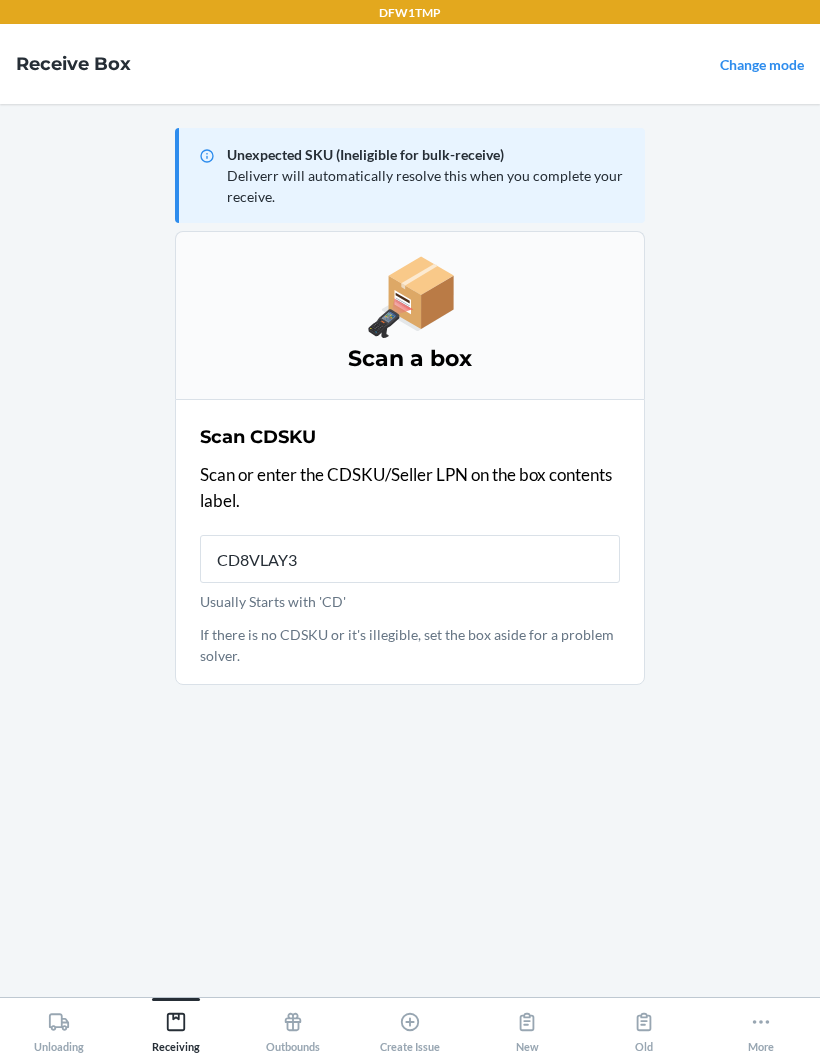 type on "CD8VLAY3W" 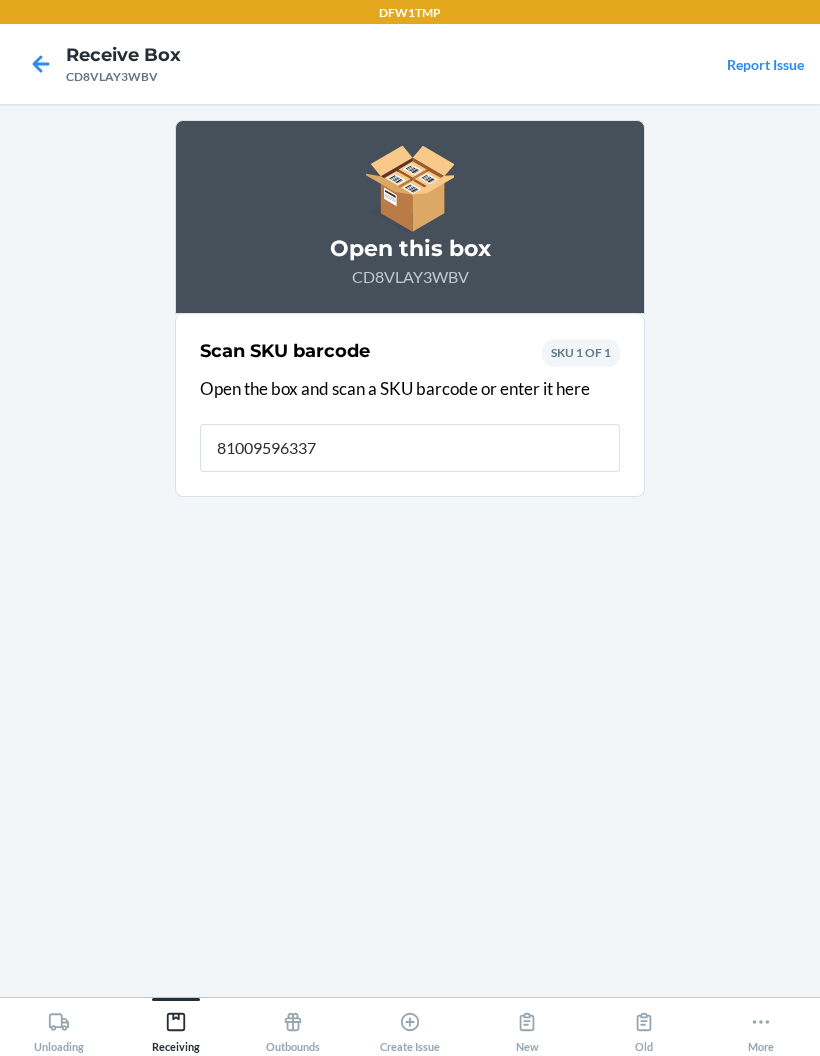 type on "810095963377" 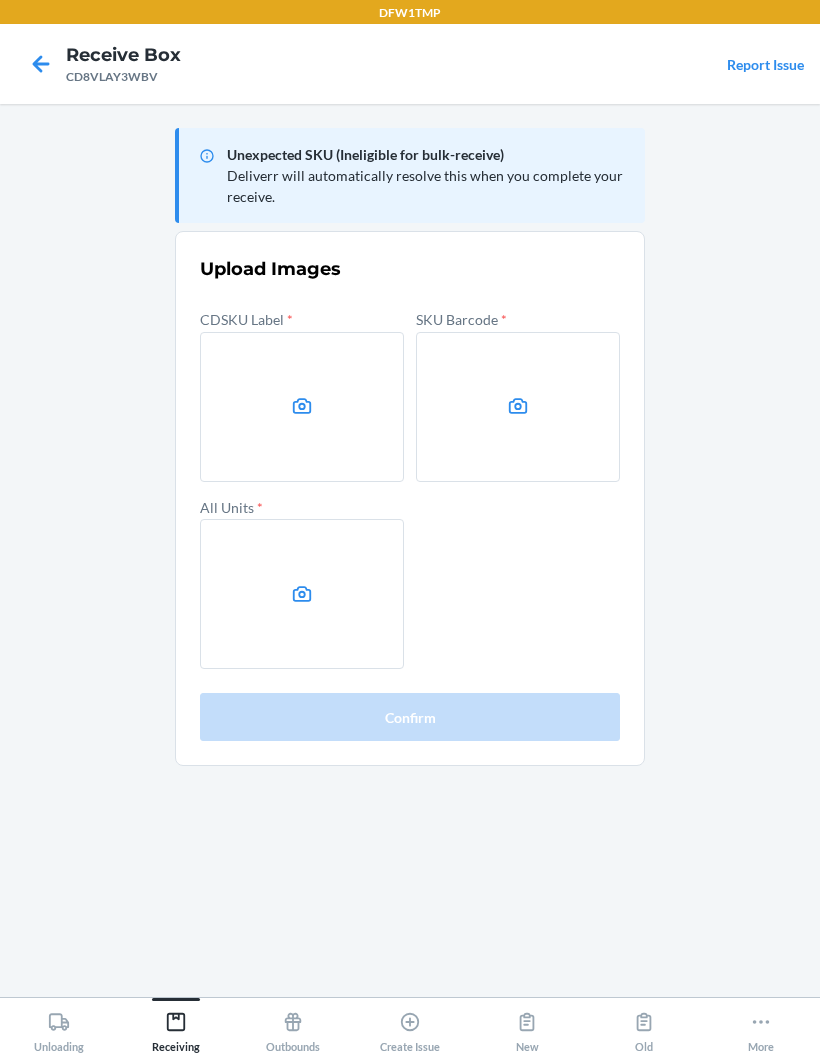 click 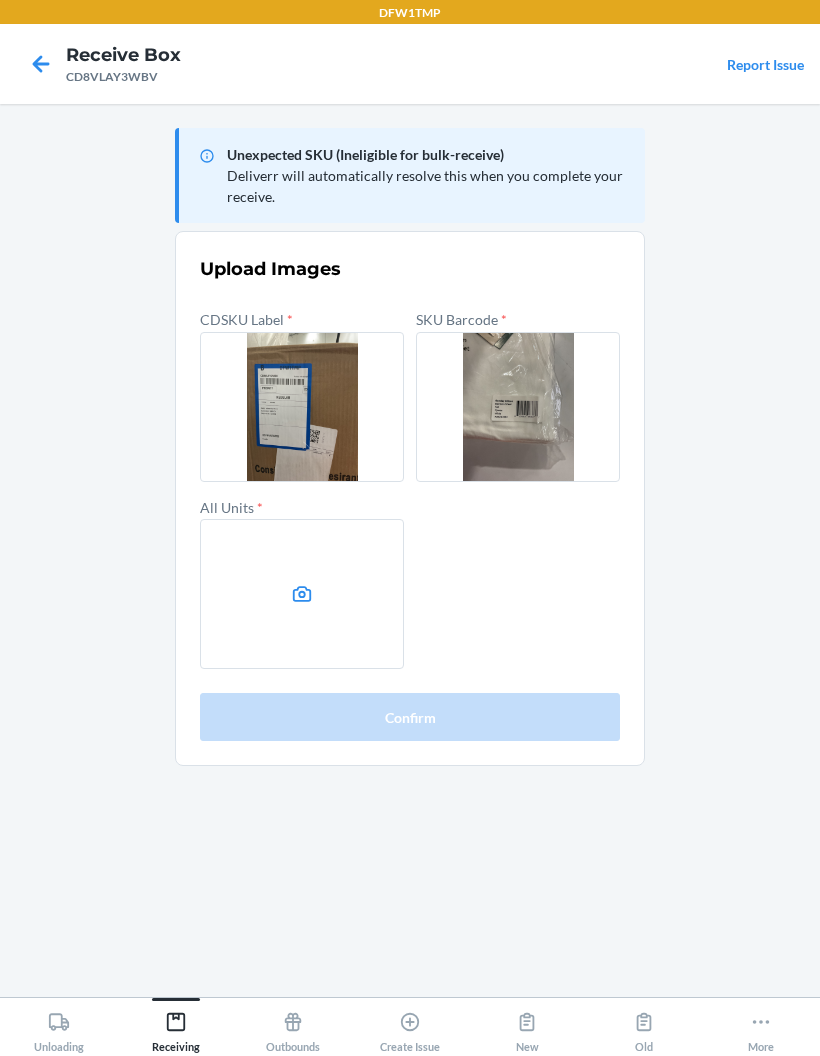 click at bounding box center (302, 594) 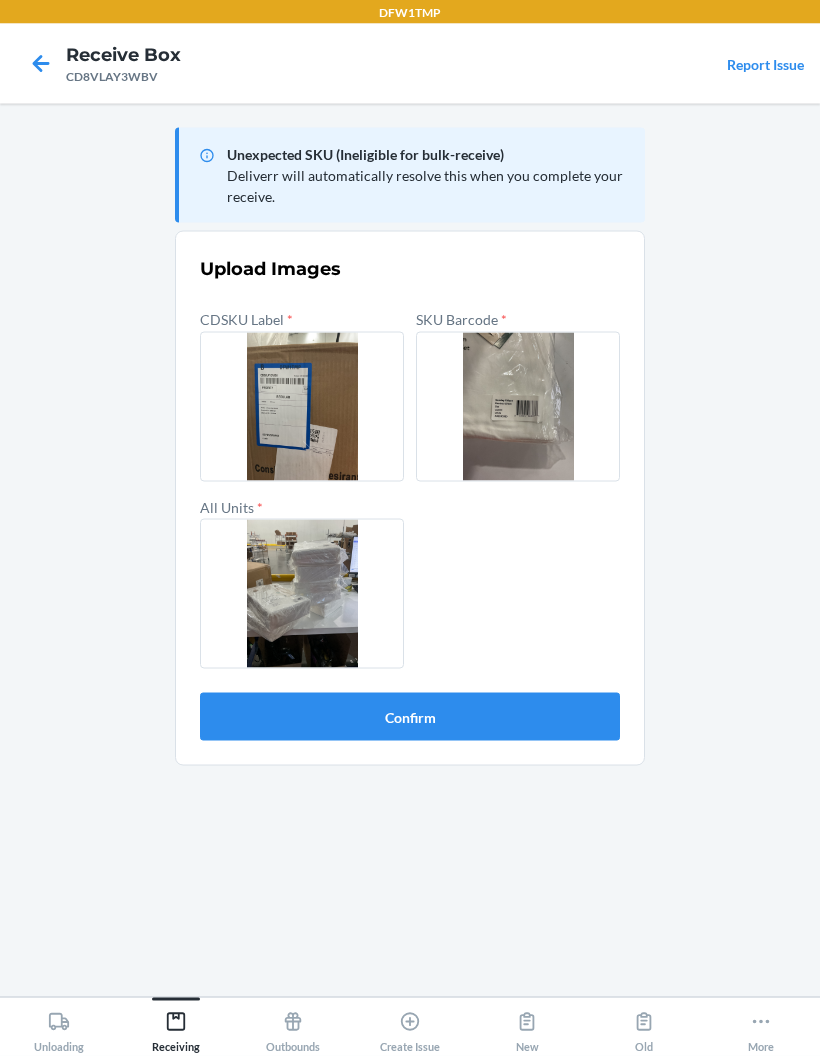 scroll, scrollTop: 11, scrollLeft: 0, axis: vertical 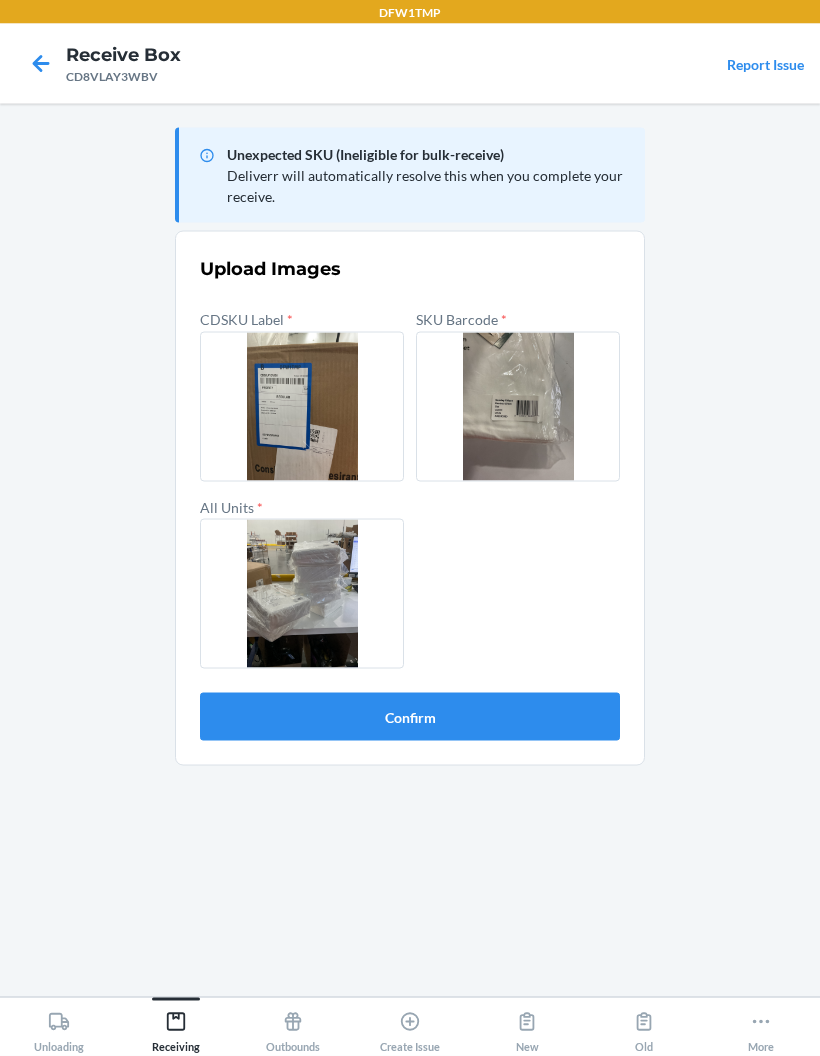 click on "Confirm" at bounding box center (410, 717) 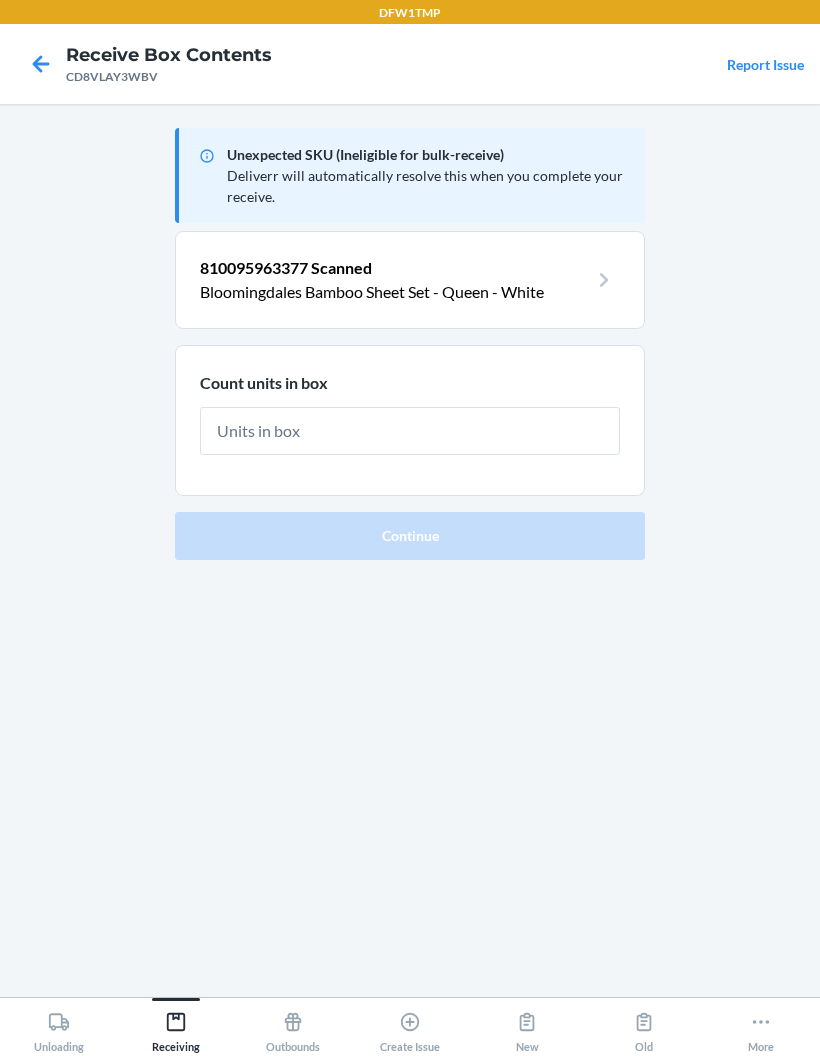 scroll, scrollTop: 11, scrollLeft: 0, axis: vertical 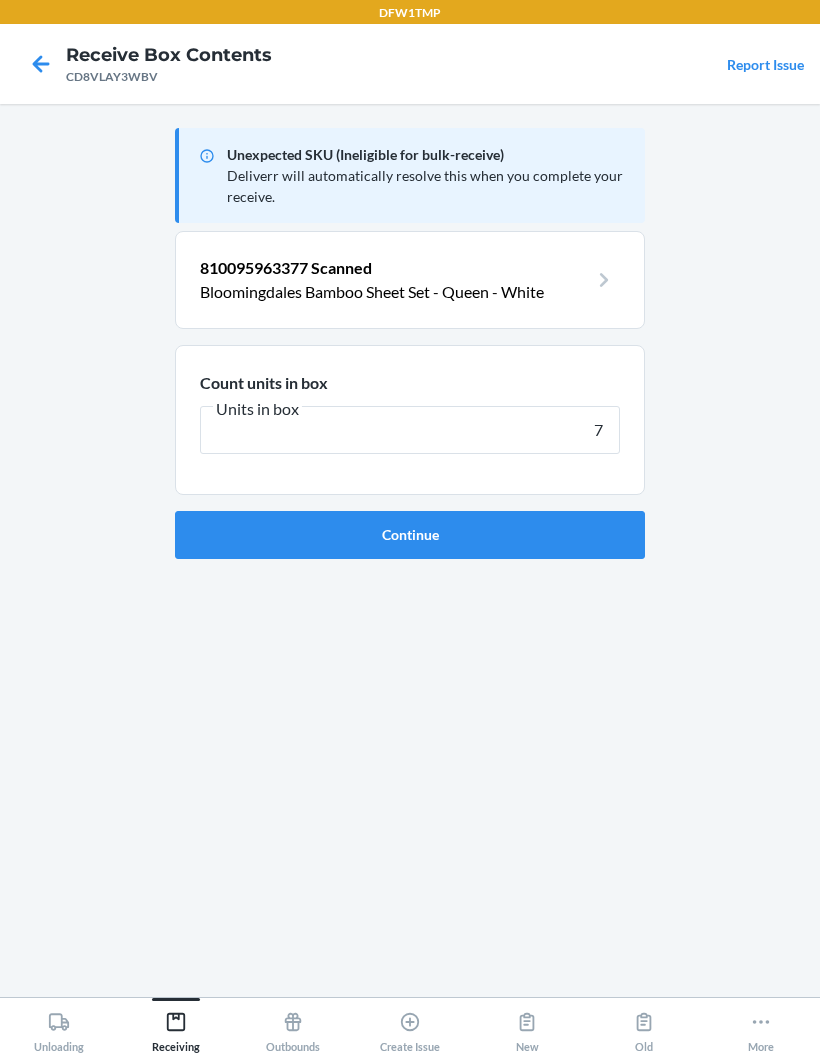 type on "7" 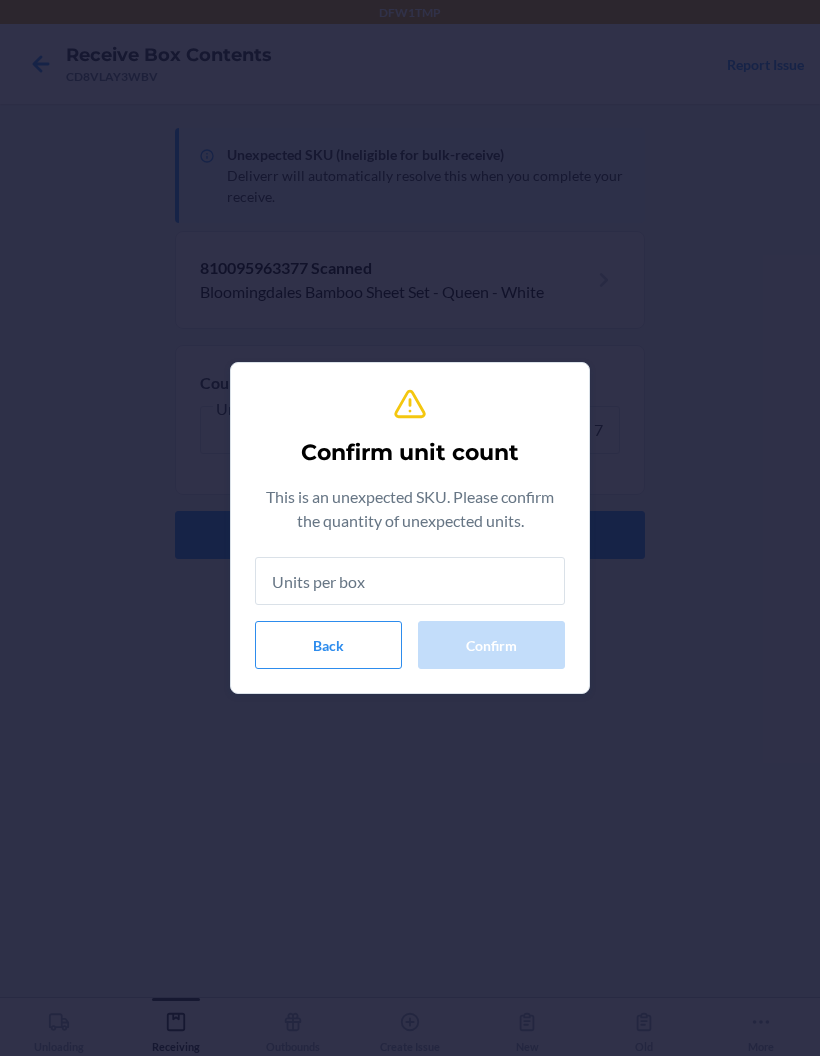 type on "7" 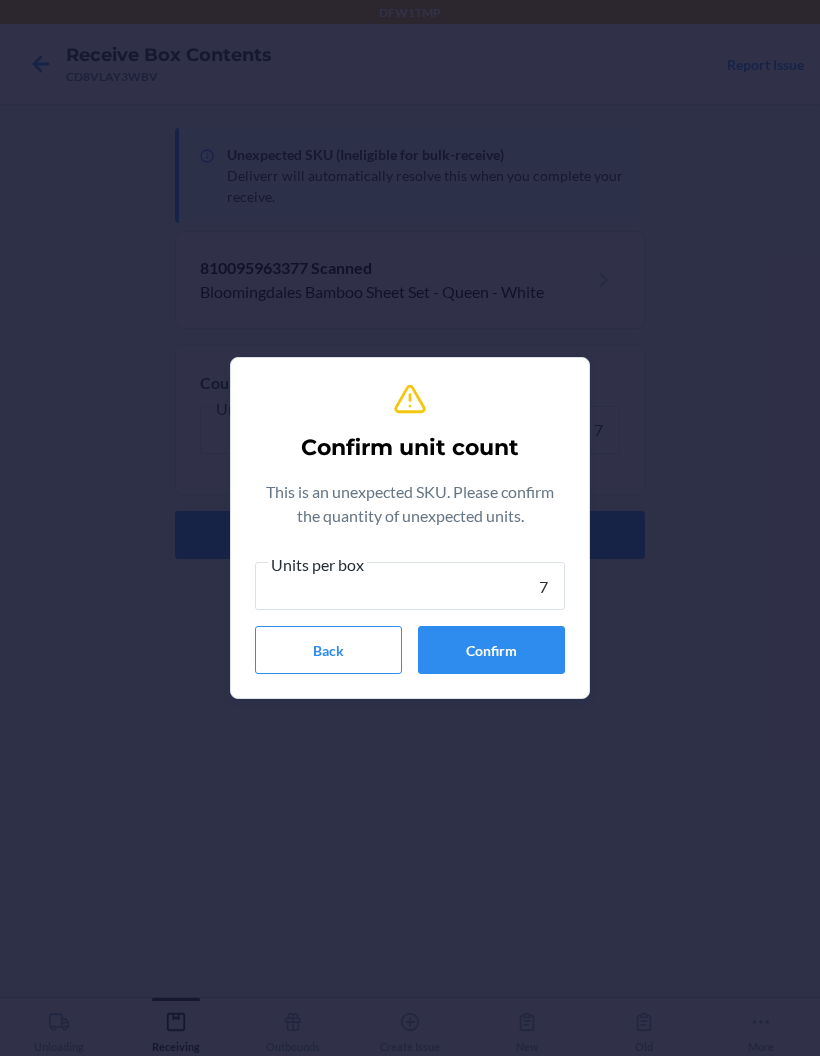 click on "Confirm" at bounding box center [491, 650] 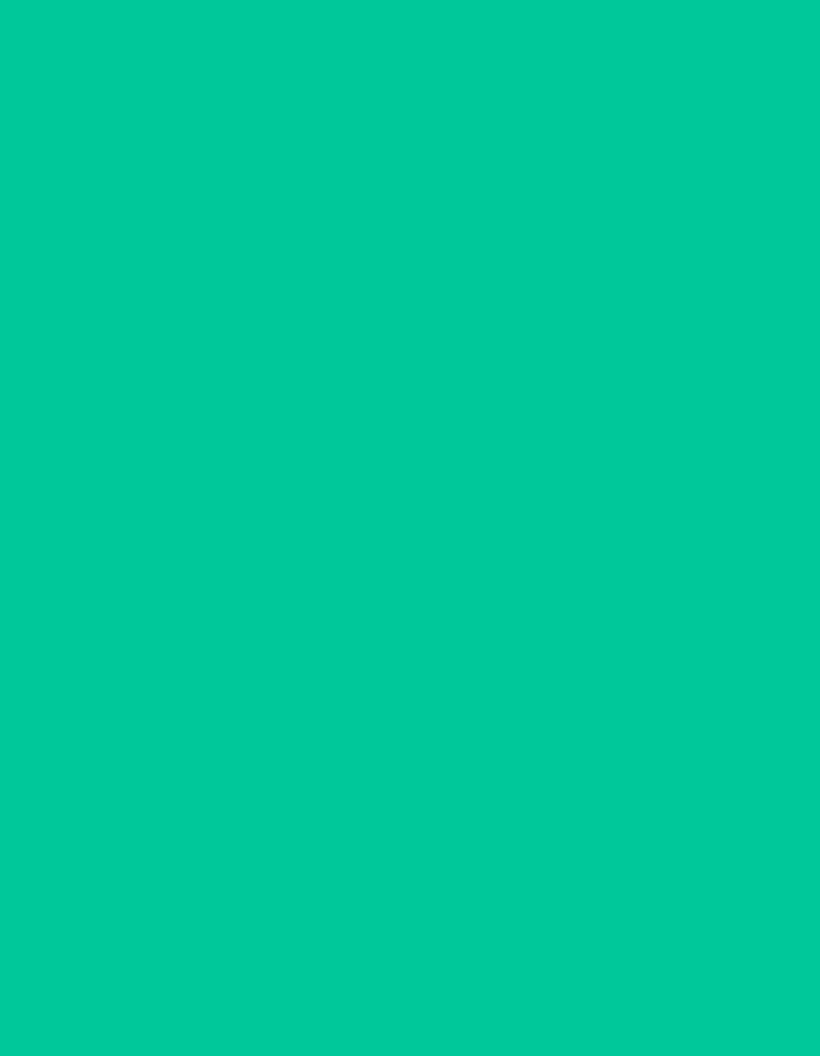 scroll, scrollTop: 12, scrollLeft: 0, axis: vertical 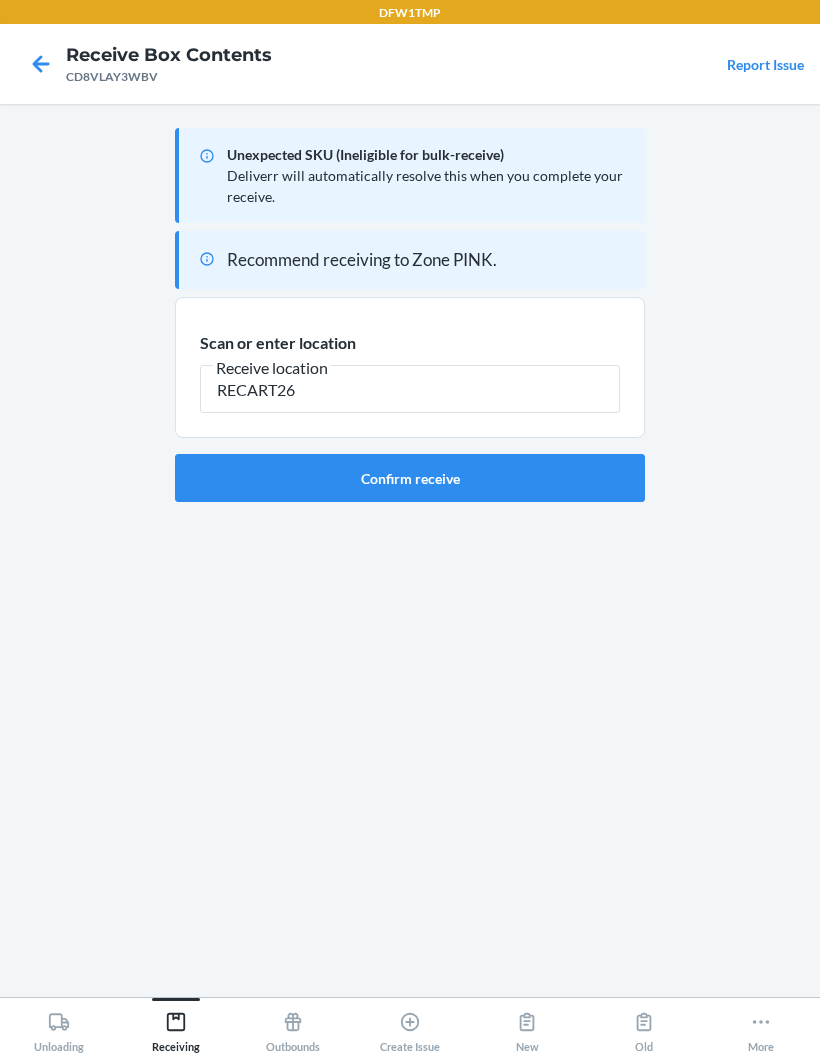 type on "RECART26" 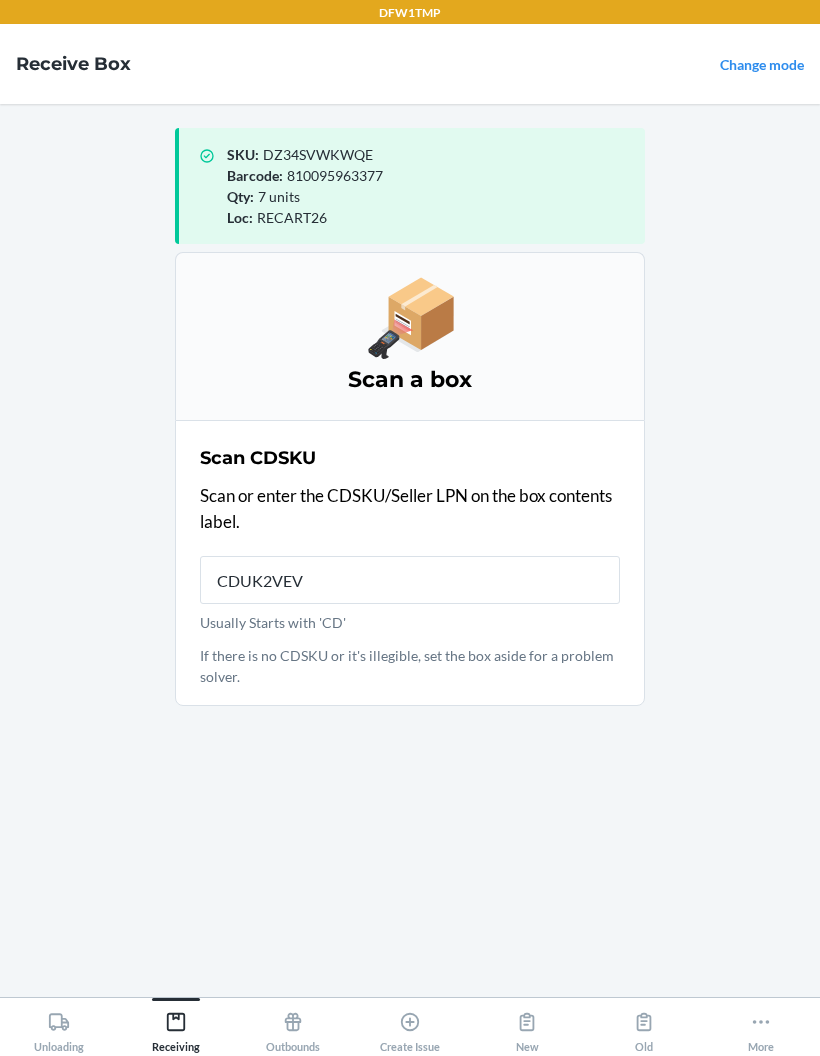 type on "CDUK2VEVF" 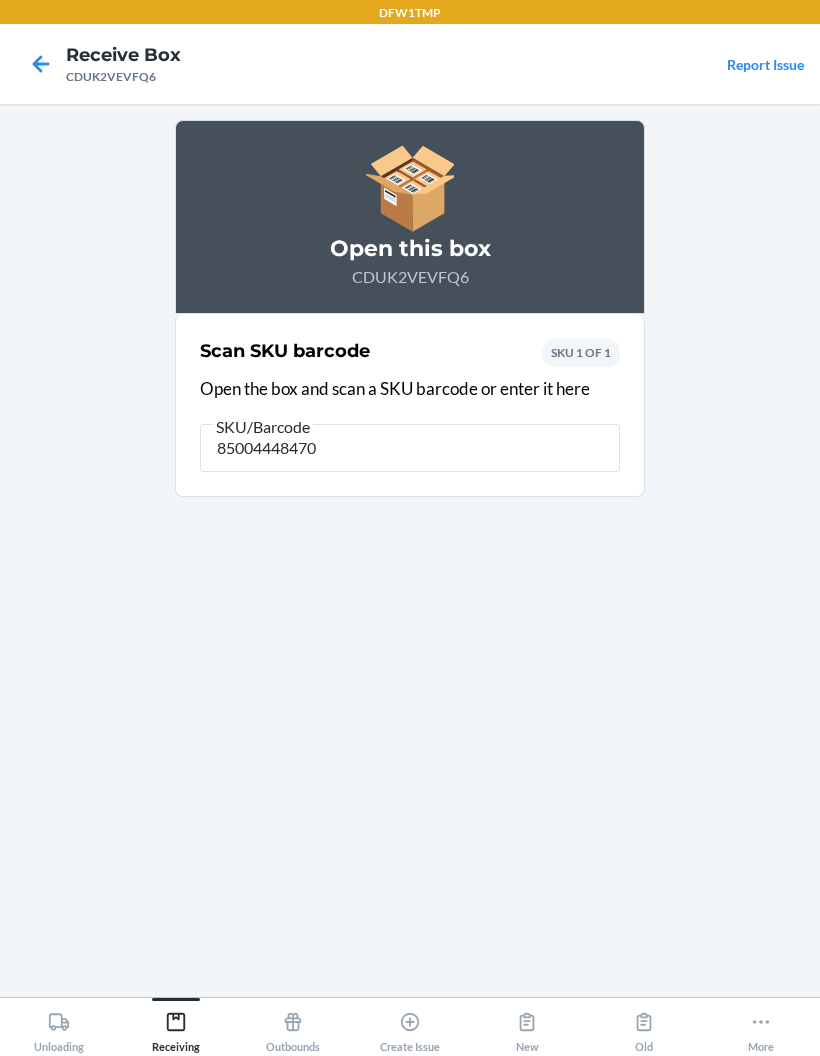 type on "850044484706" 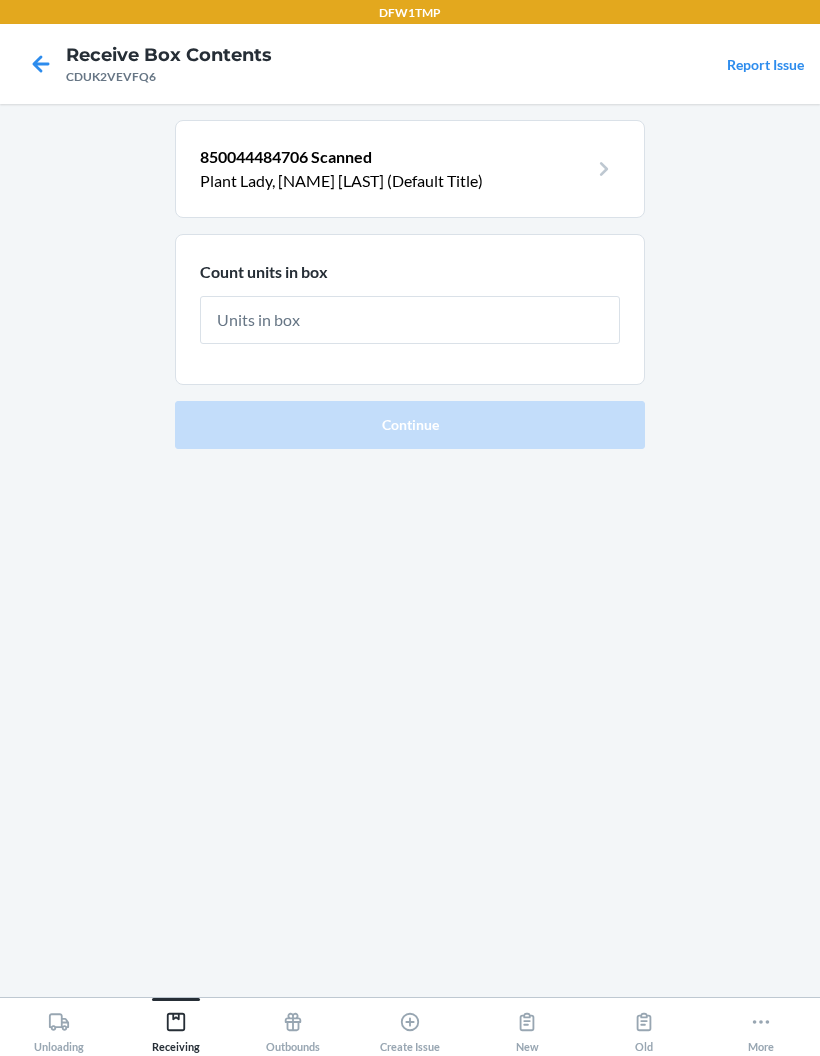 scroll, scrollTop: 11, scrollLeft: 0, axis: vertical 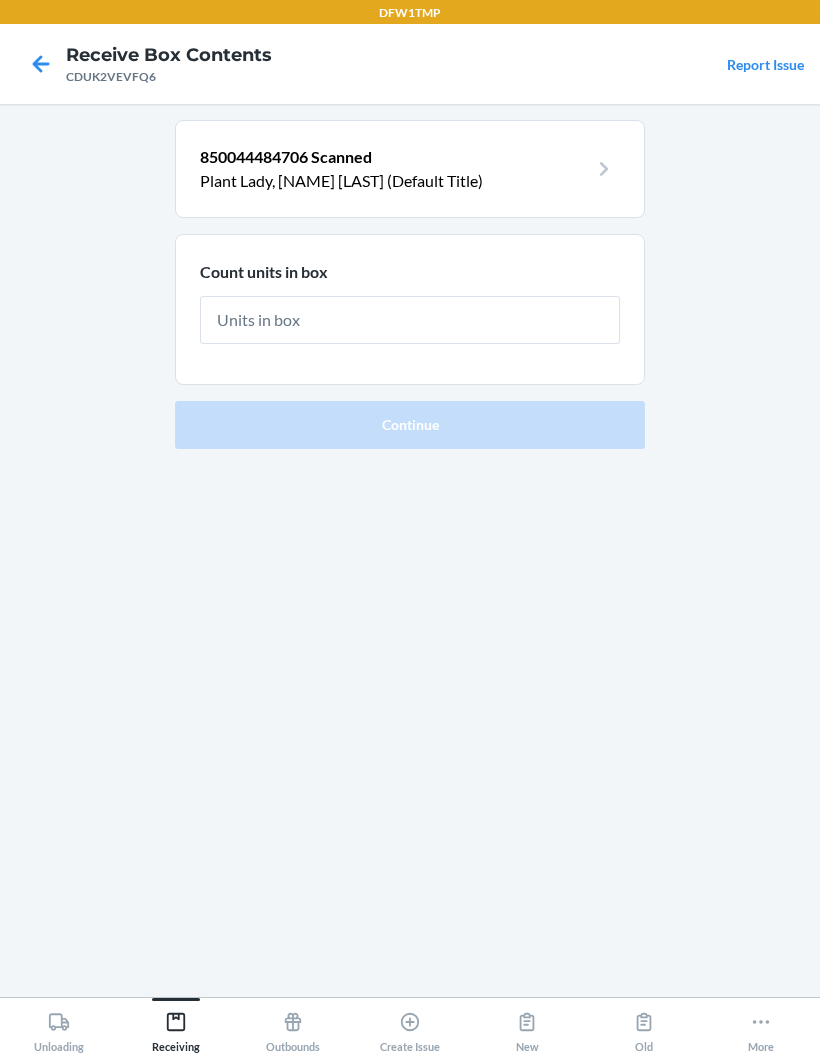 type on "6" 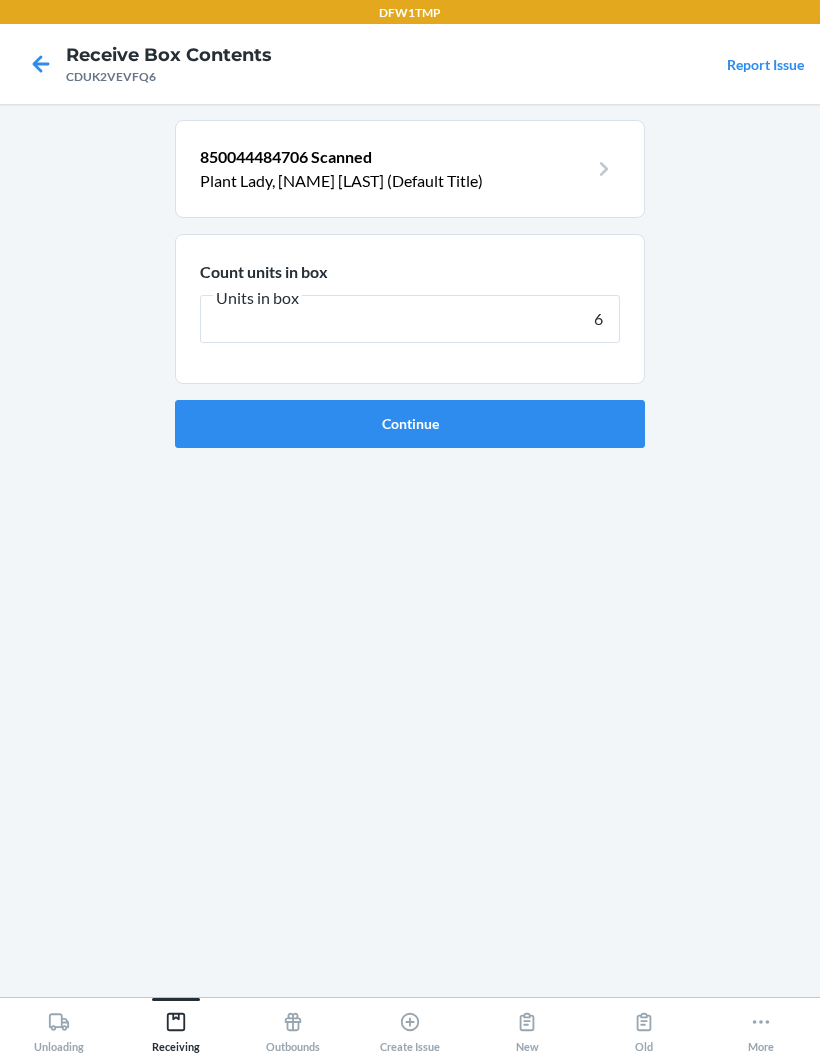 click on "Continue" at bounding box center (410, 424) 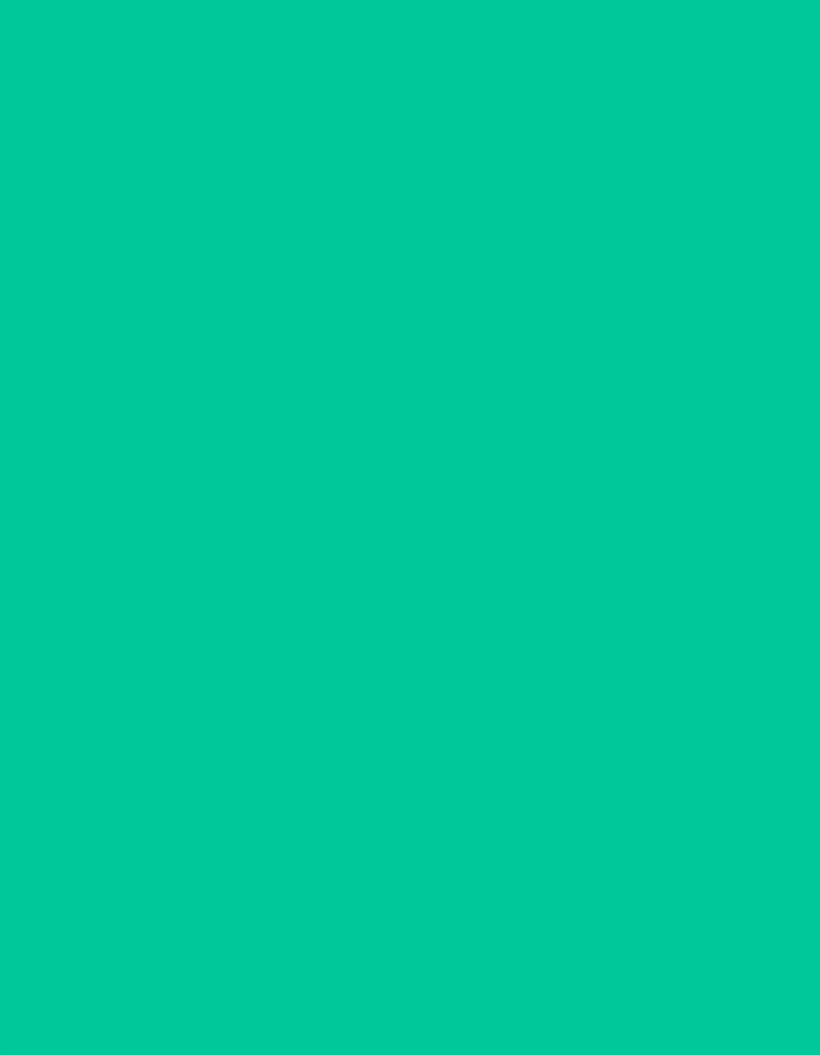 scroll, scrollTop: 12, scrollLeft: 0, axis: vertical 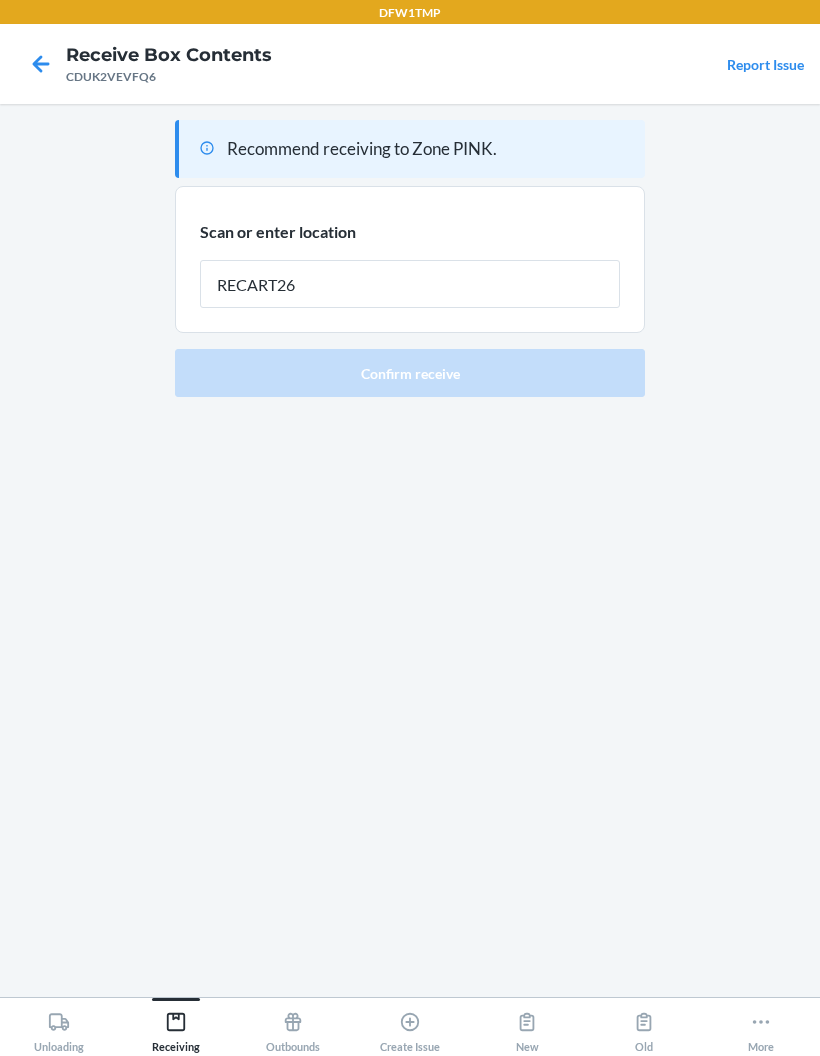 type on "RECART26" 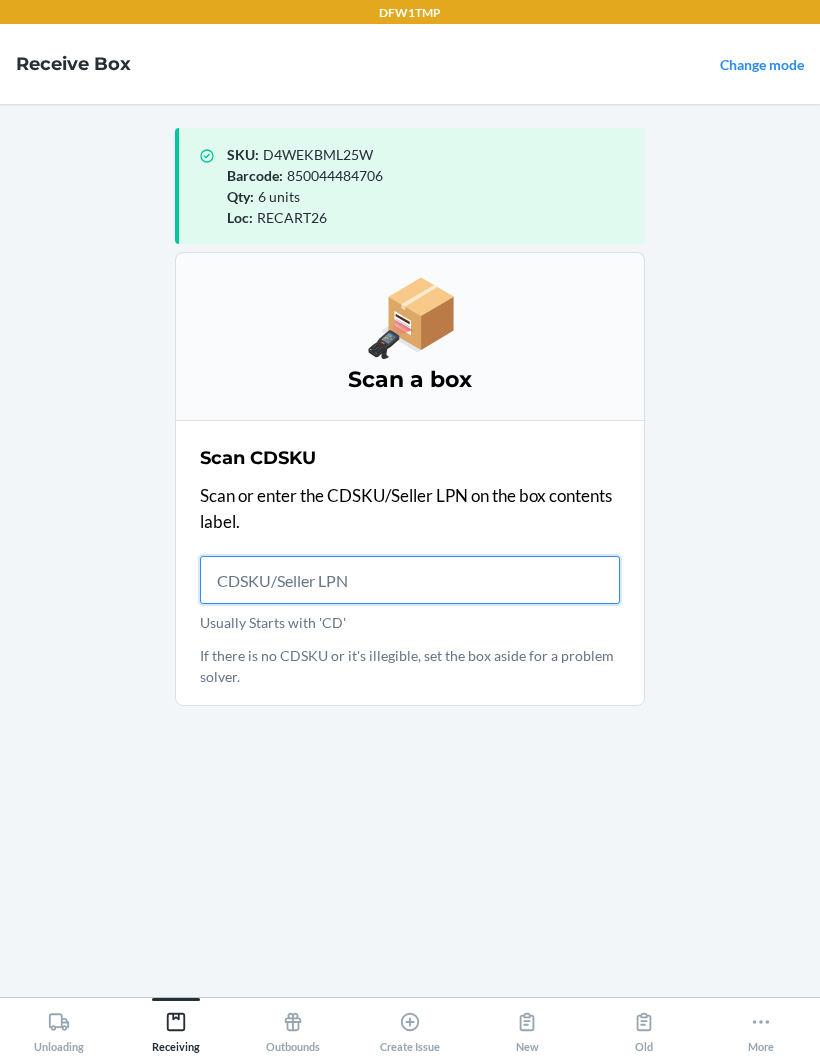 click on "Usually Starts with 'CD'" at bounding box center (410, 580) 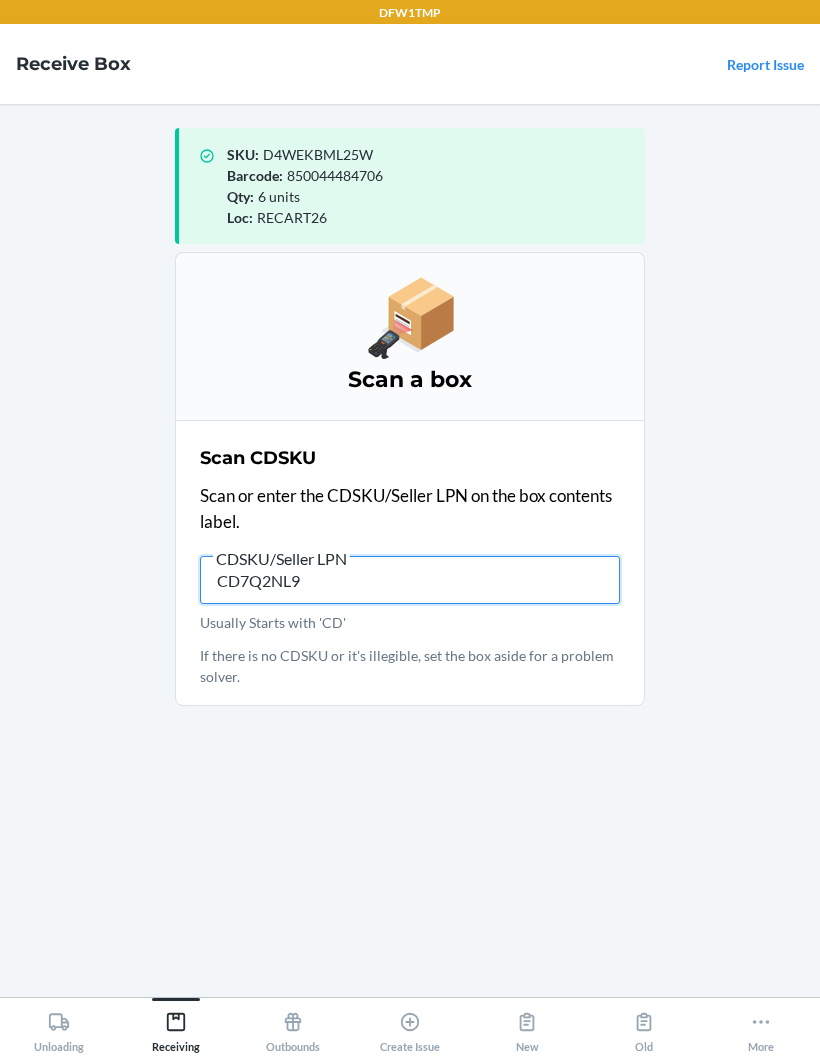 type on "CD7Q2NL93" 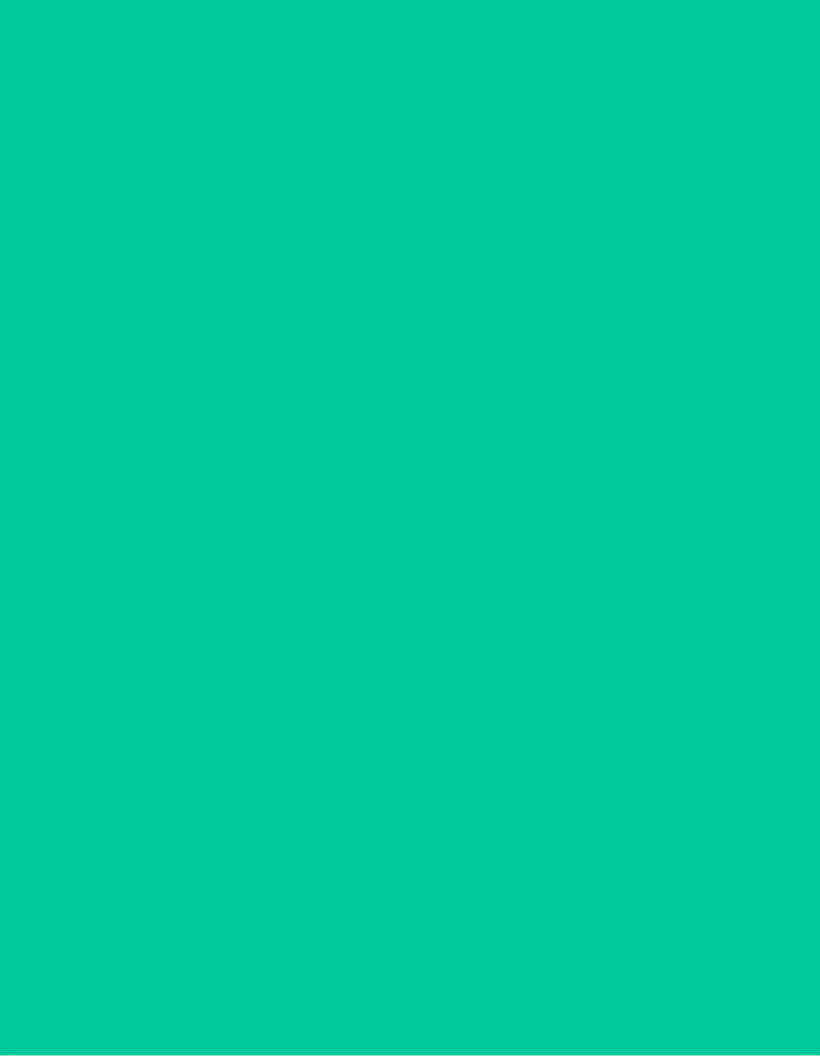 scroll, scrollTop: 12, scrollLeft: 0, axis: vertical 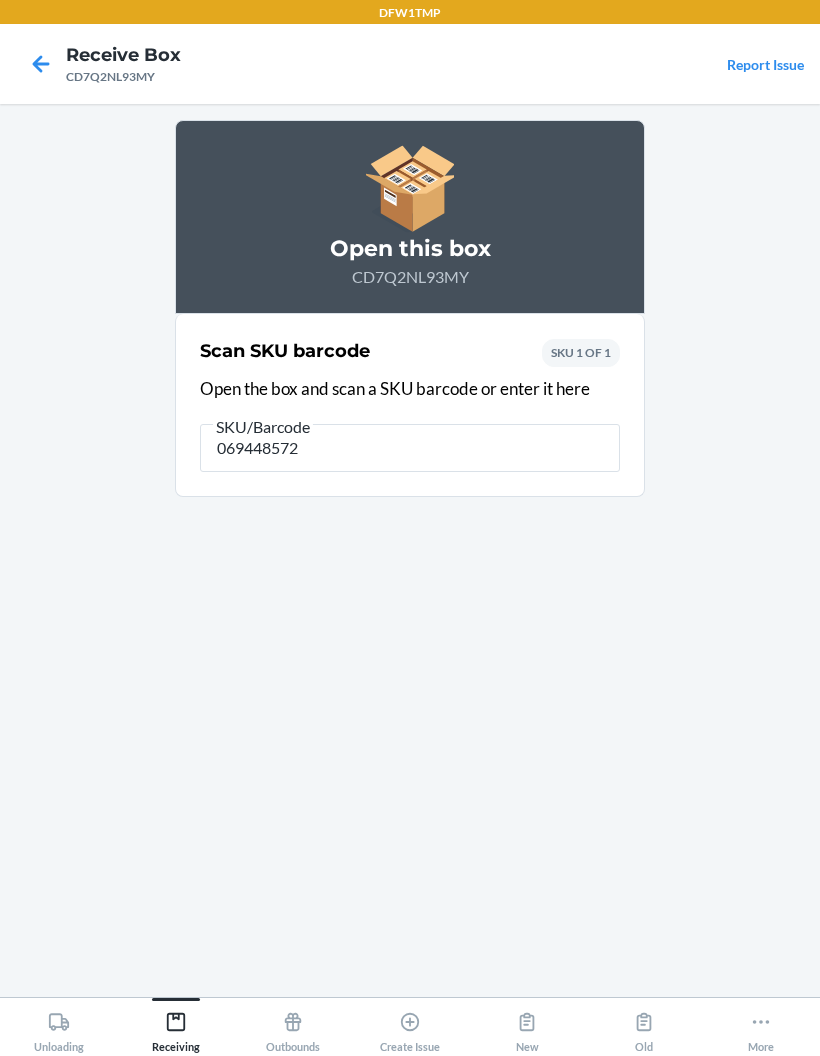 type on "0694485725" 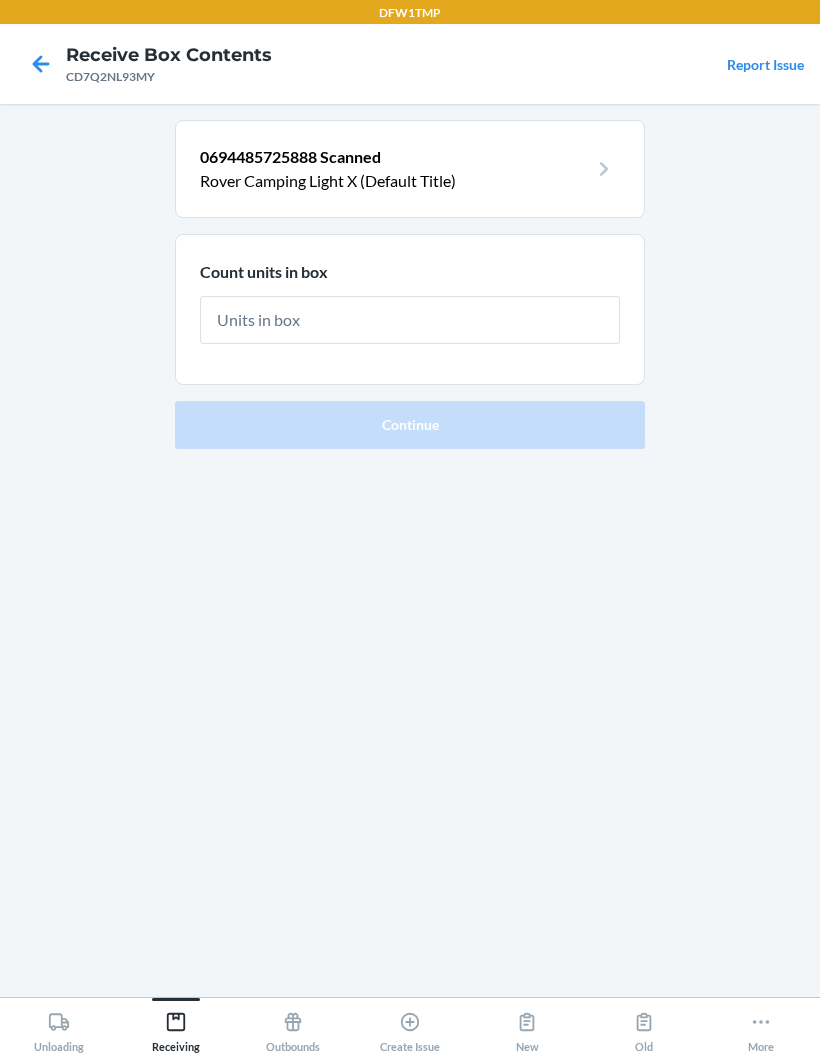 scroll, scrollTop: 11, scrollLeft: 0, axis: vertical 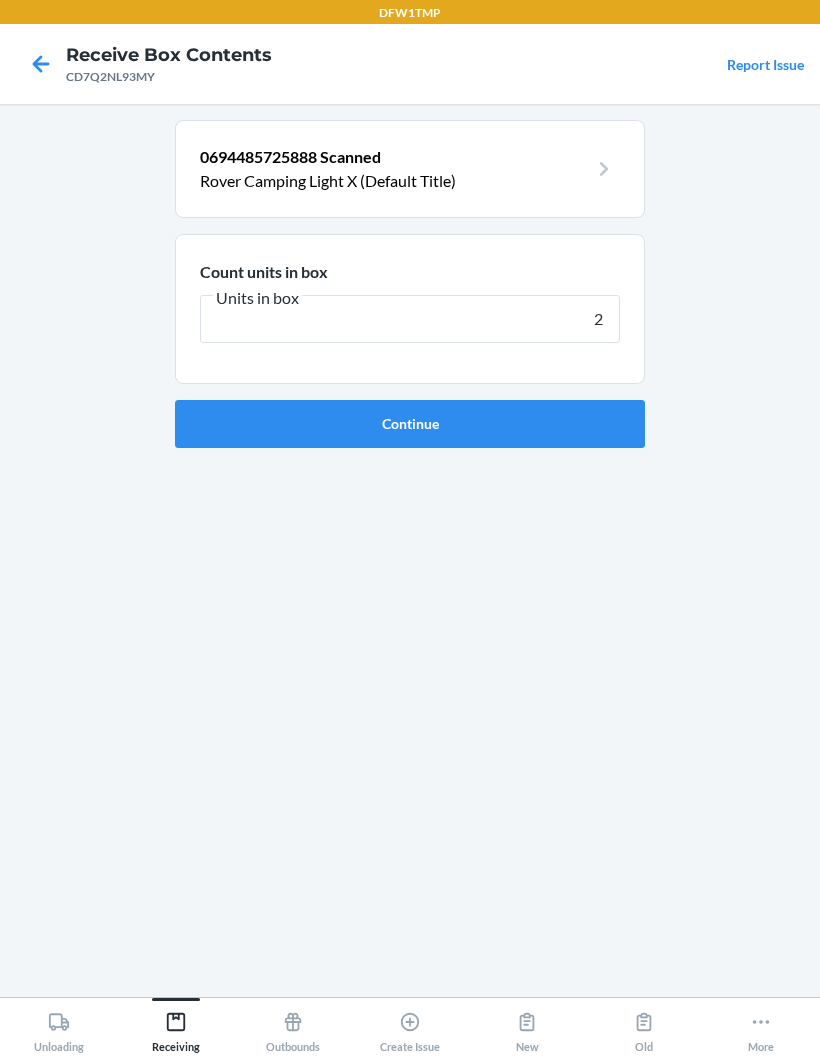 type on "24" 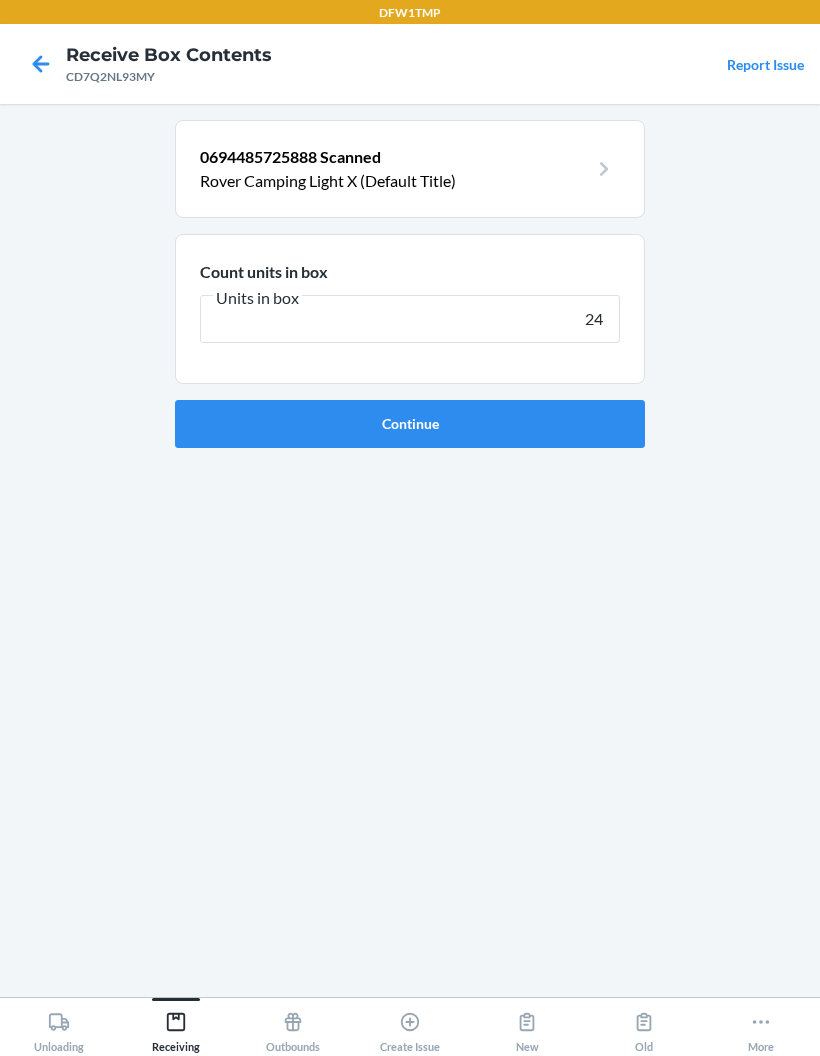 click on "Continue" at bounding box center [410, 424] 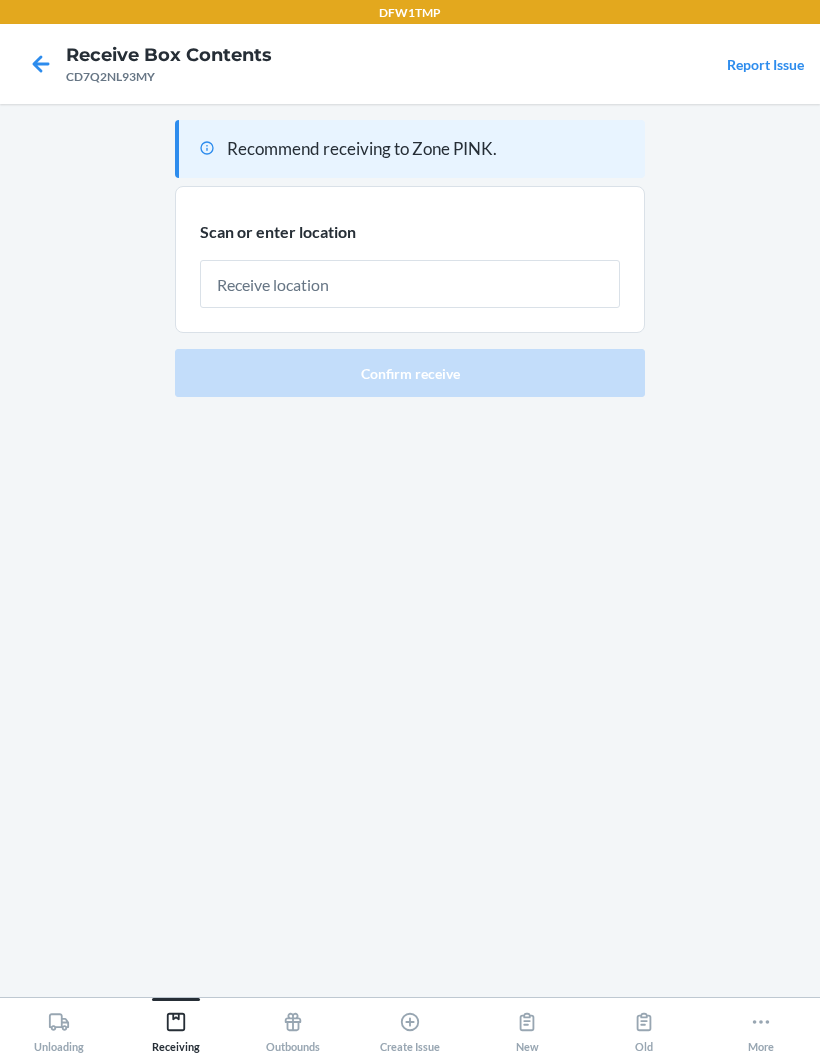 scroll, scrollTop: 12, scrollLeft: 0, axis: vertical 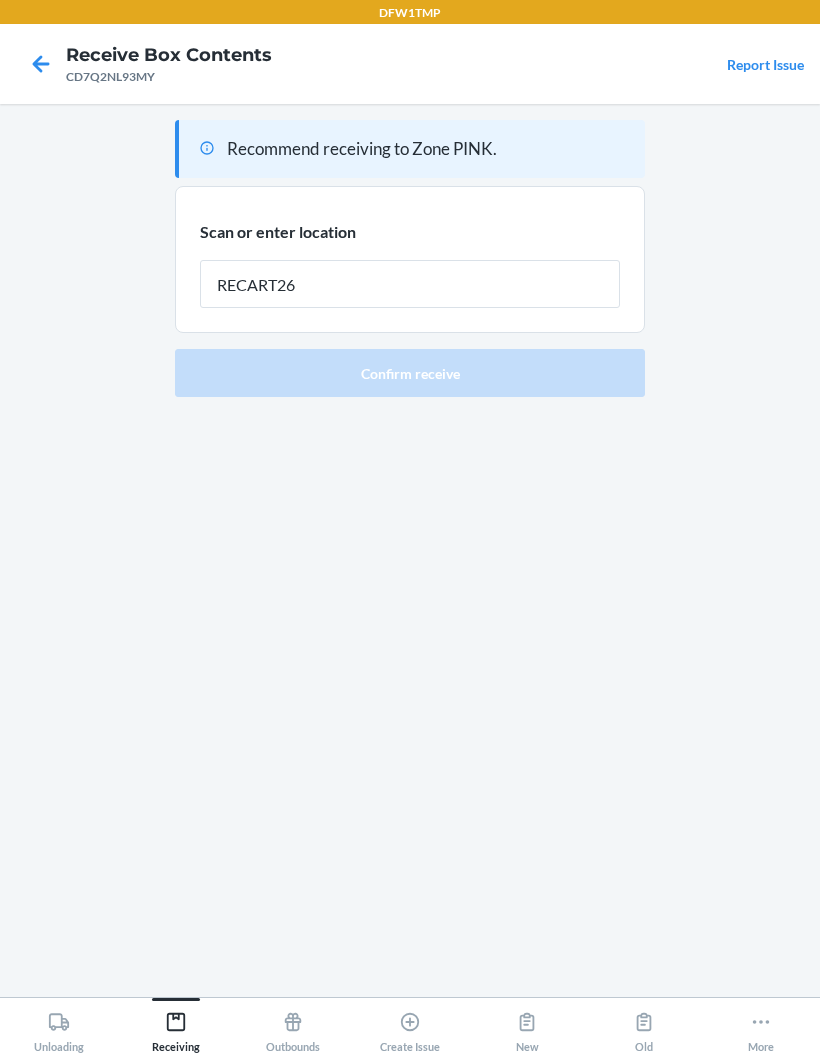 type on "RECART26" 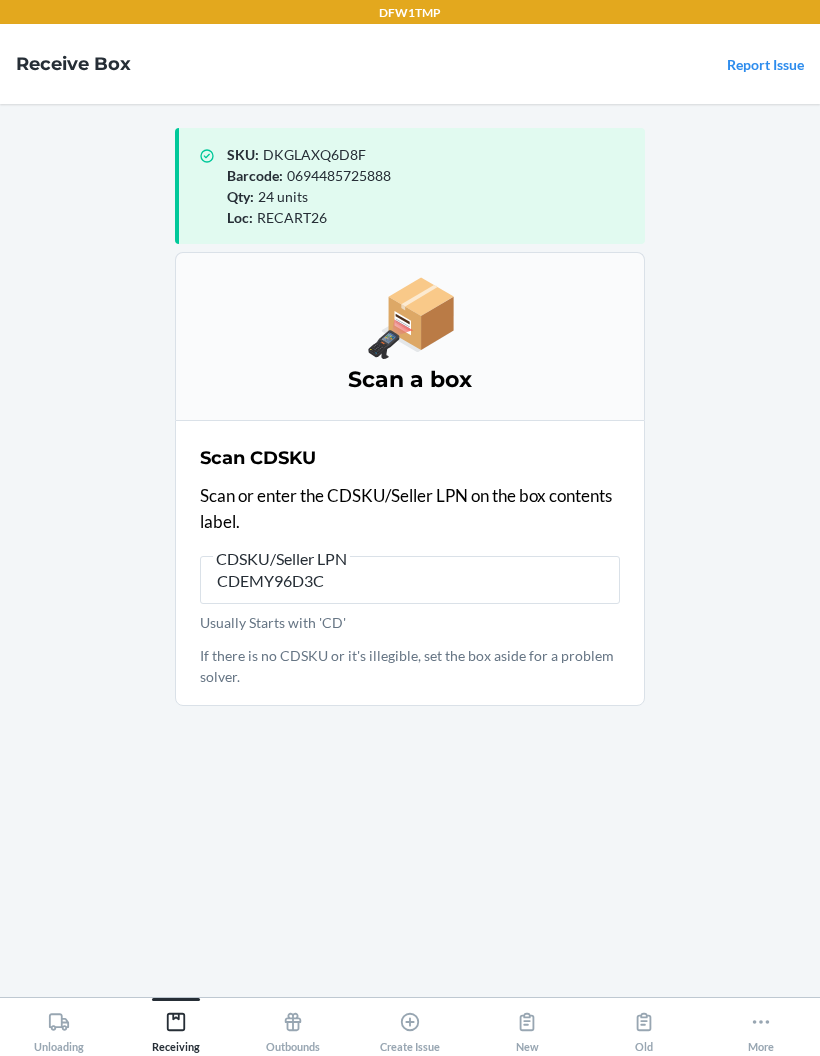 type on "CDEMY96D3CP" 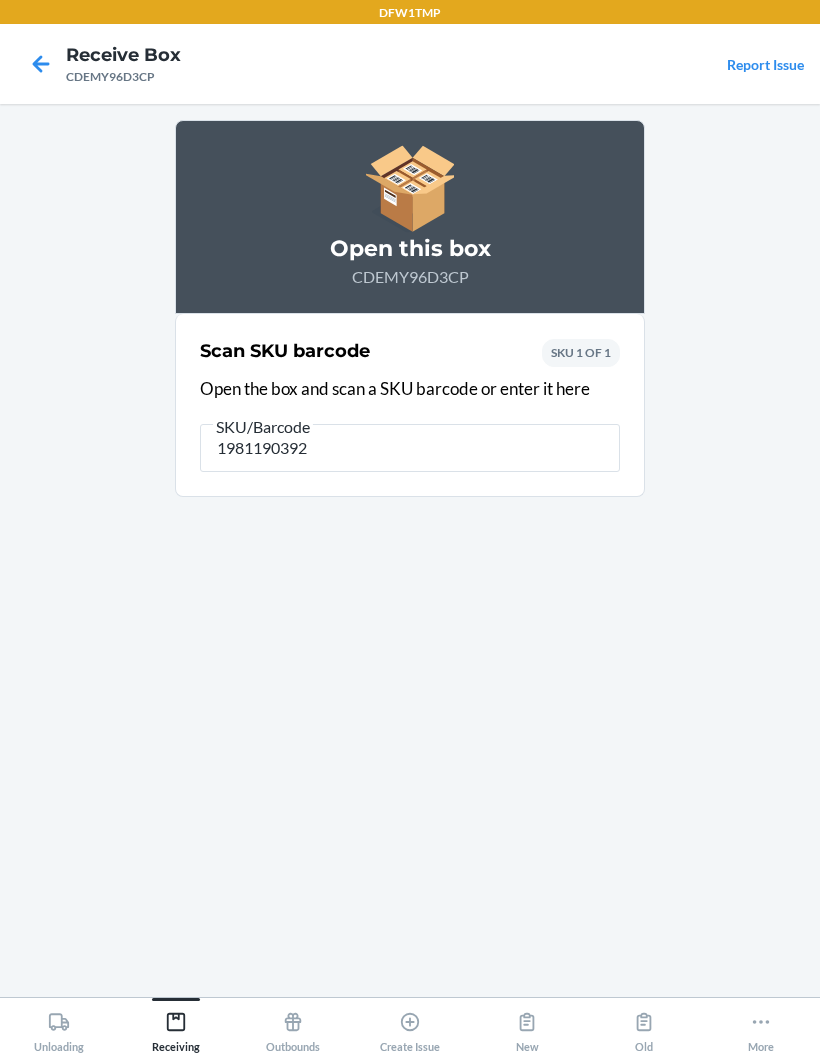 type on "19811903921" 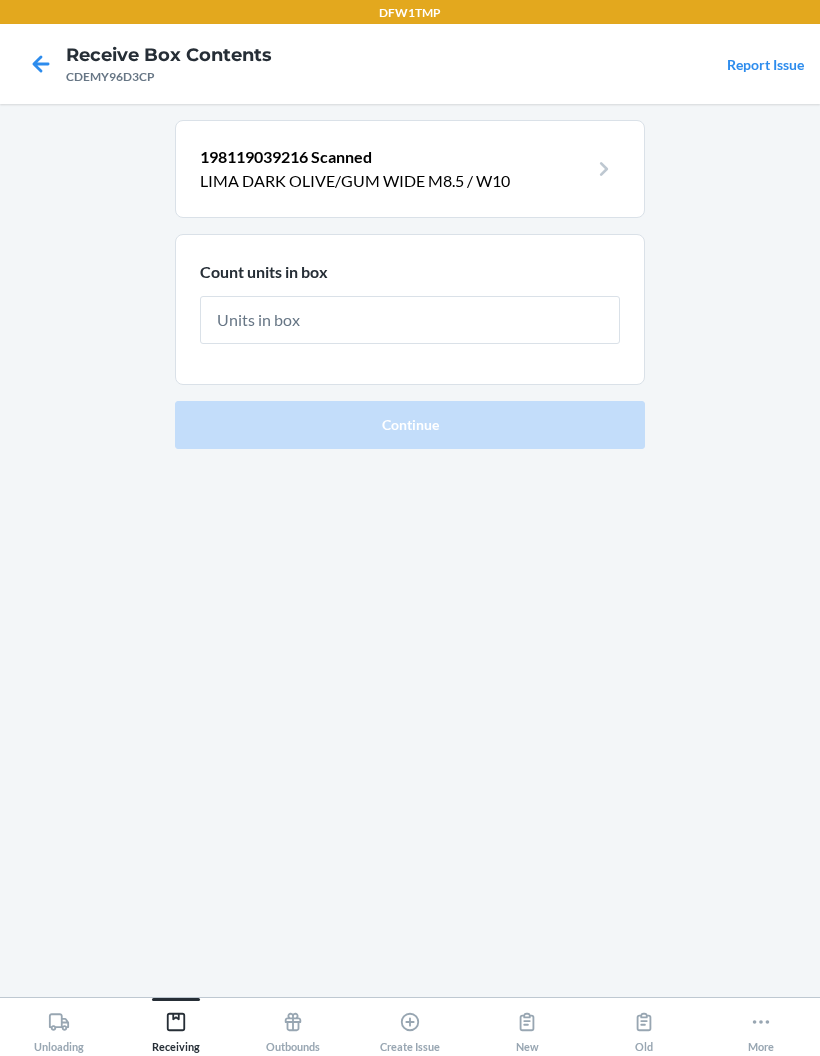 scroll, scrollTop: 11, scrollLeft: 0, axis: vertical 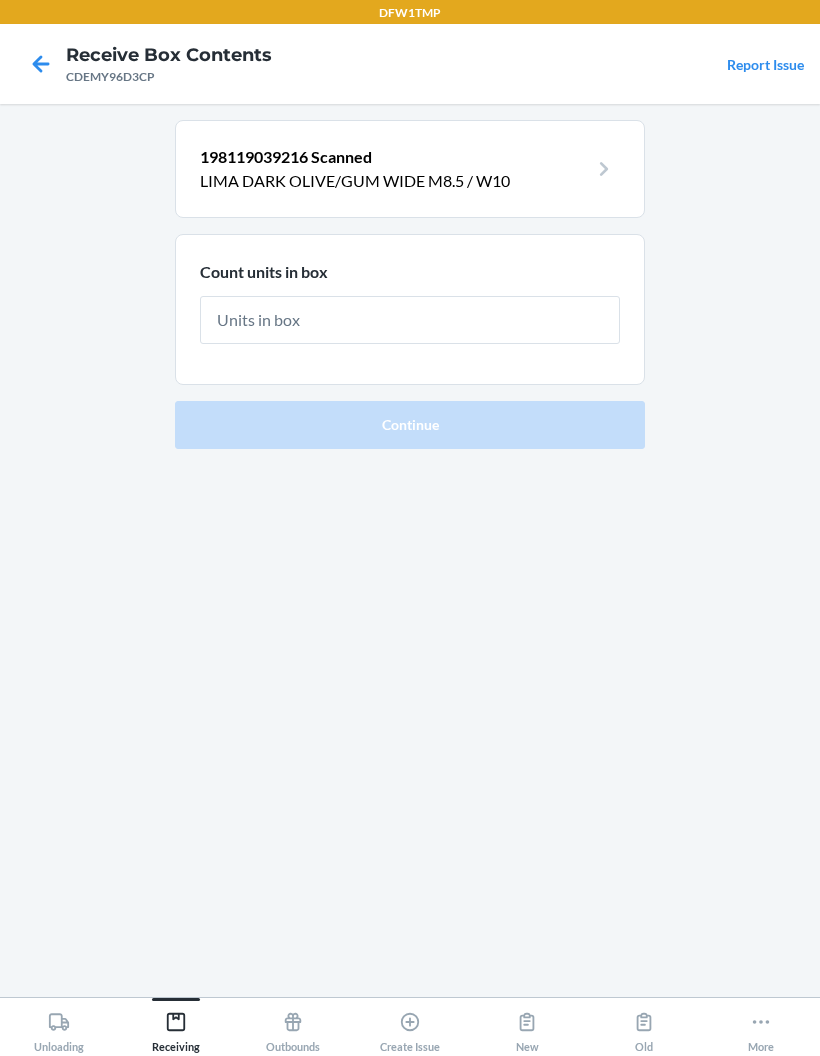 type on "8" 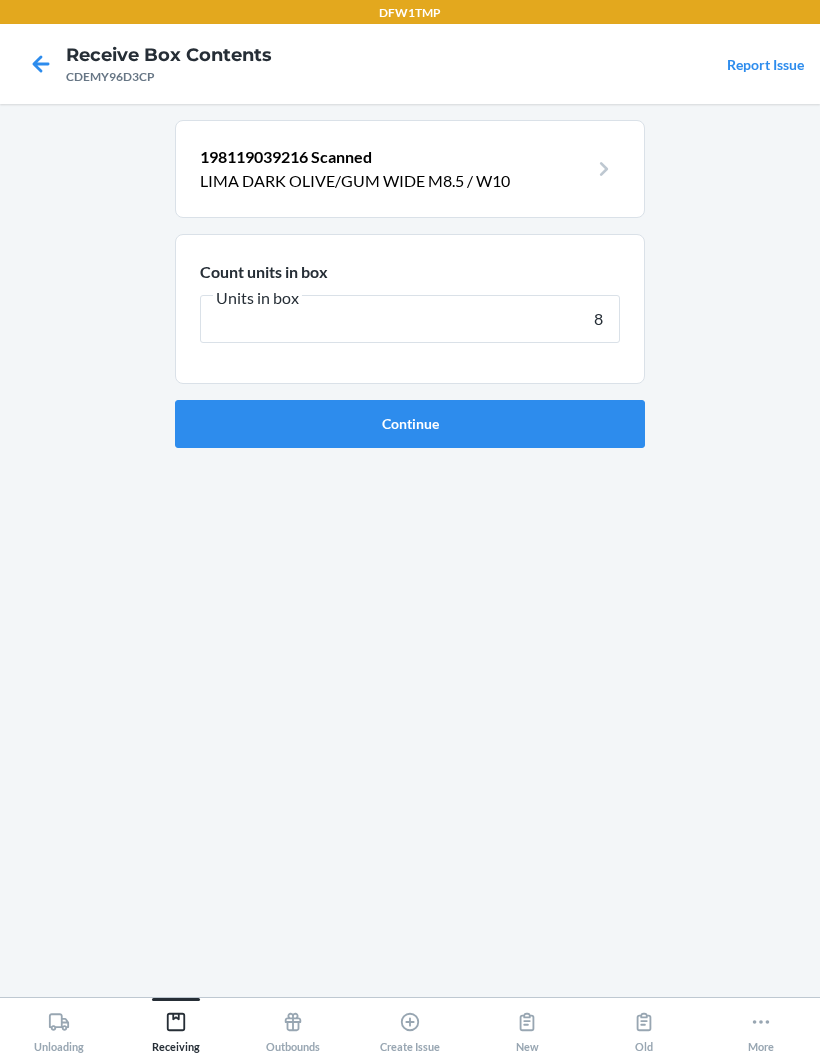 click on "Continue" at bounding box center [410, 424] 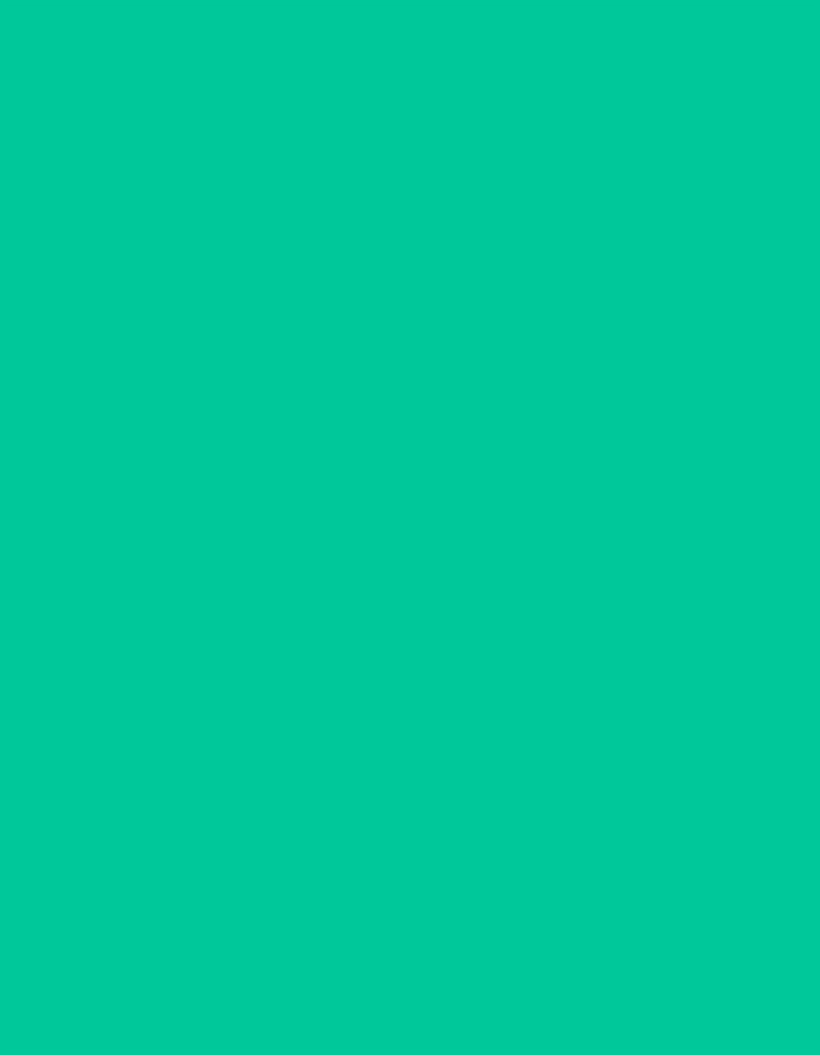 scroll, scrollTop: 12, scrollLeft: 0, axis: vertical 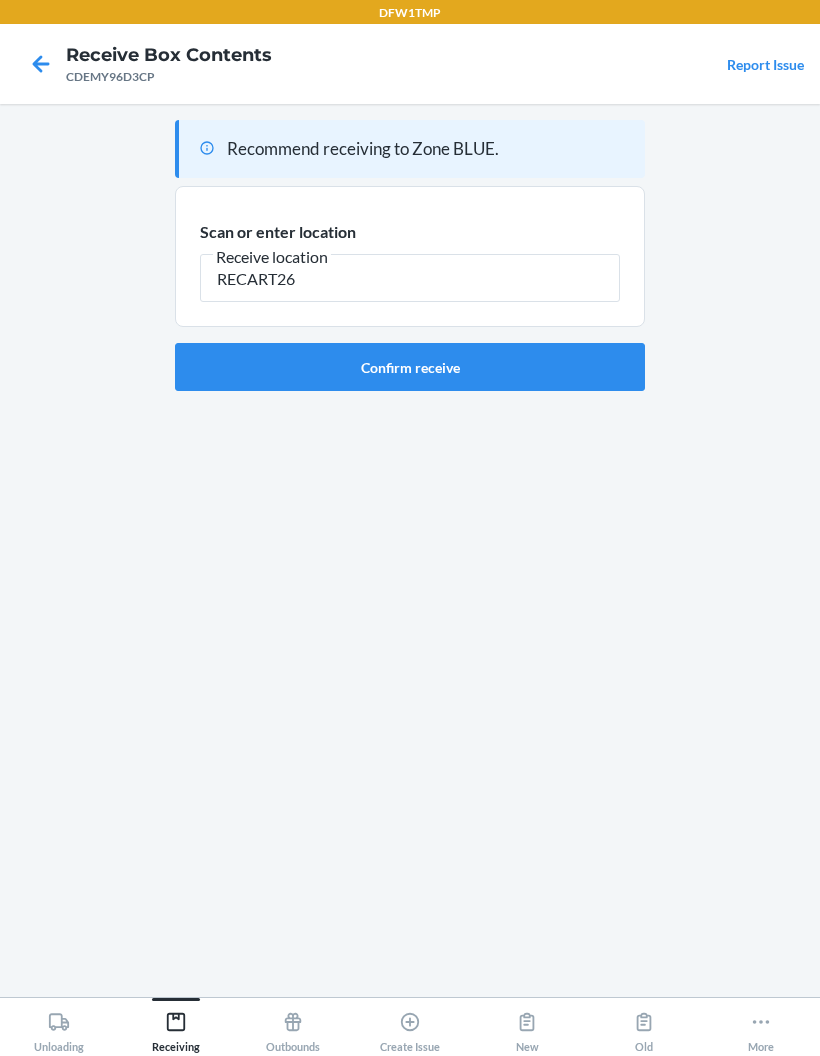 type on "RECART26" 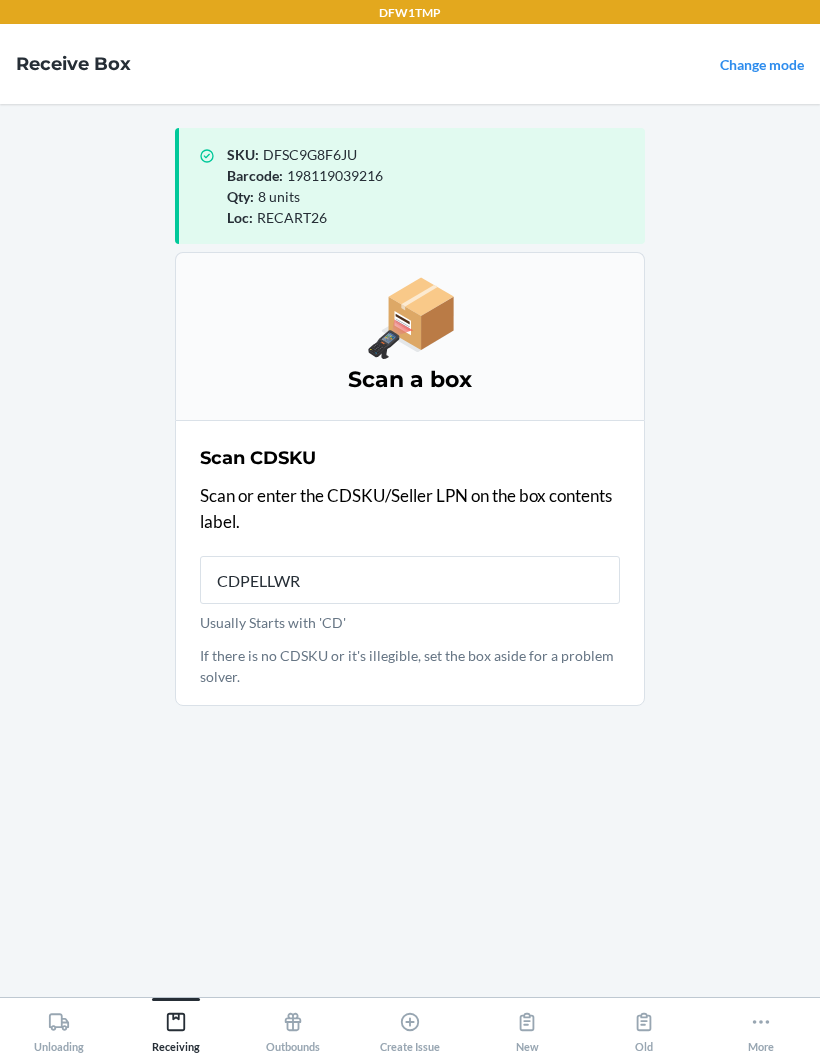 type on "CDPELLWRJ" 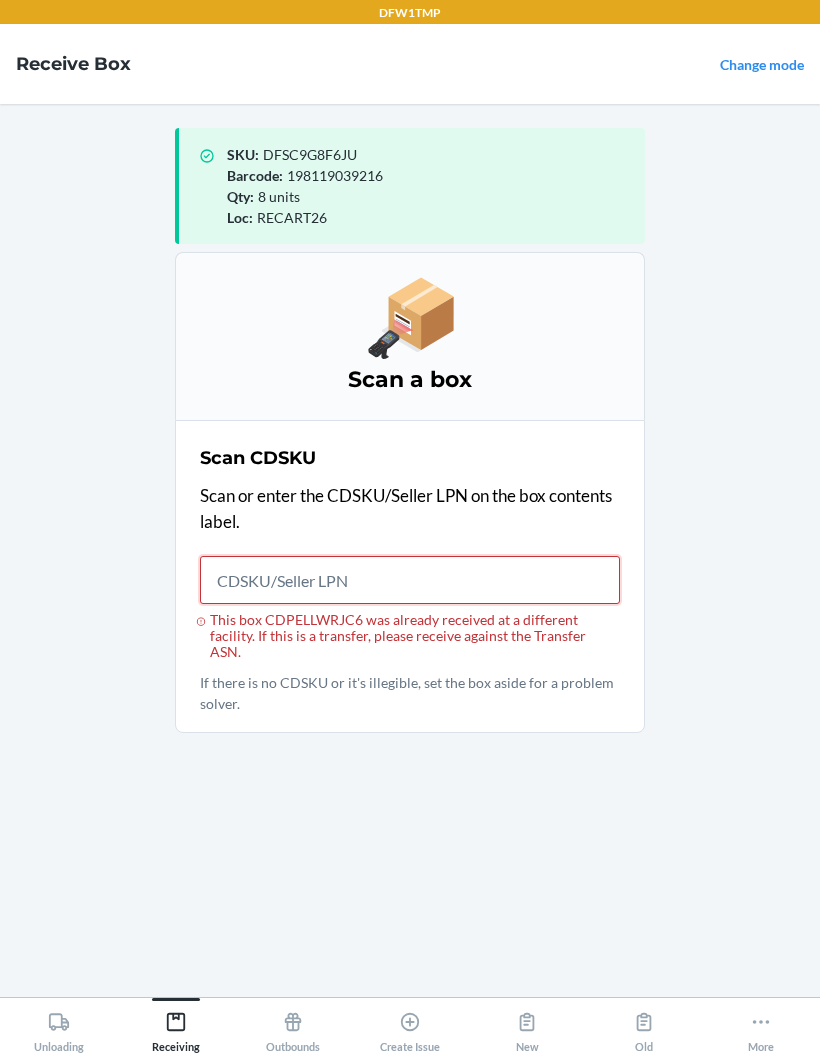 scroll, scrollTop: 11, scrollLeft: 0, axis: vertical 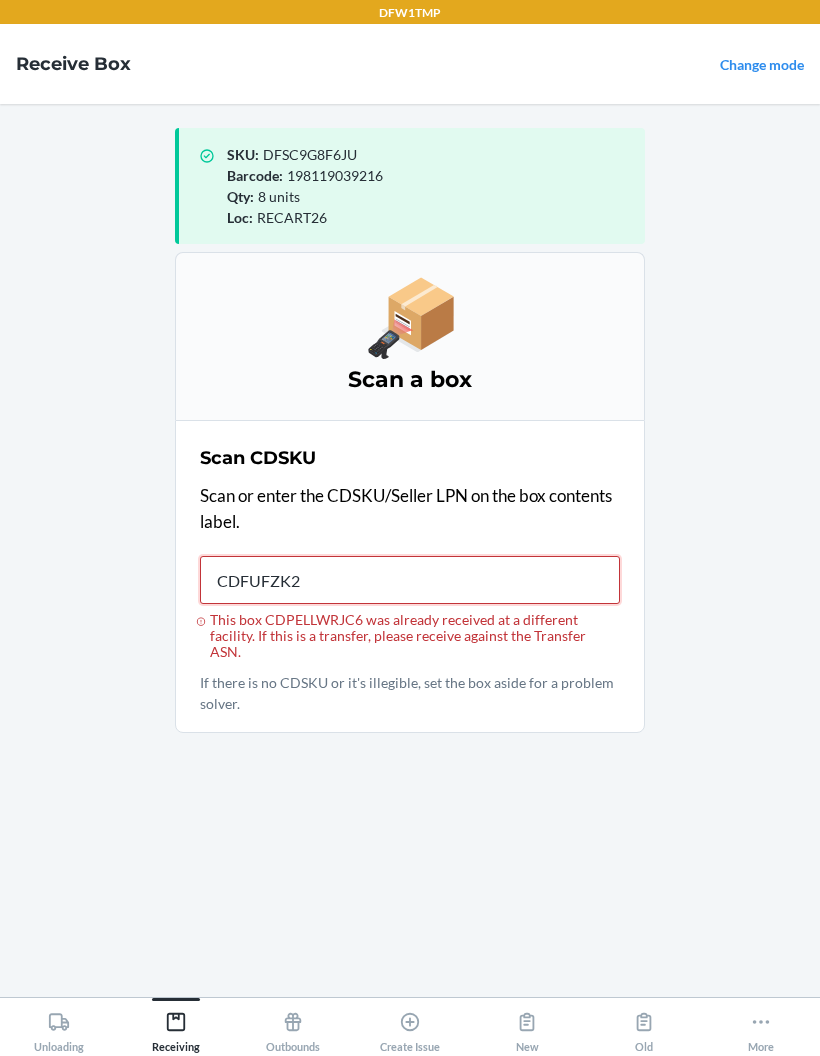 type on "CDFUFZK2U" 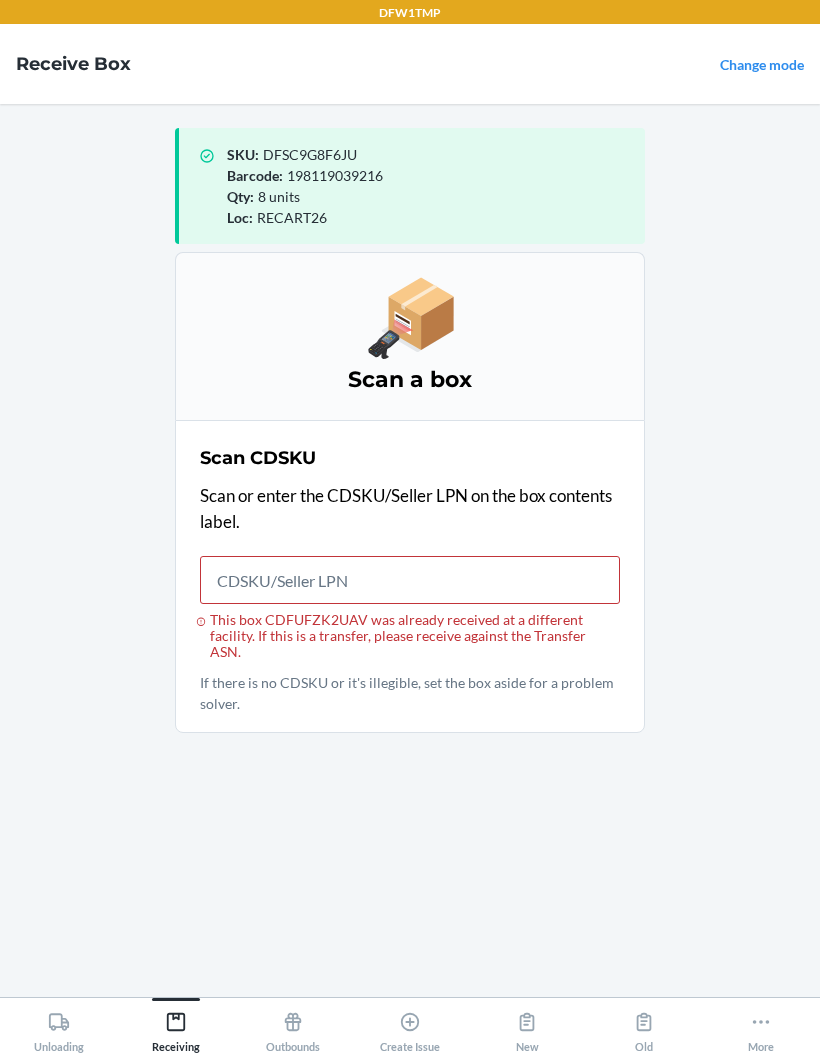 scroll, scrollTop: 12, scrollLeft: 0, axis: vertical 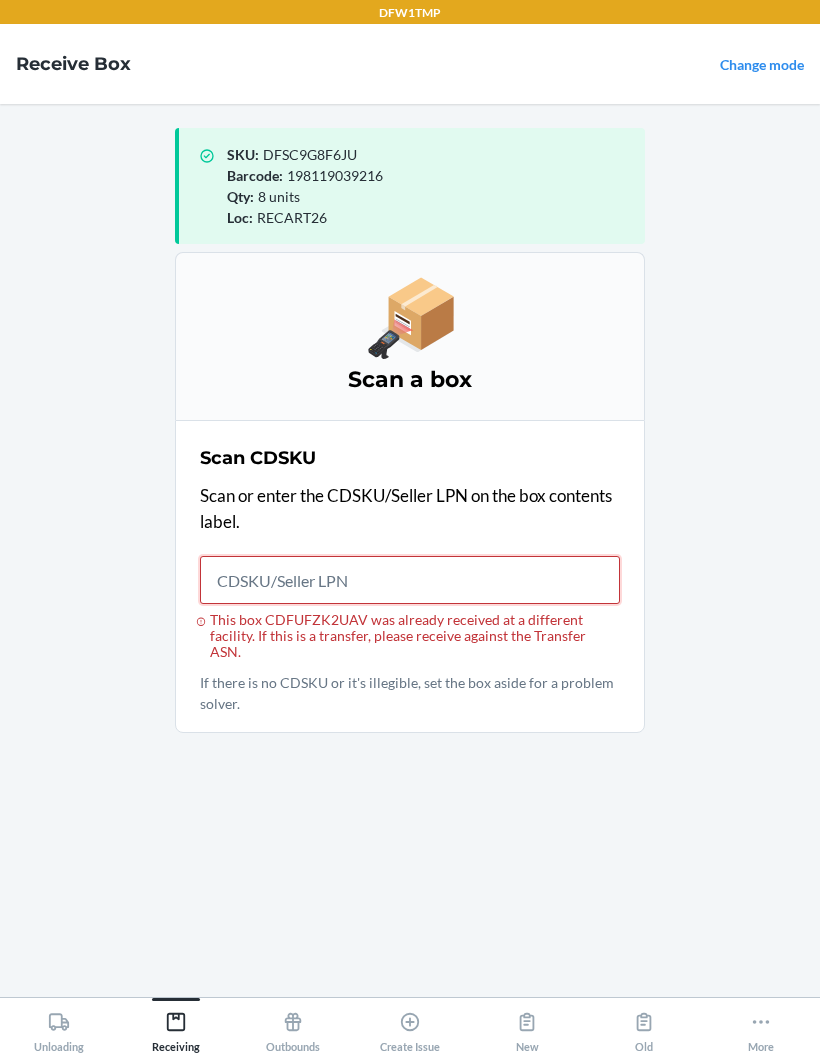 click on "This box CDFUFZK2UAV was already received at a different facility. If this is a transfer, please receive against the Transfer ASN." at bounding box center [410, 580] 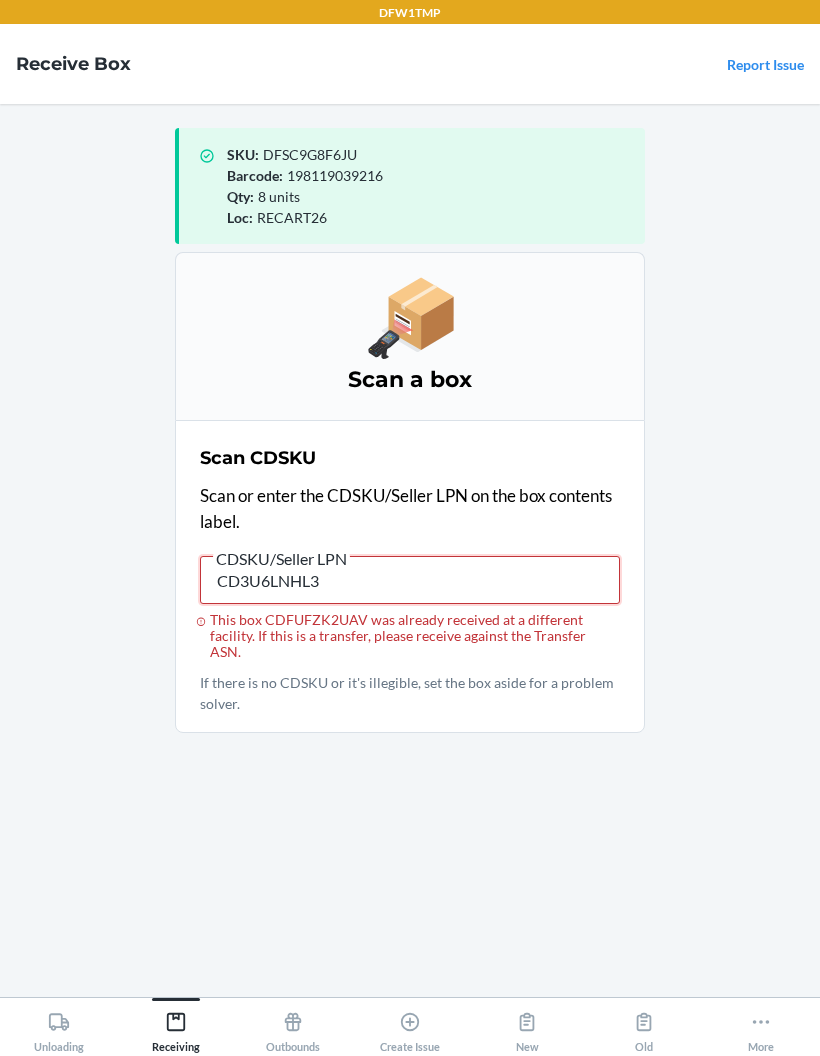 type on "CD3U6LNHL3J" 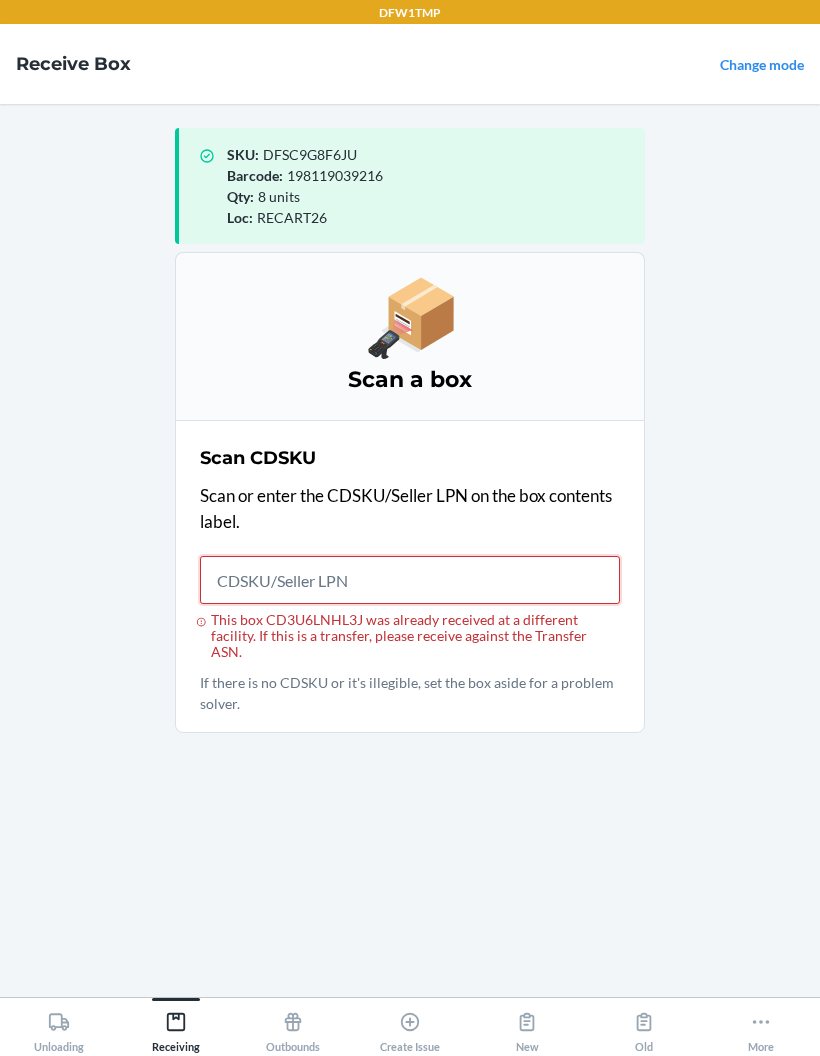 scroll, scrollTop: 11, scrollLeft: 0, axis: vertical 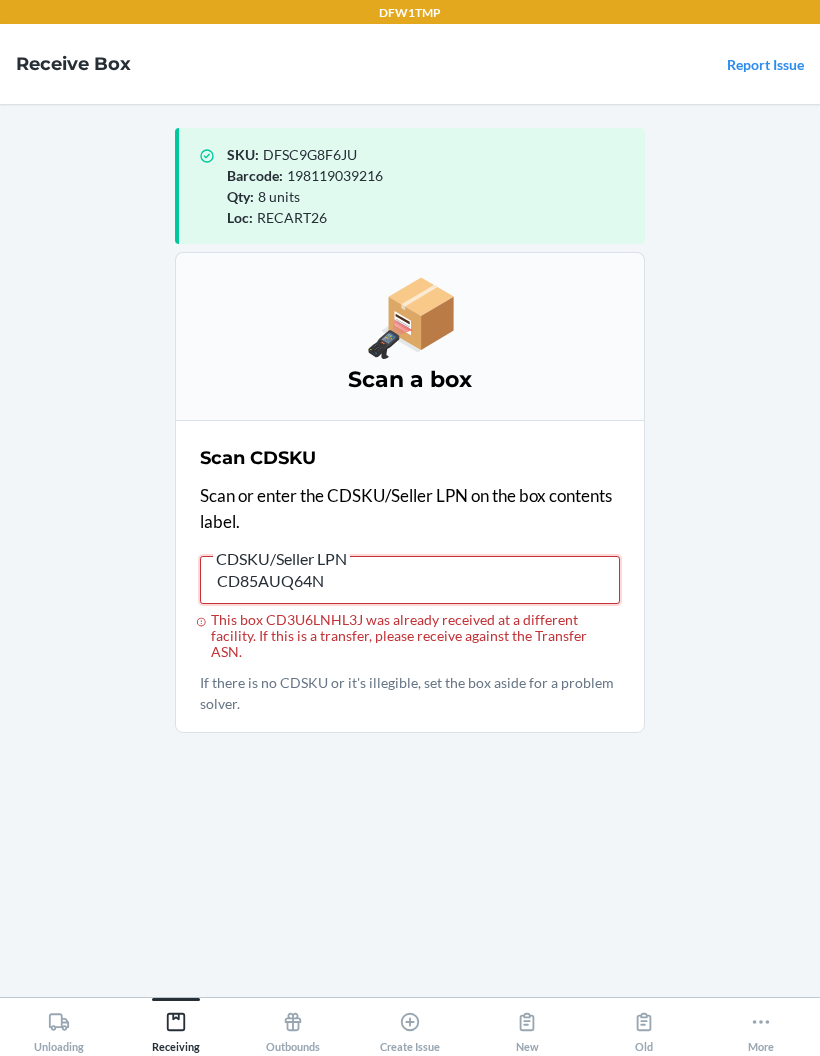 type on "CD85AUQ64NE" 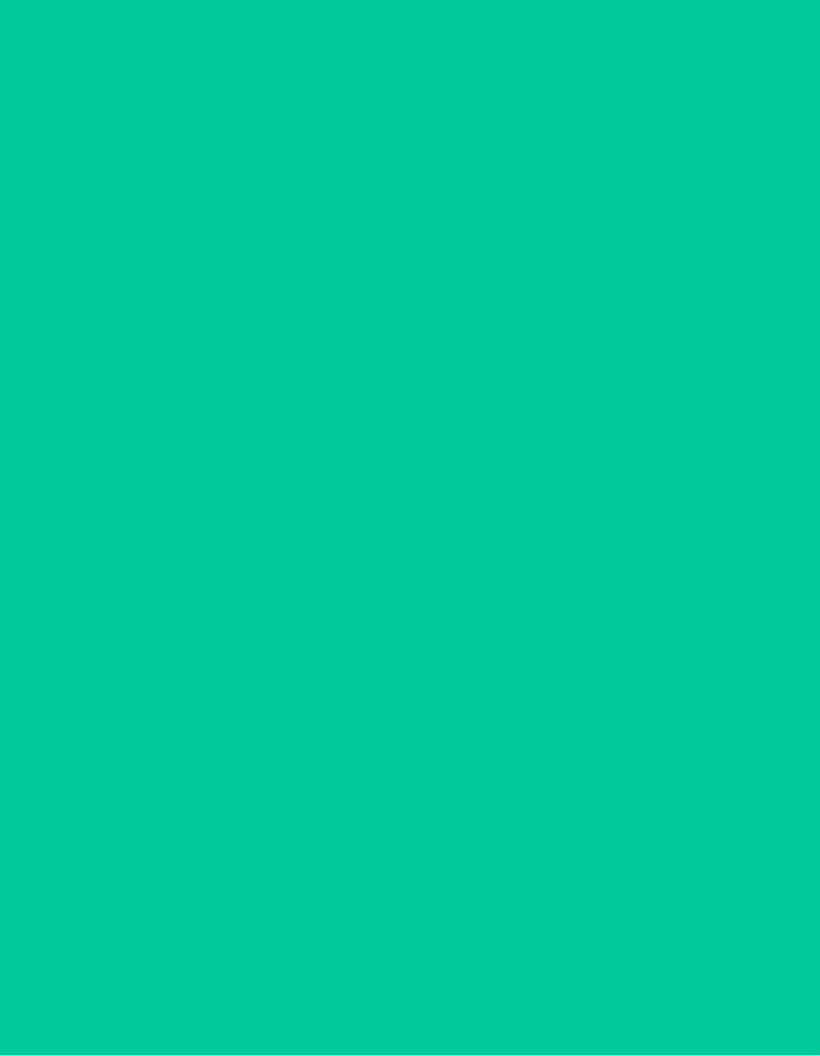 scroll, scrollTop: 12, scrollLeft: 0, axis: vertical 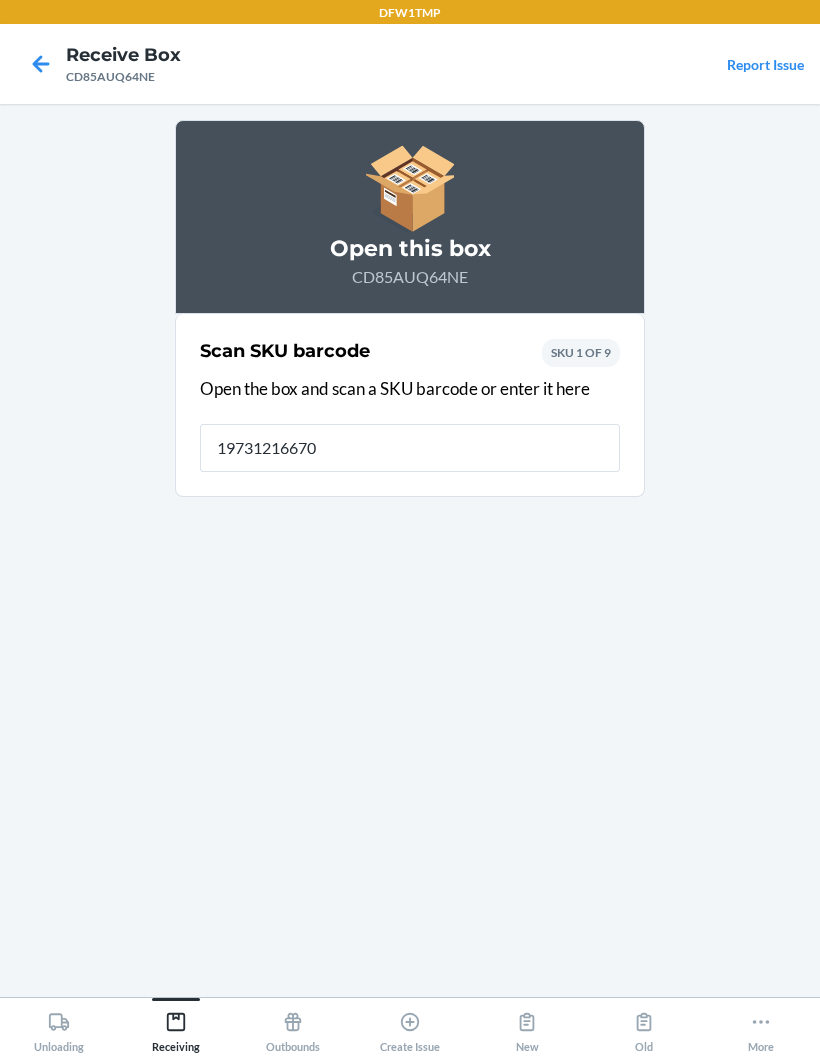type on "197312166705" 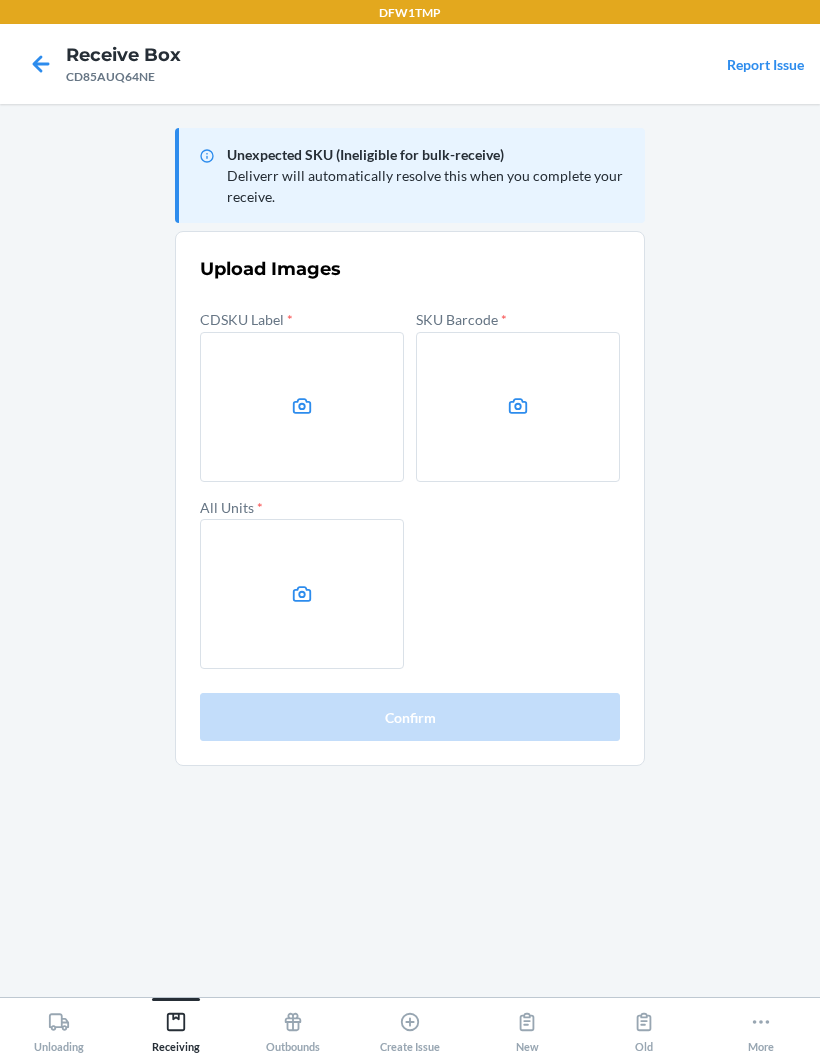 click at bounding box center [302, 407] 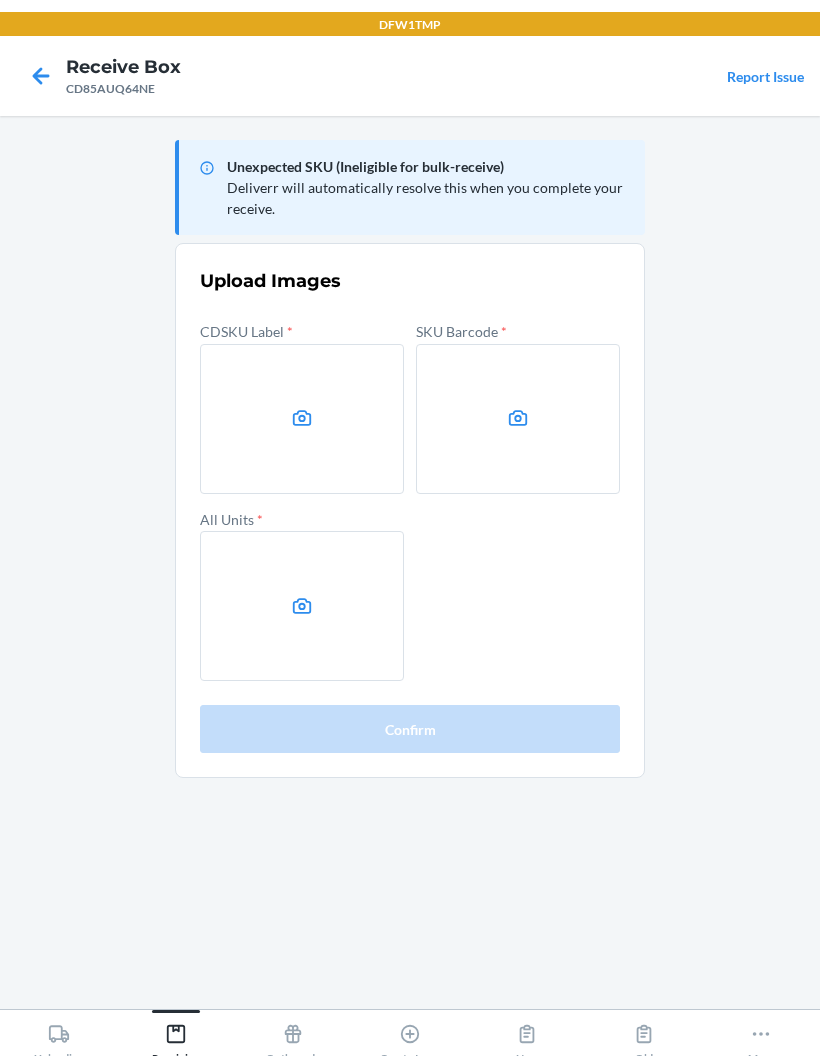click 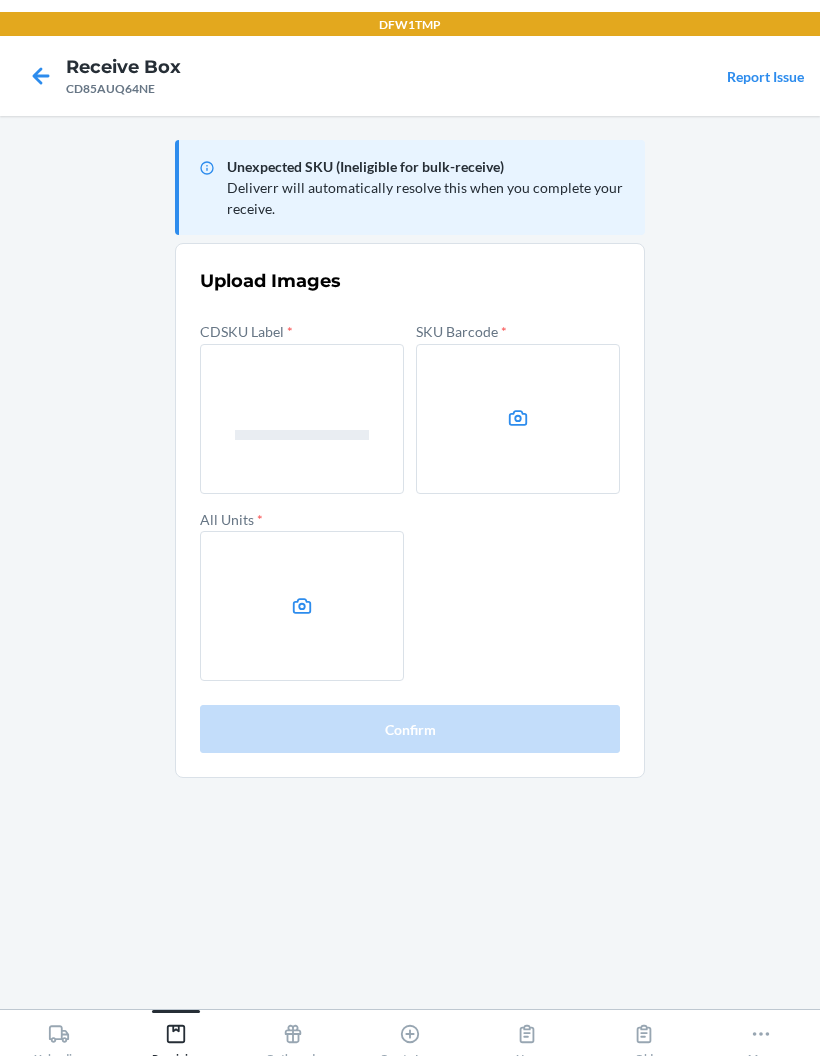 scroll, scrollTop: 0, scrollLeft: 0, axis: both 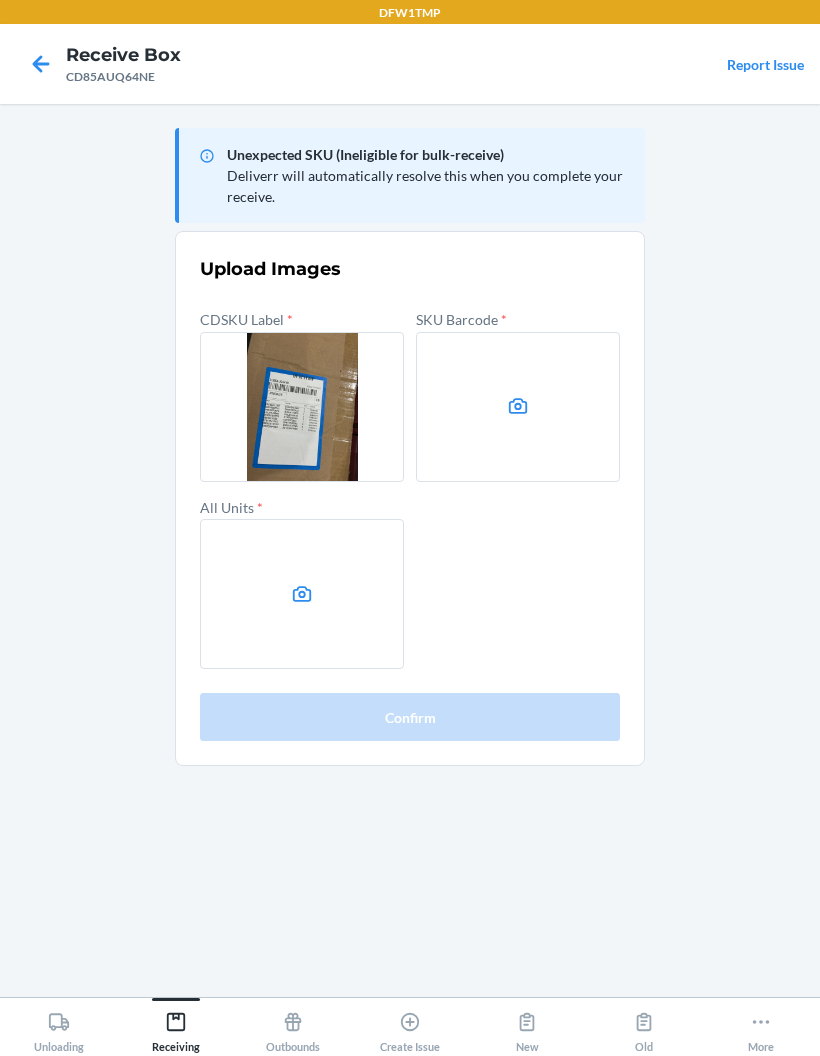 click 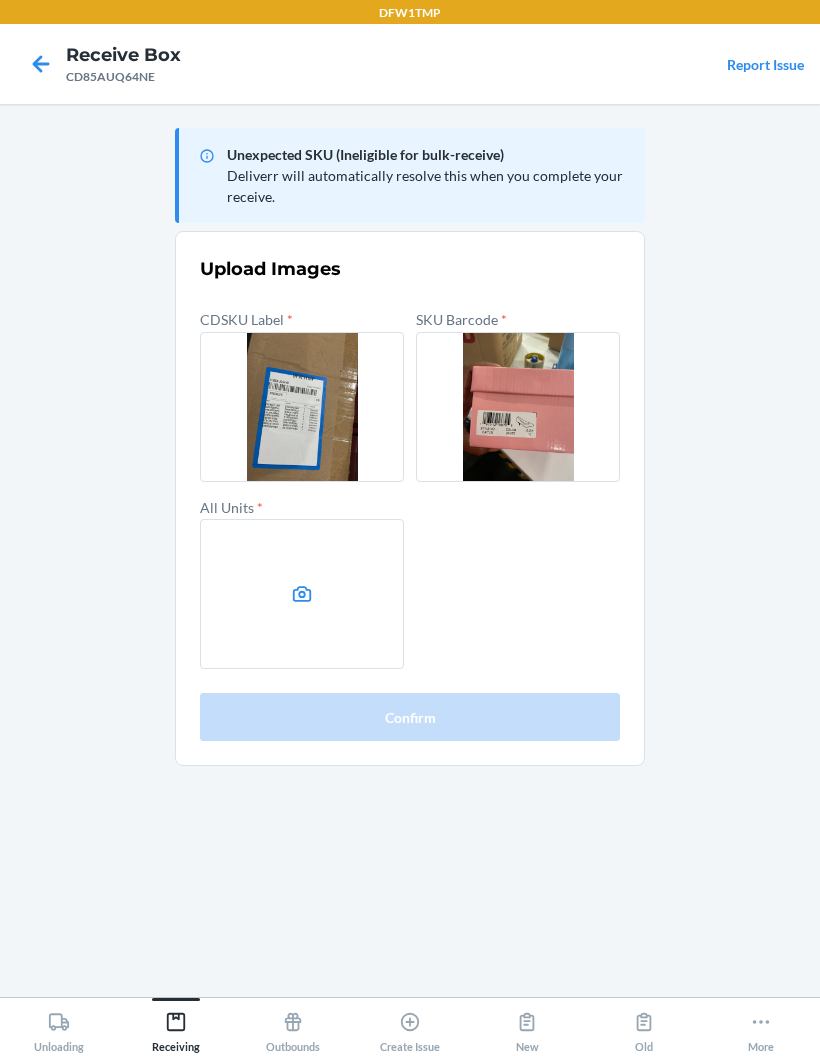 click at bounding box center [302, 594] 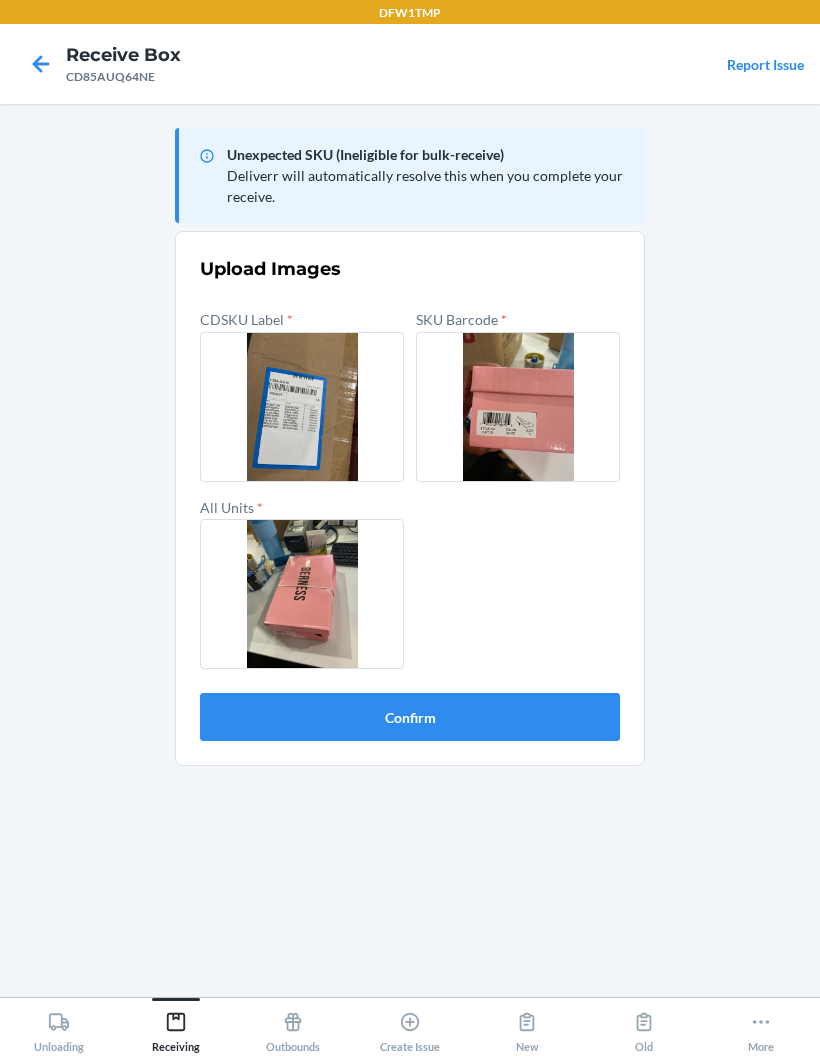 click on "Confirm" at bounding box center [410, 717] 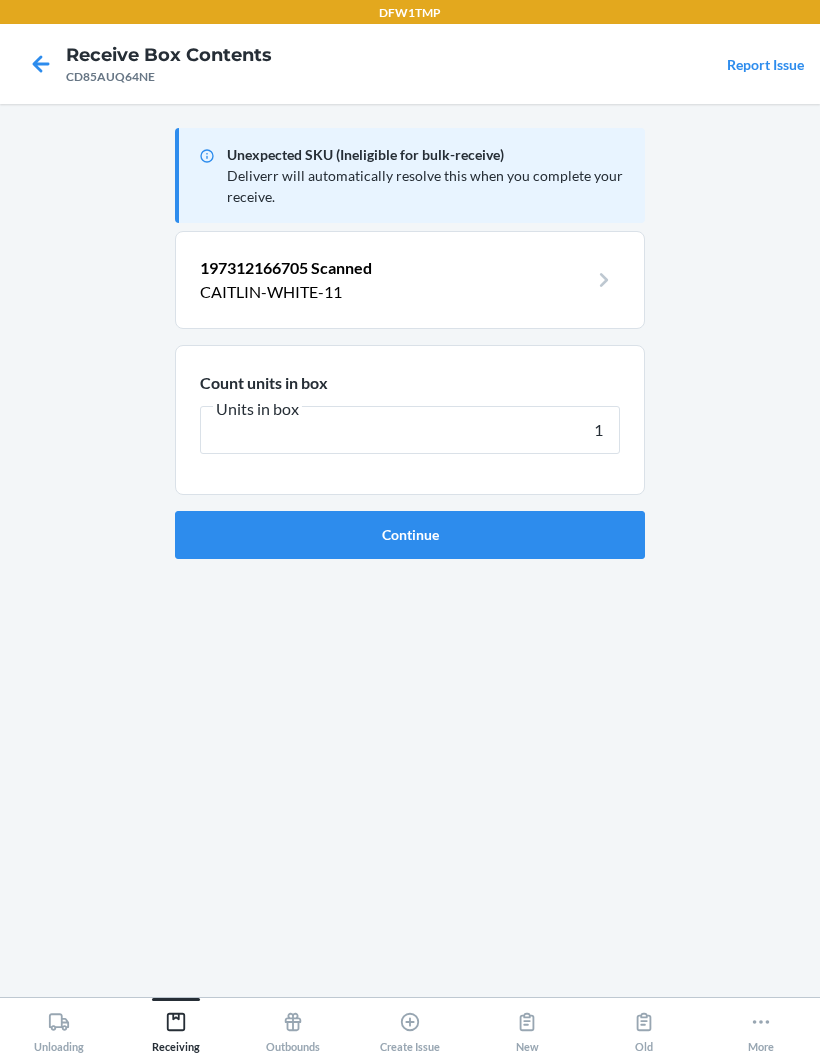 type on "1" 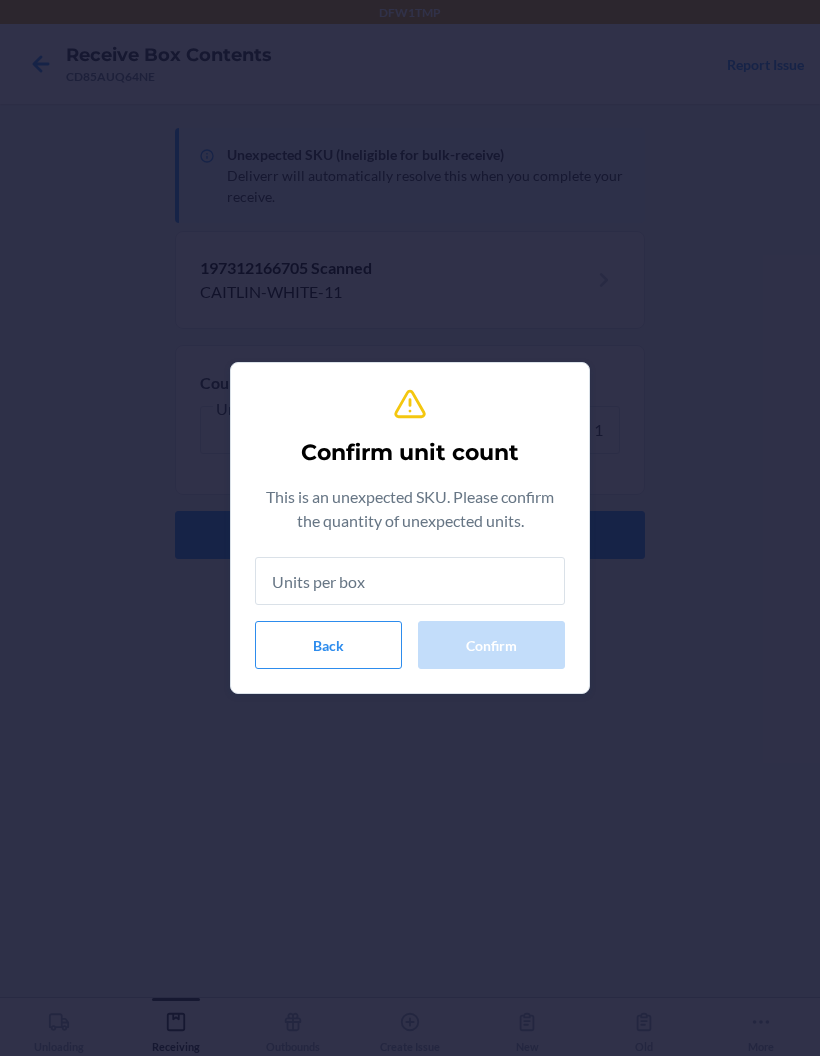 type on "1" 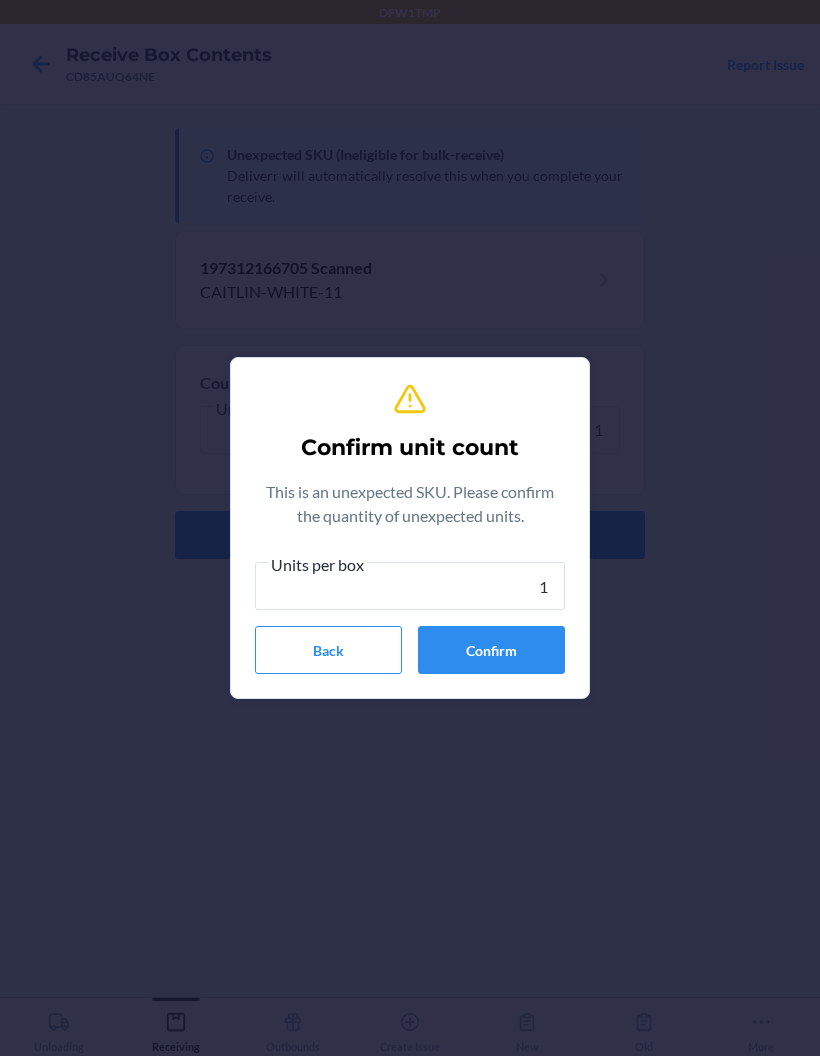 click on "Confirm" at bounding box center (491, 650) 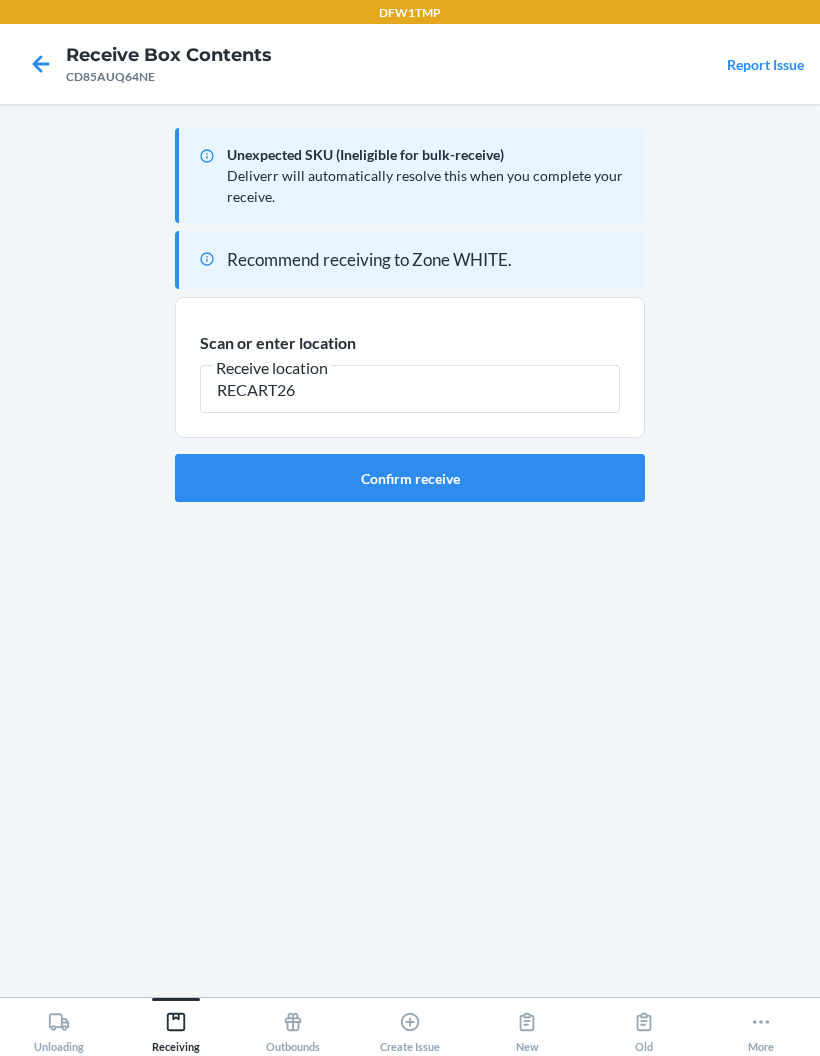 type on "RECART26" 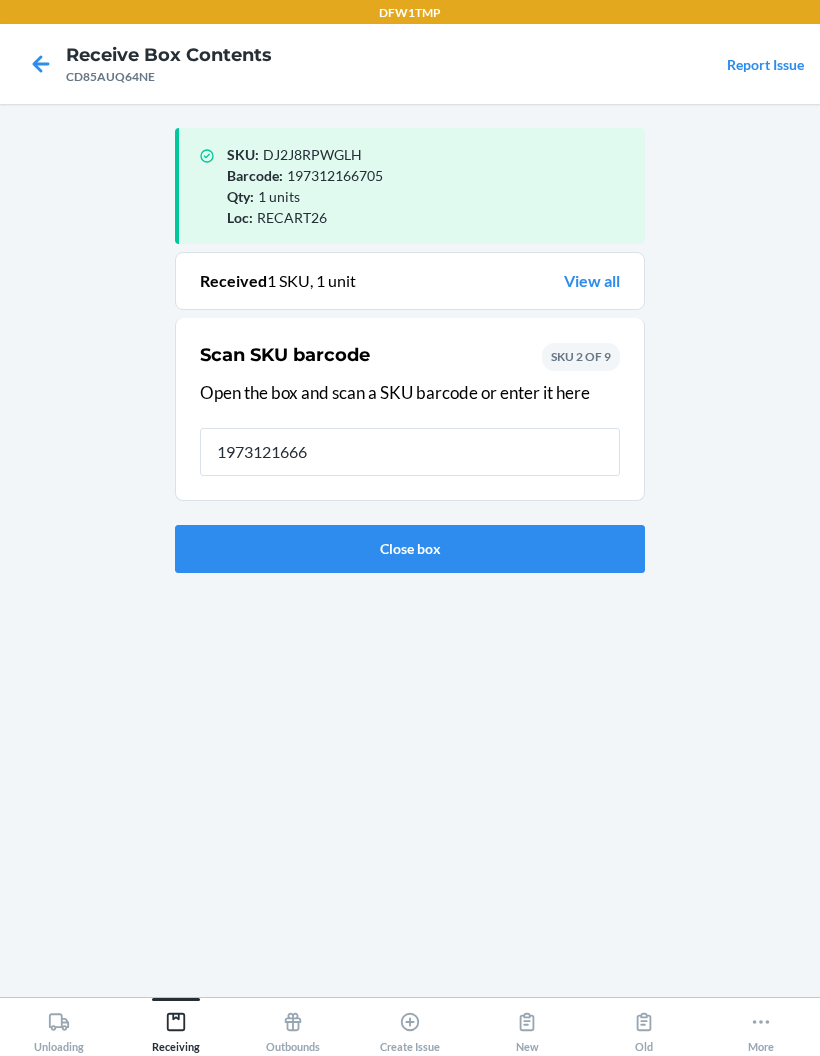 type on "19731216669" 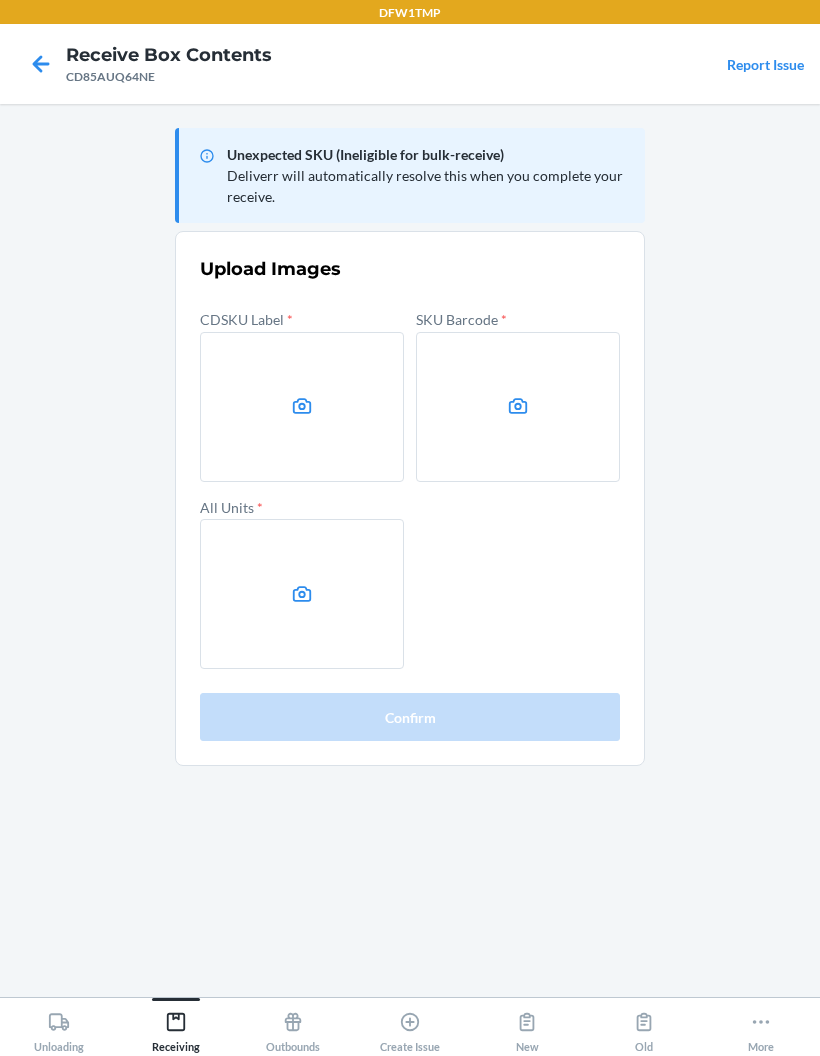 click at bounding box center [302, 407] 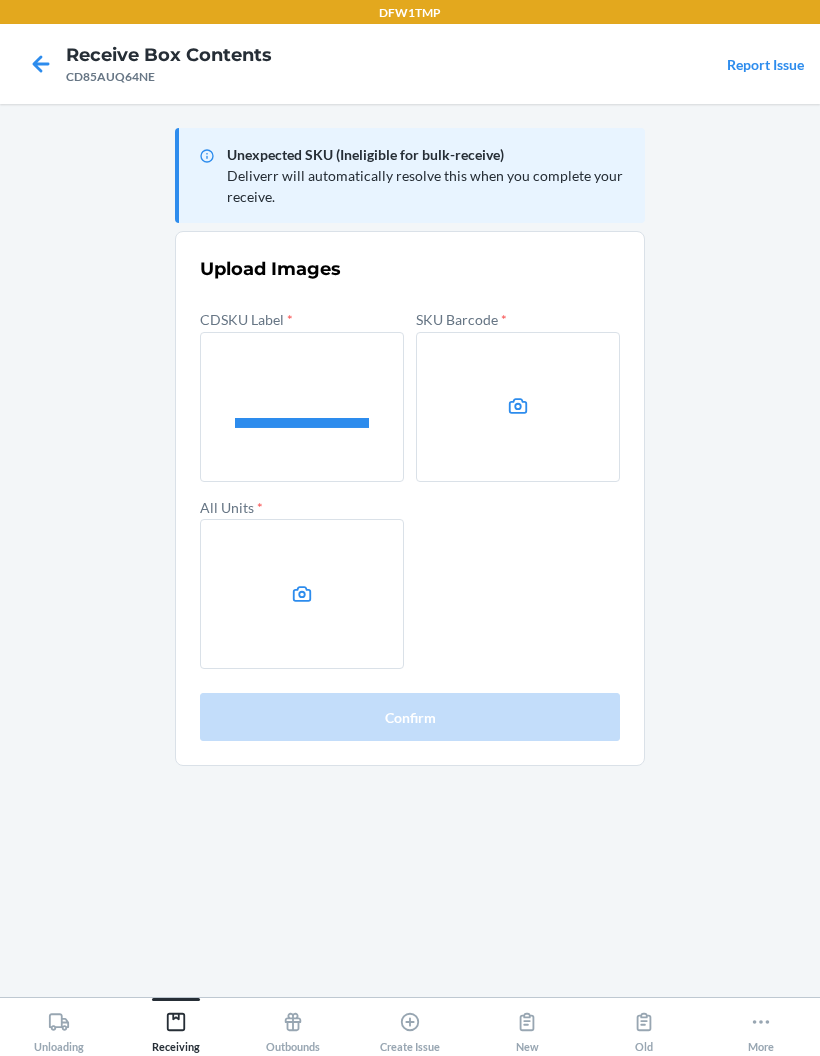 click at bounding box center [518, 407] 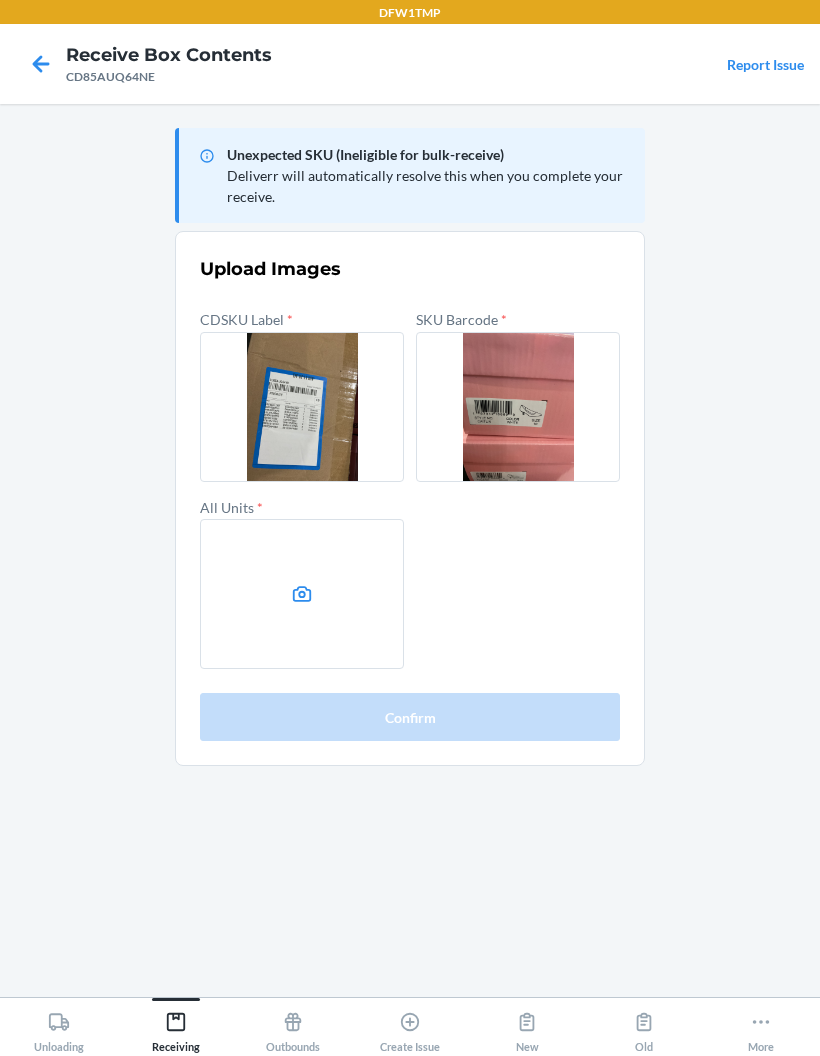 click at bounding box center (302, 594) 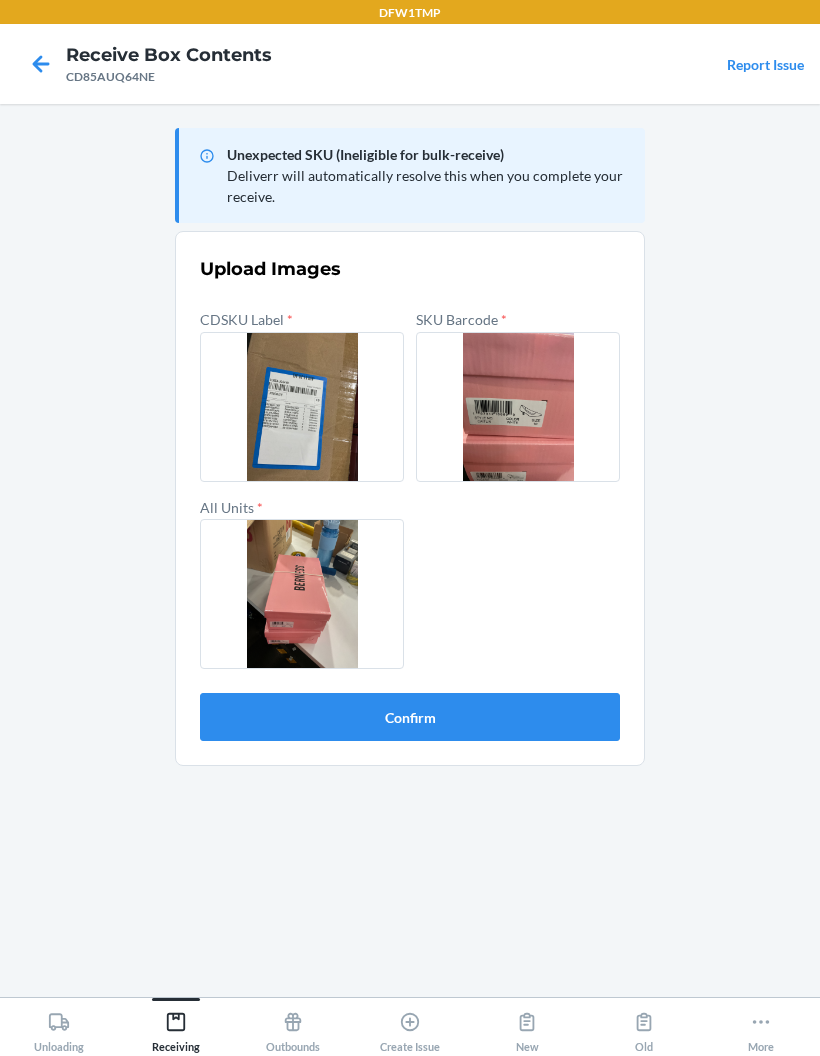 click on "Confirm" at bounding box center [410, 717] 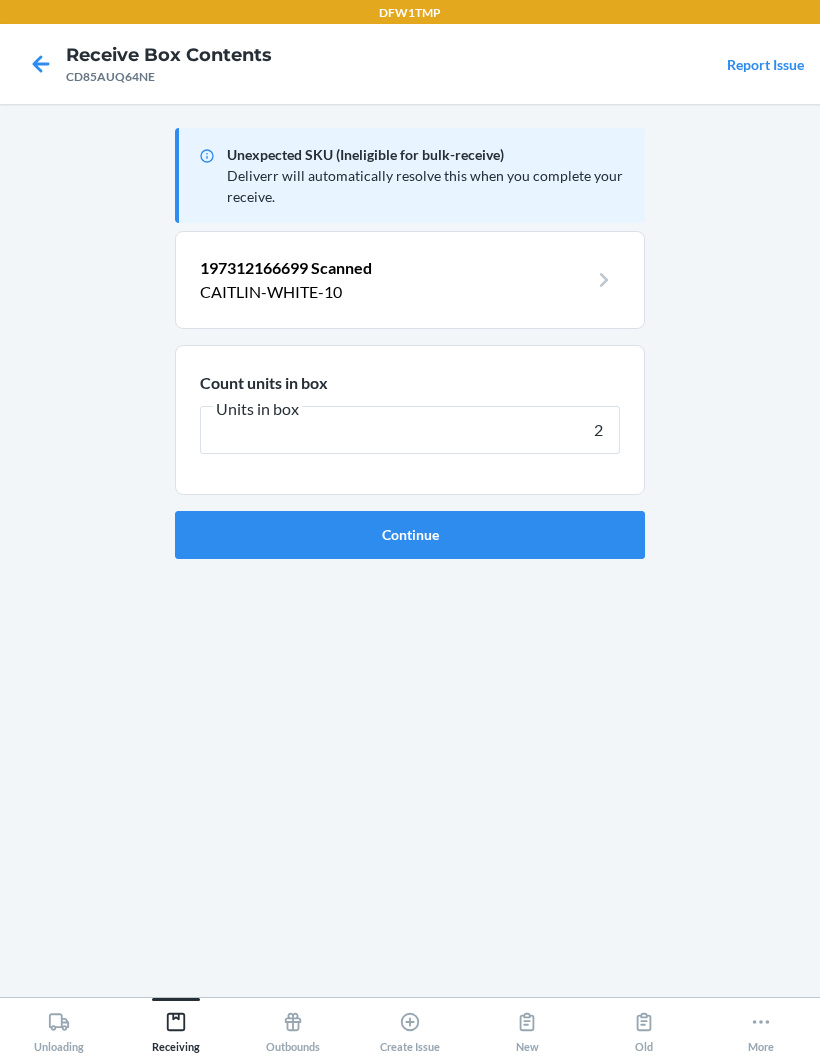 type on "2" 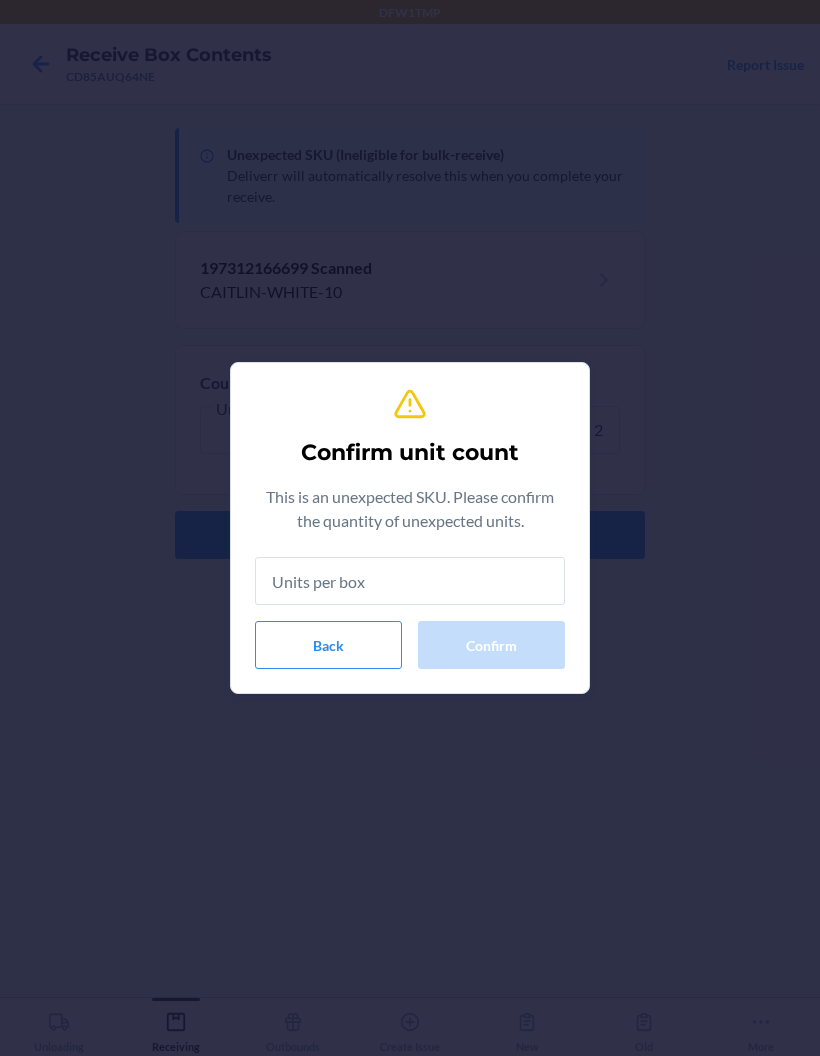type on "2" 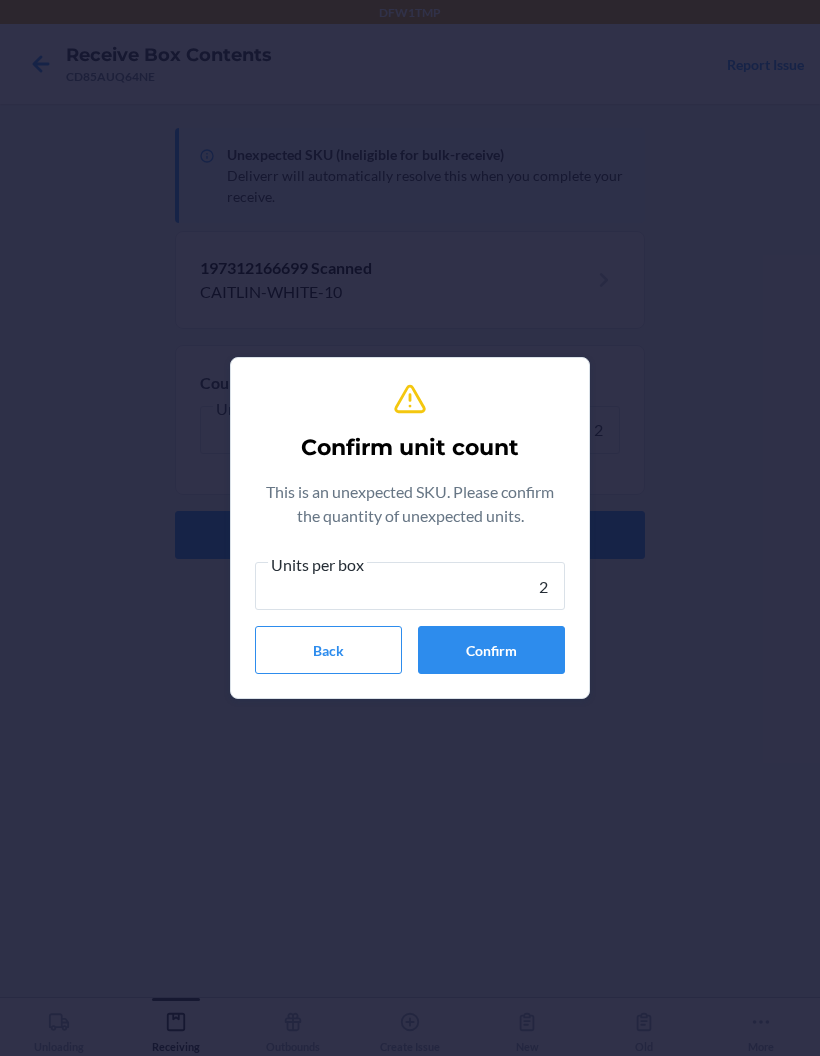click on "Confirm" at bounding box center [491, 650] 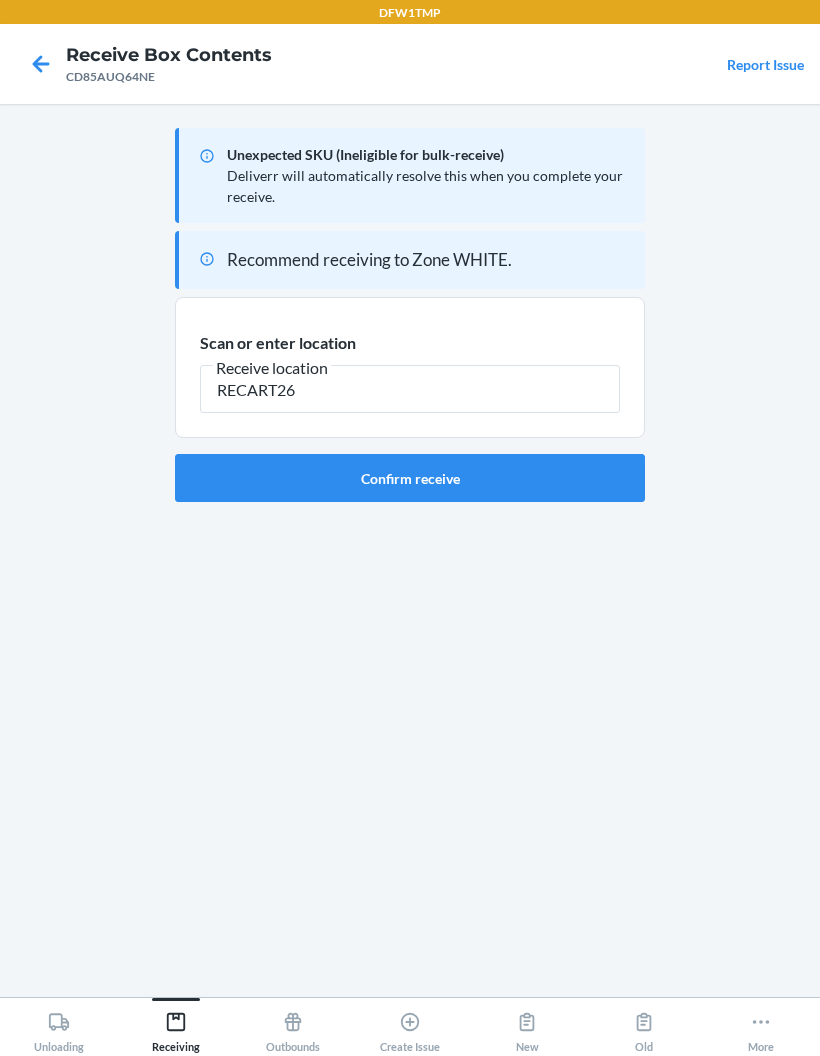 type on "RECART26" 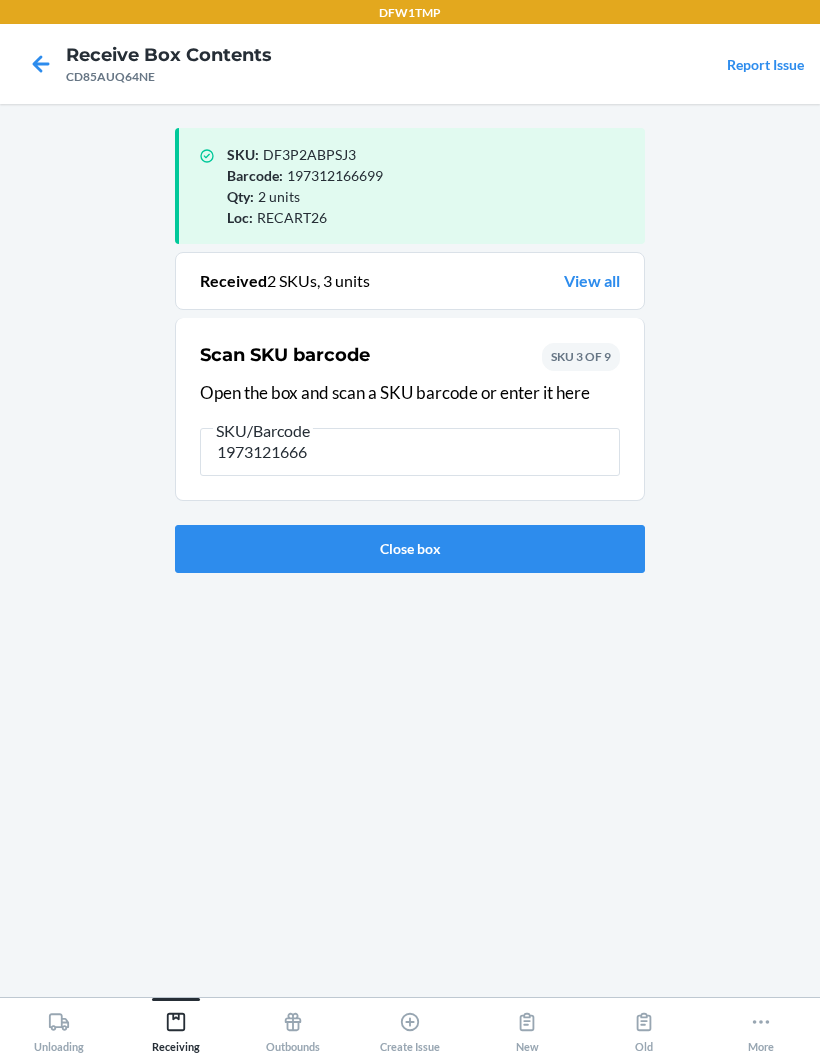 type on "19731216668" 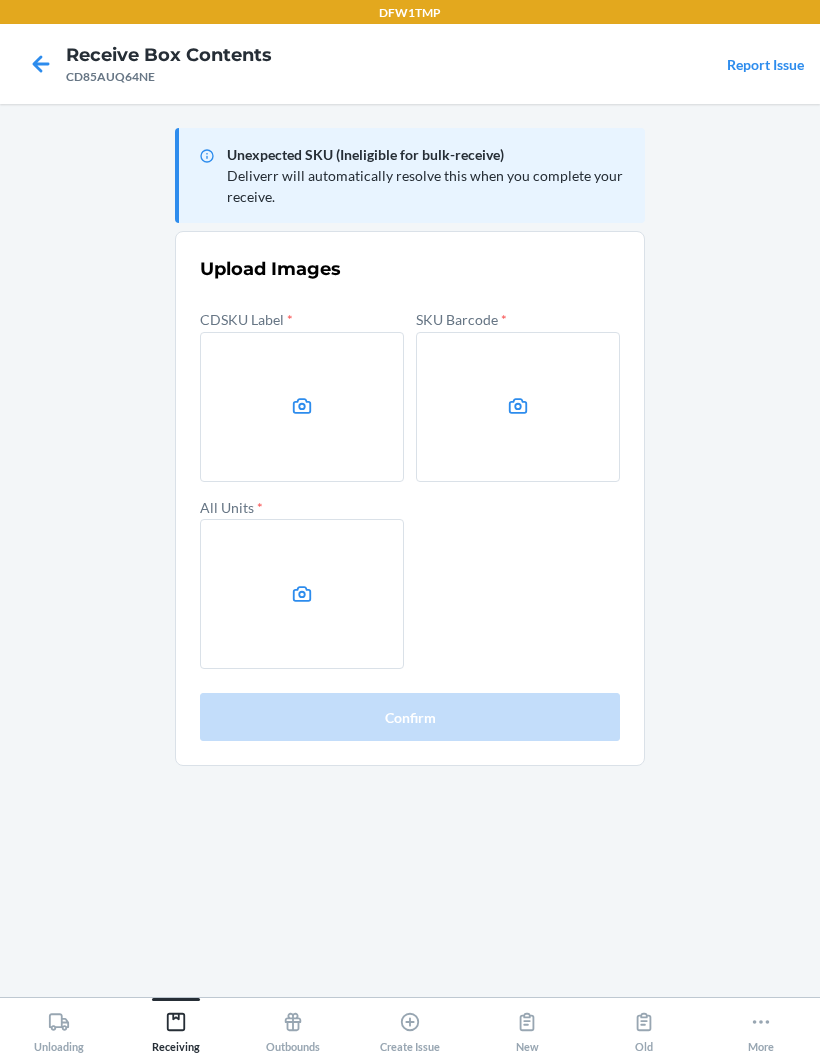 click at bounding box center [302, 407] 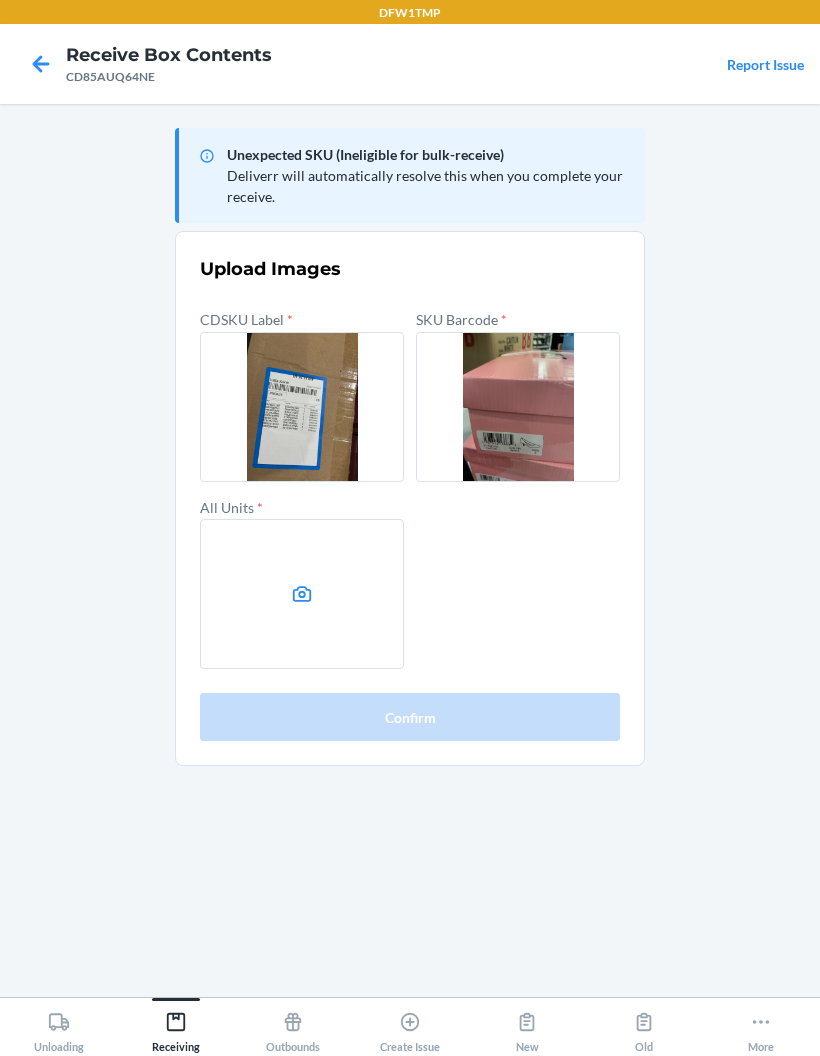click at bounding box center [302, 594] 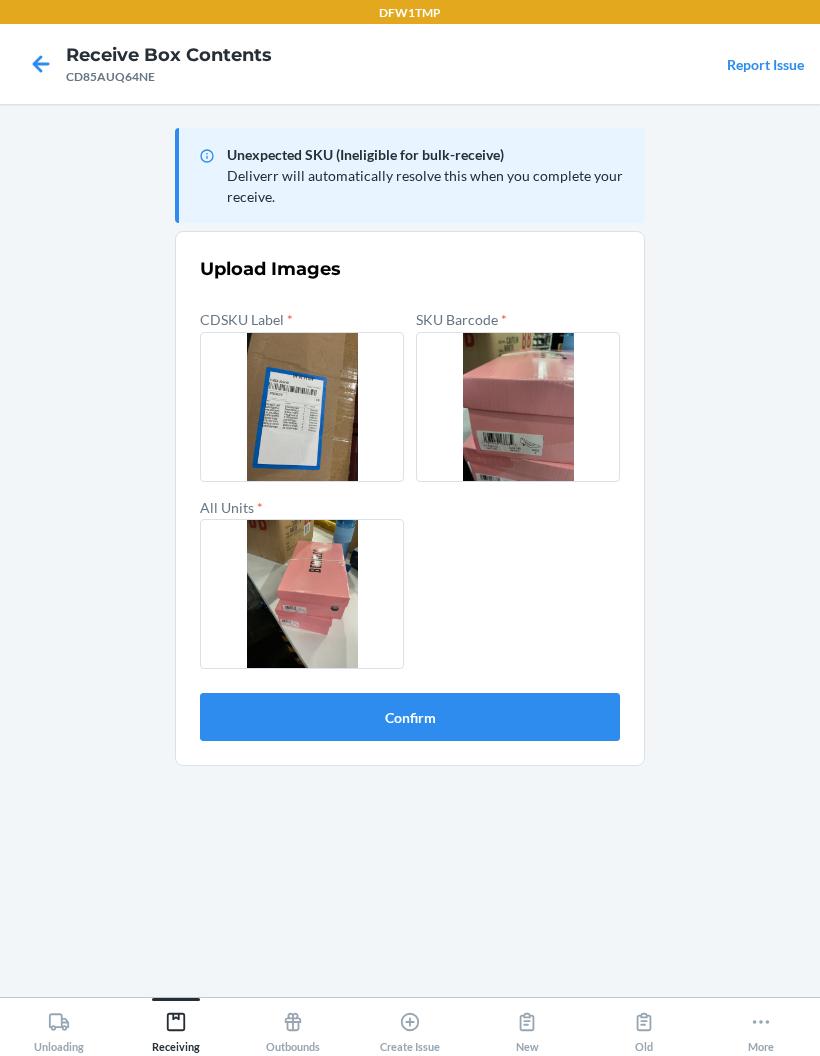 click on "Confirm" at bounding box center [410, 717] 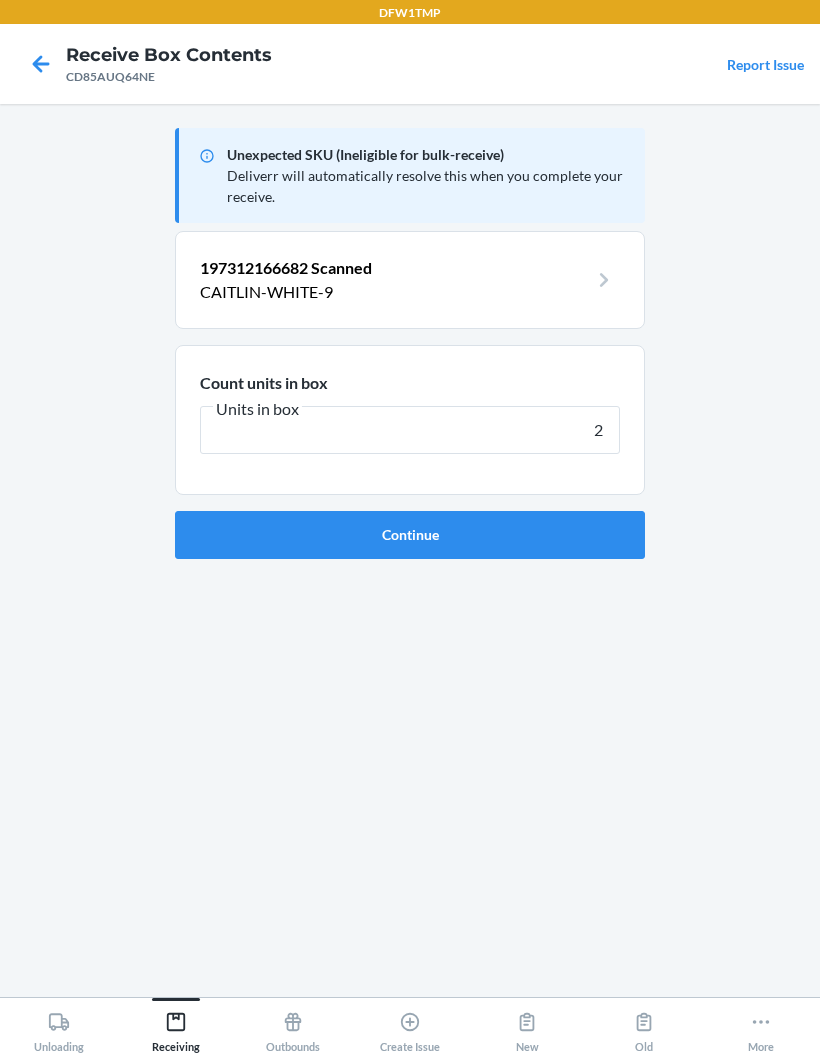 type on "2" 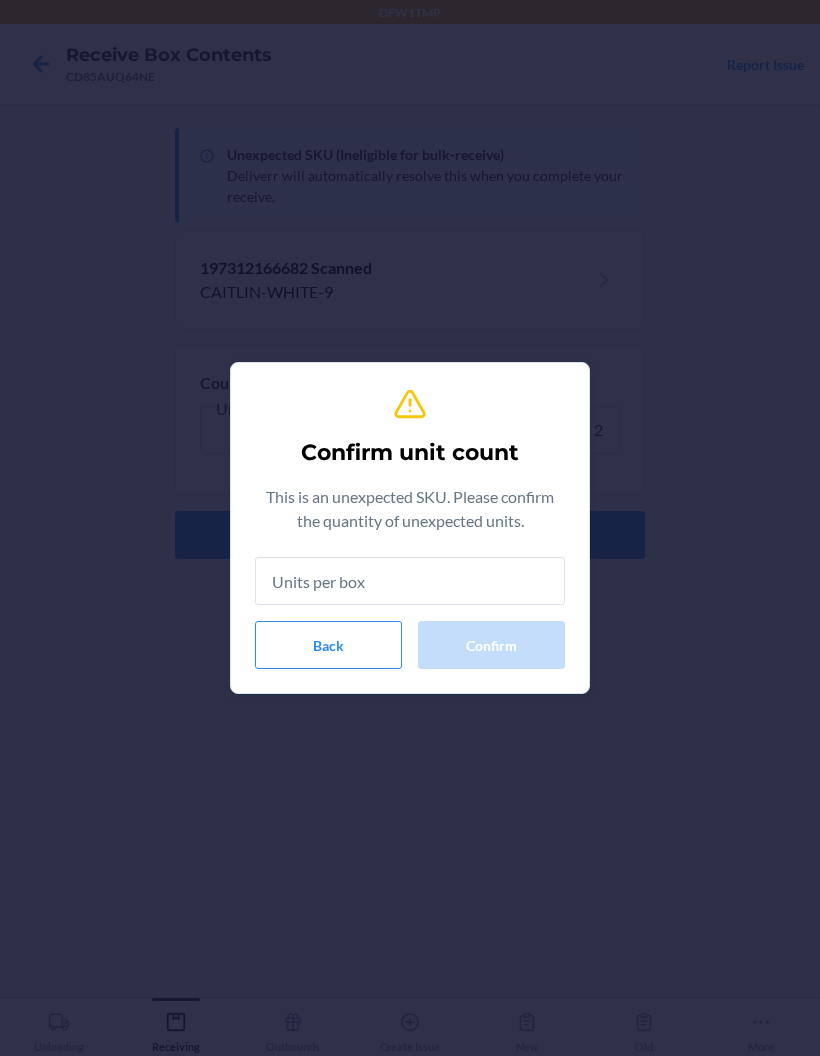 type on "2" 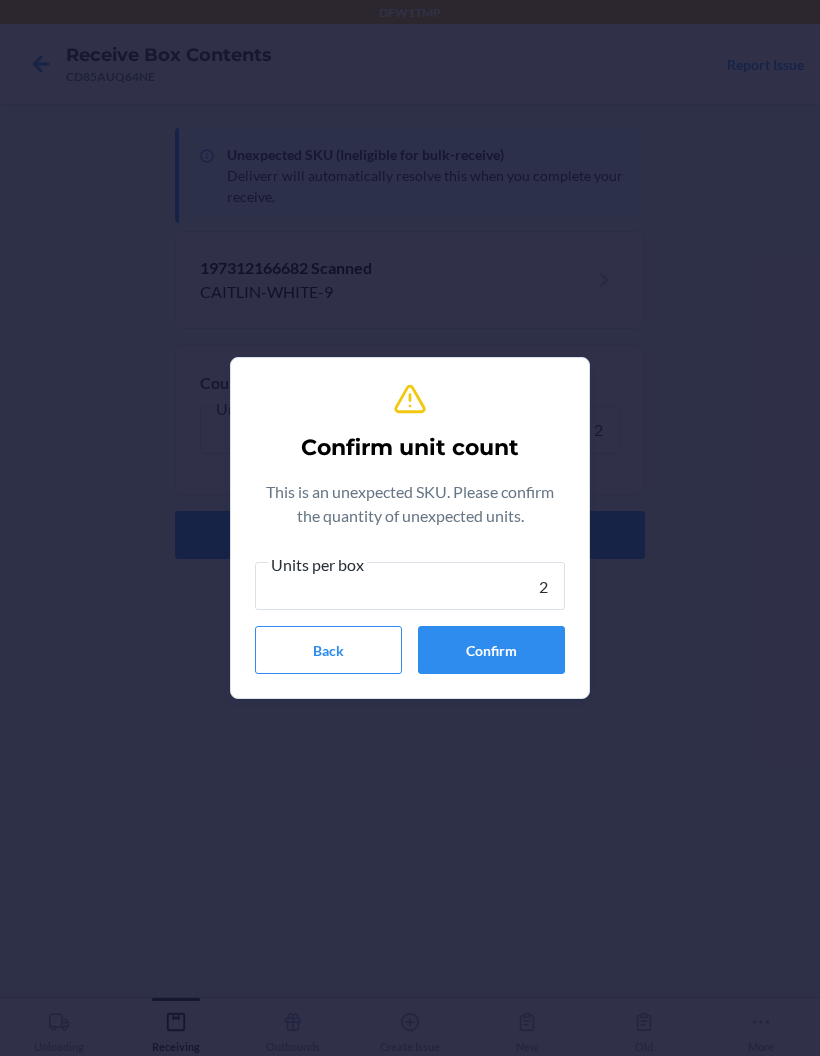 click on "Confirm" at bounding box center [491, 650] 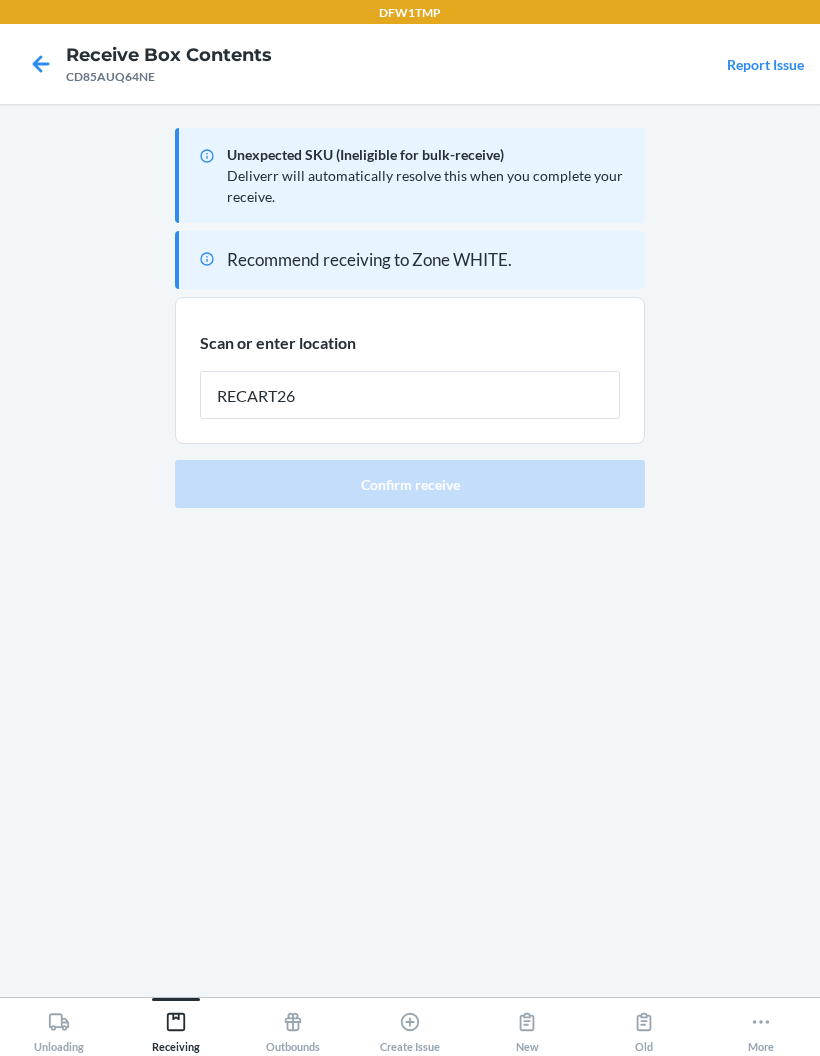 type on "RECART26" 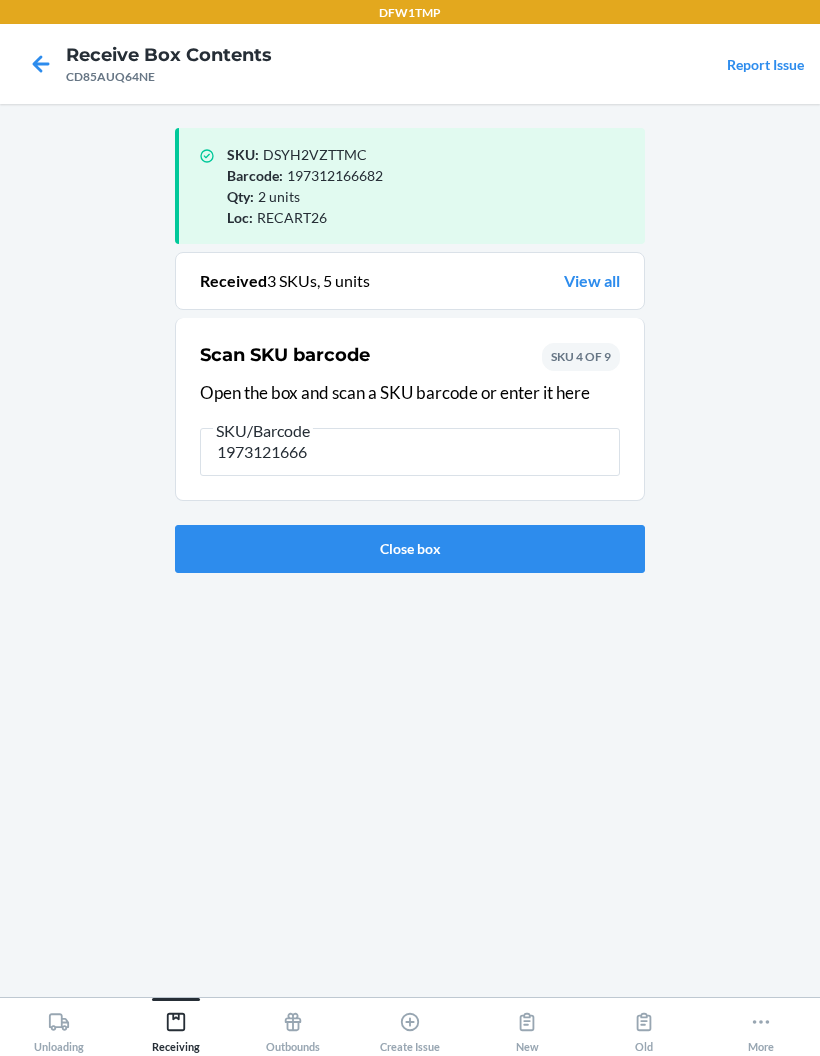 type on "19731216666" 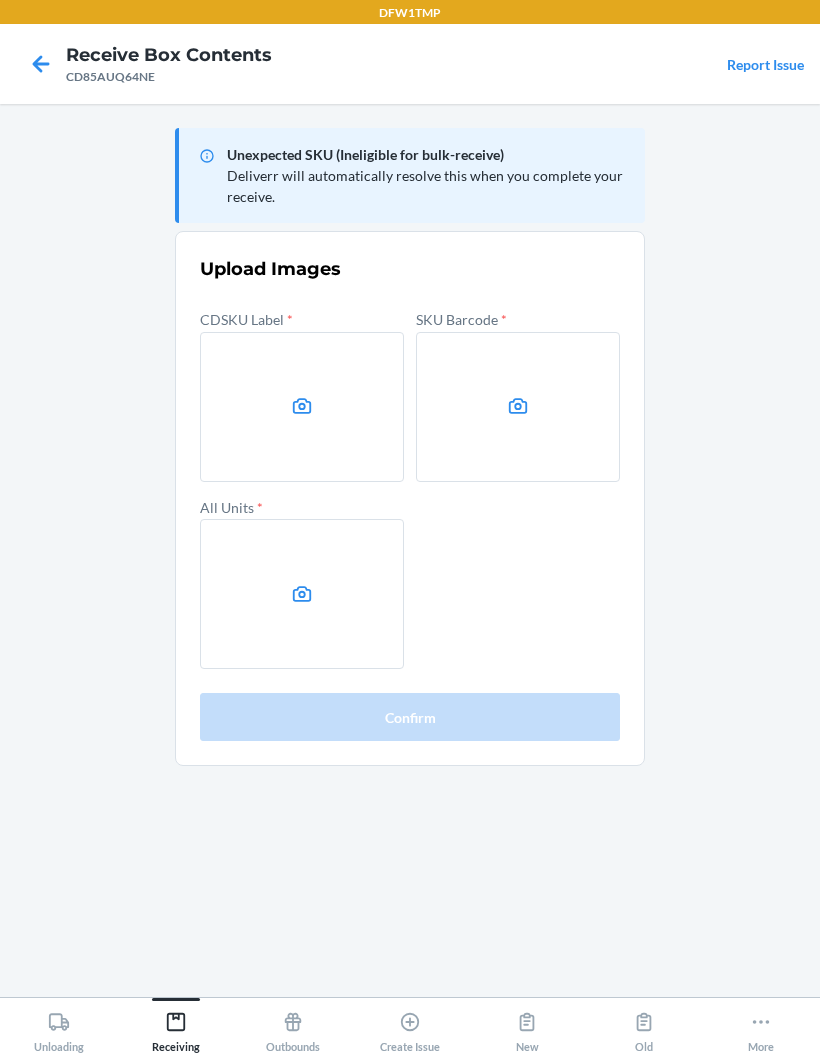 click 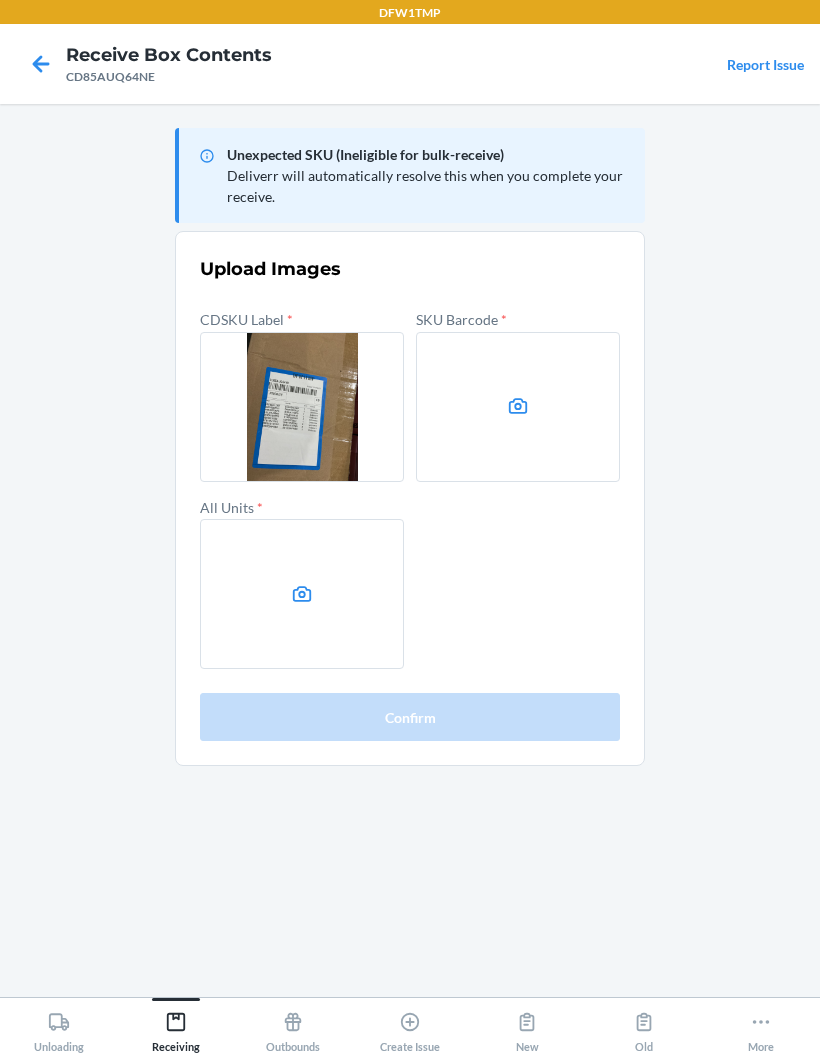 click at bounding box center (518, 407) 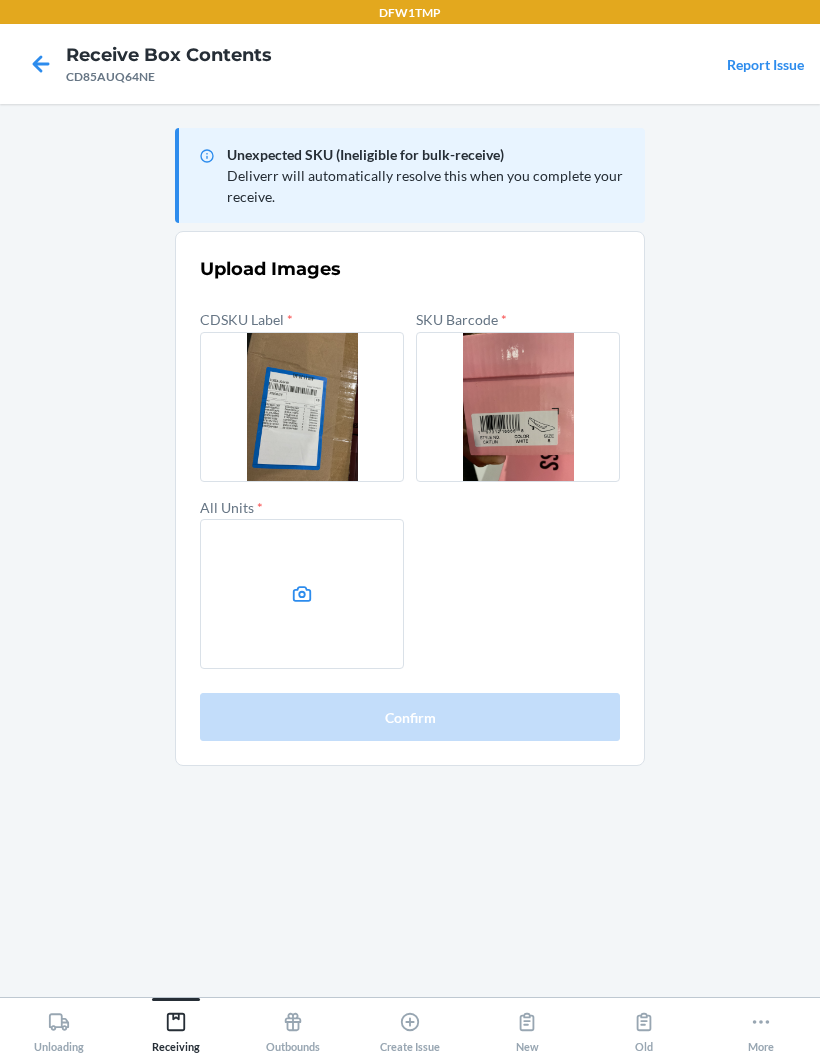 click at bounding box center (302, 594) 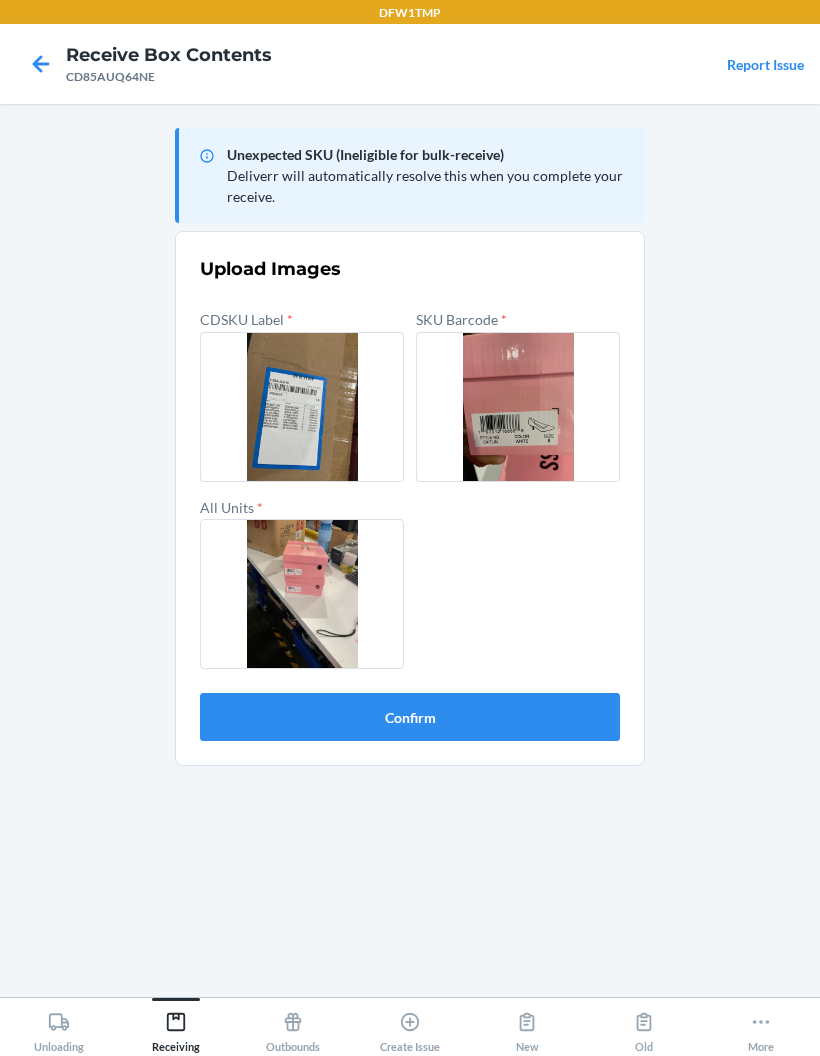 click on "Confirm" at bounding box center (410, 717) 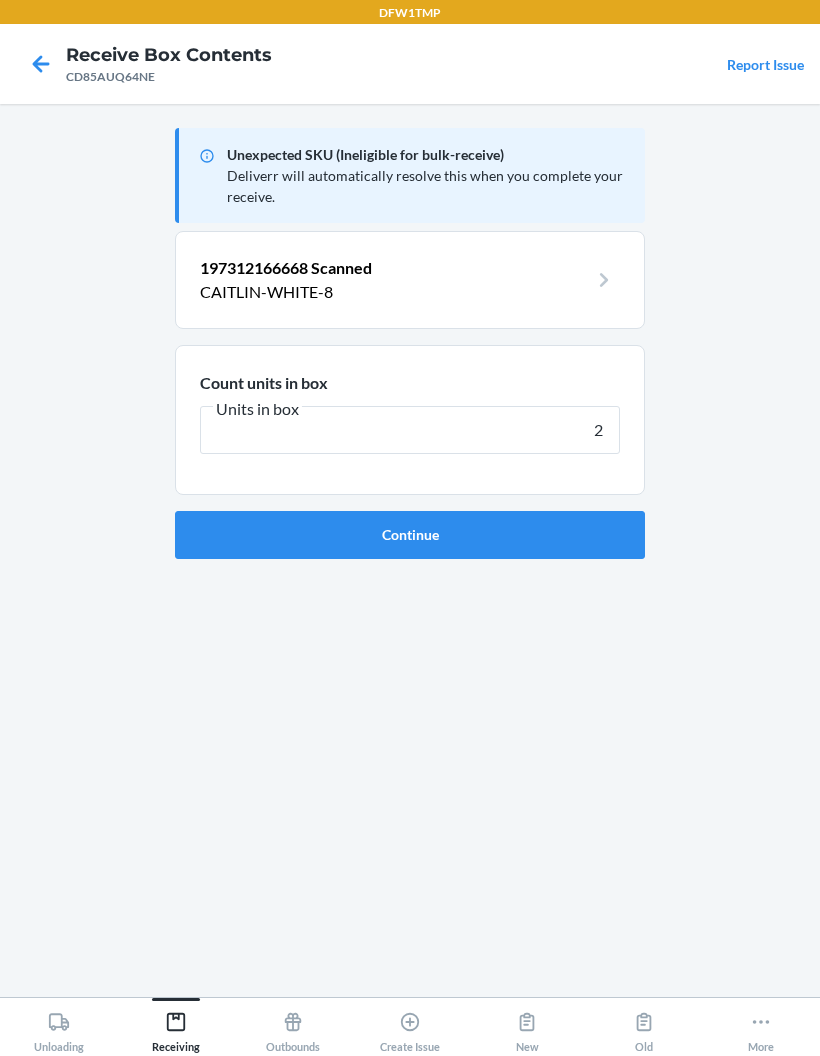 type on "2" 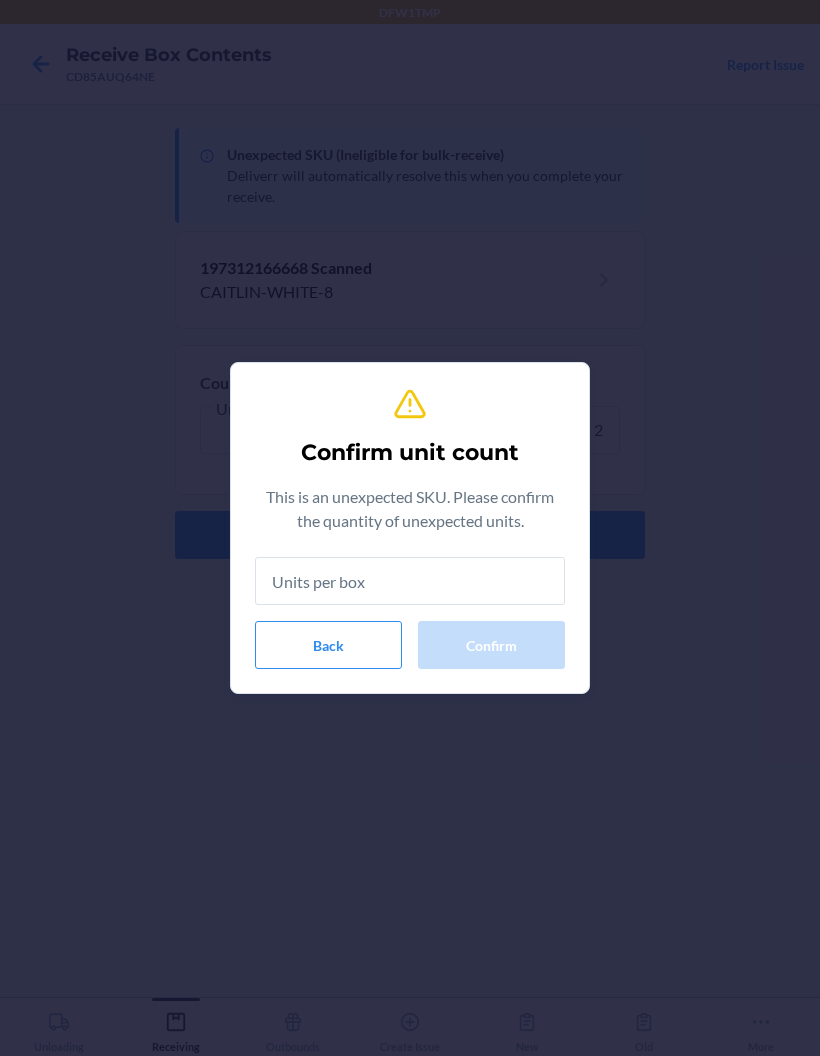 type on "2" 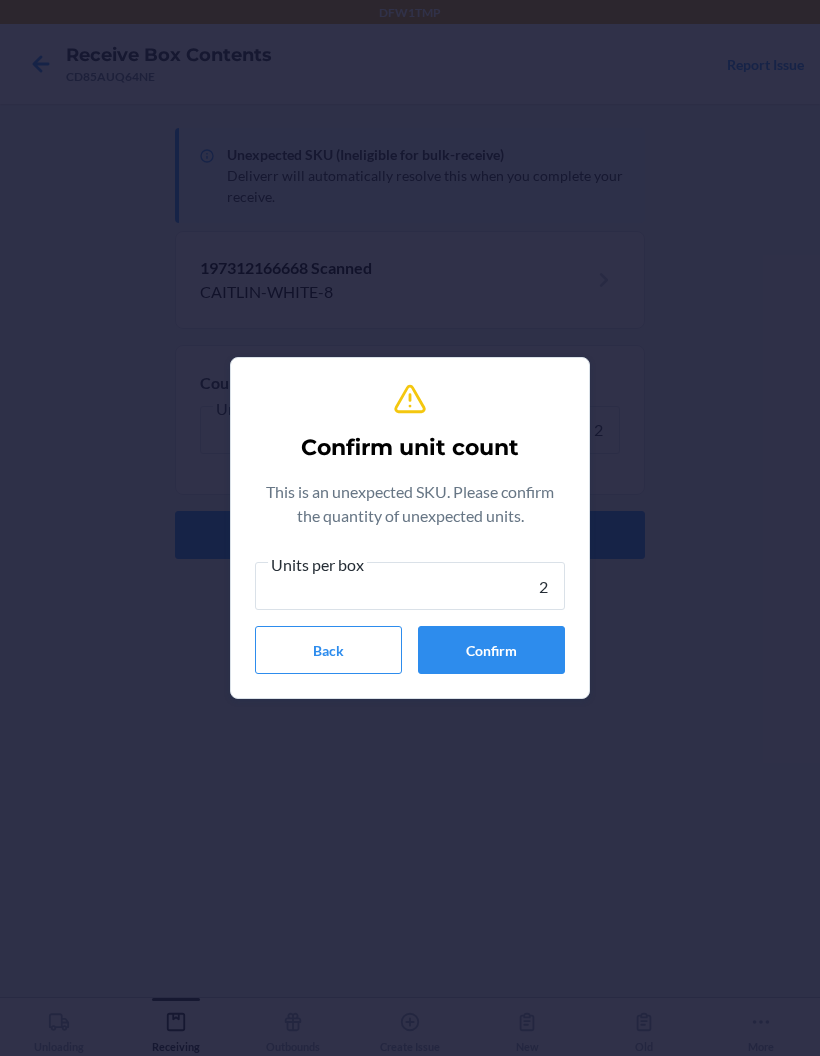 click on "Confirm" at bounding box center [491, 650] 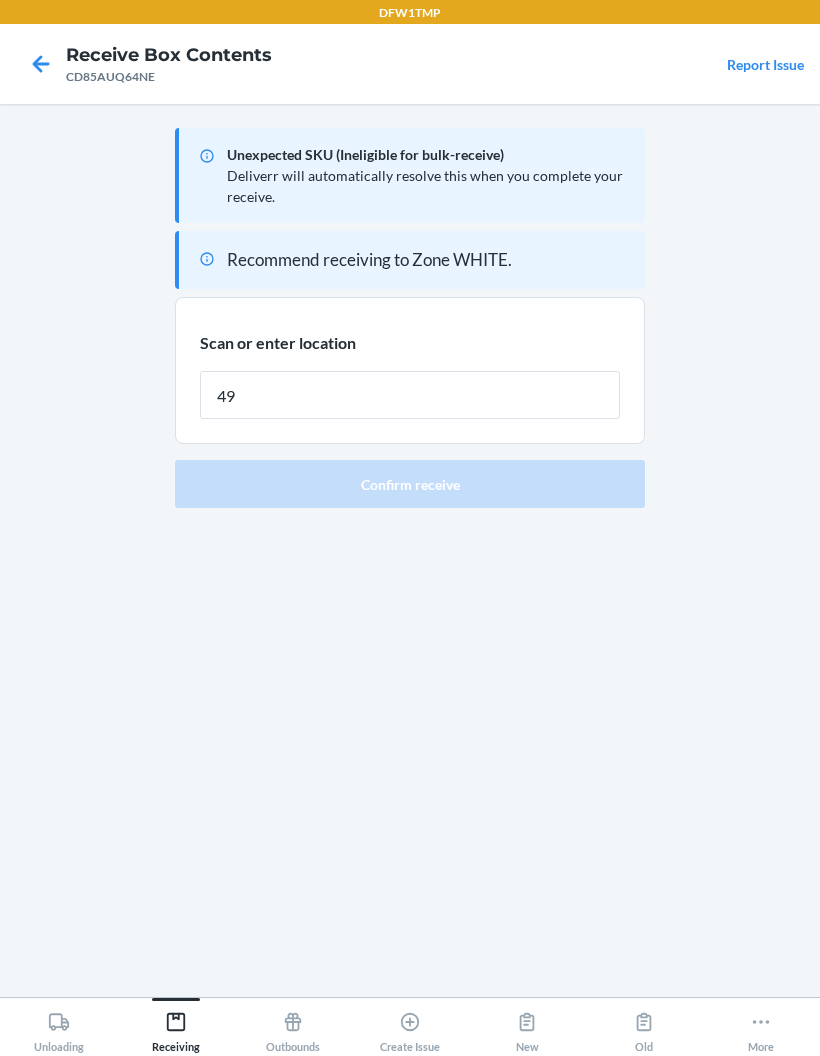 type on "49" 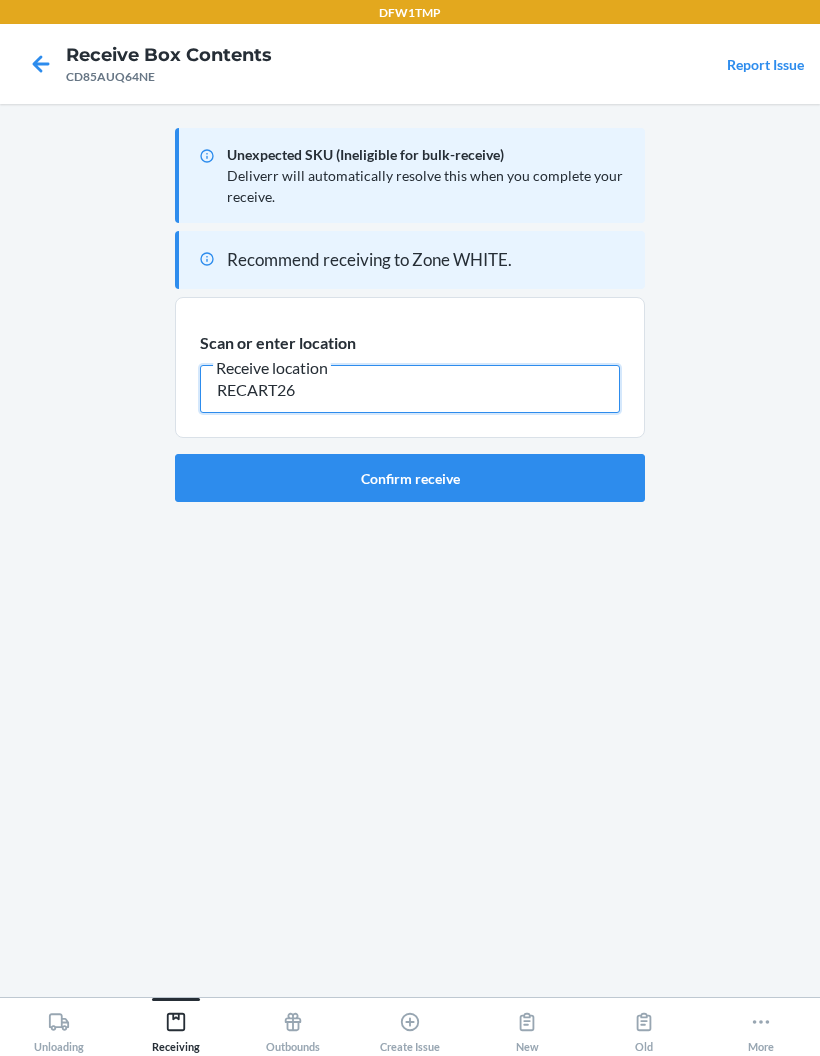 type on "RECART26" 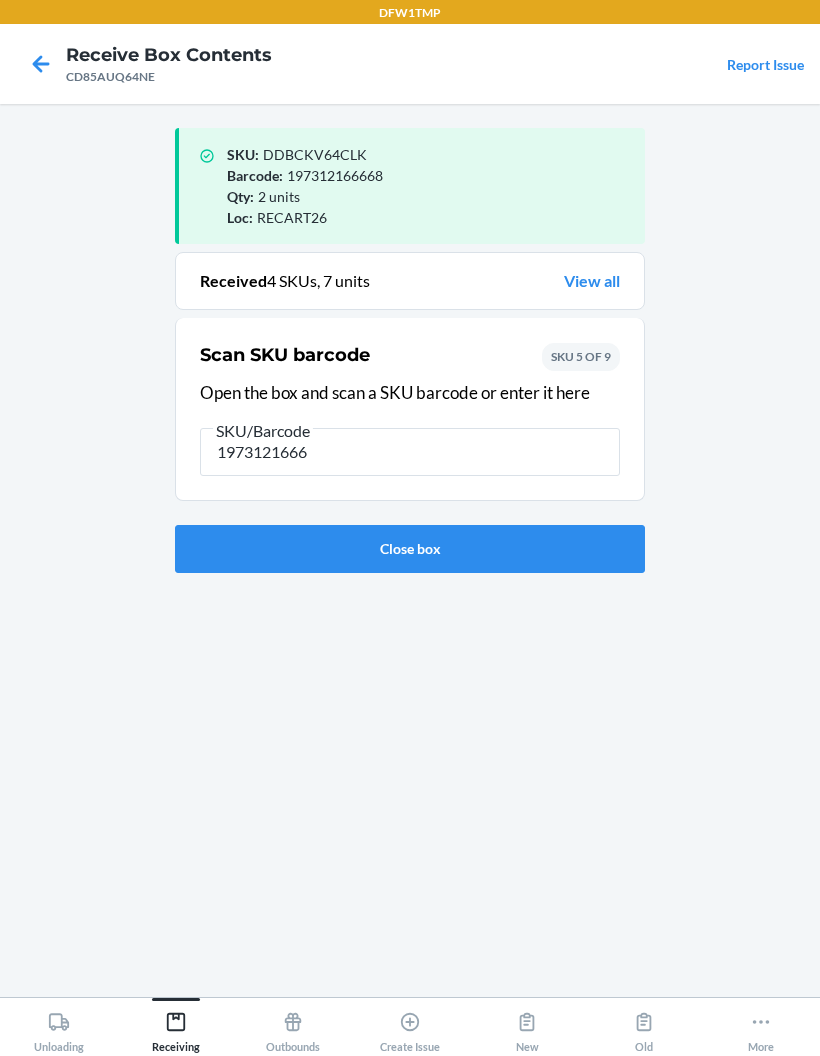 type on "19731216665" 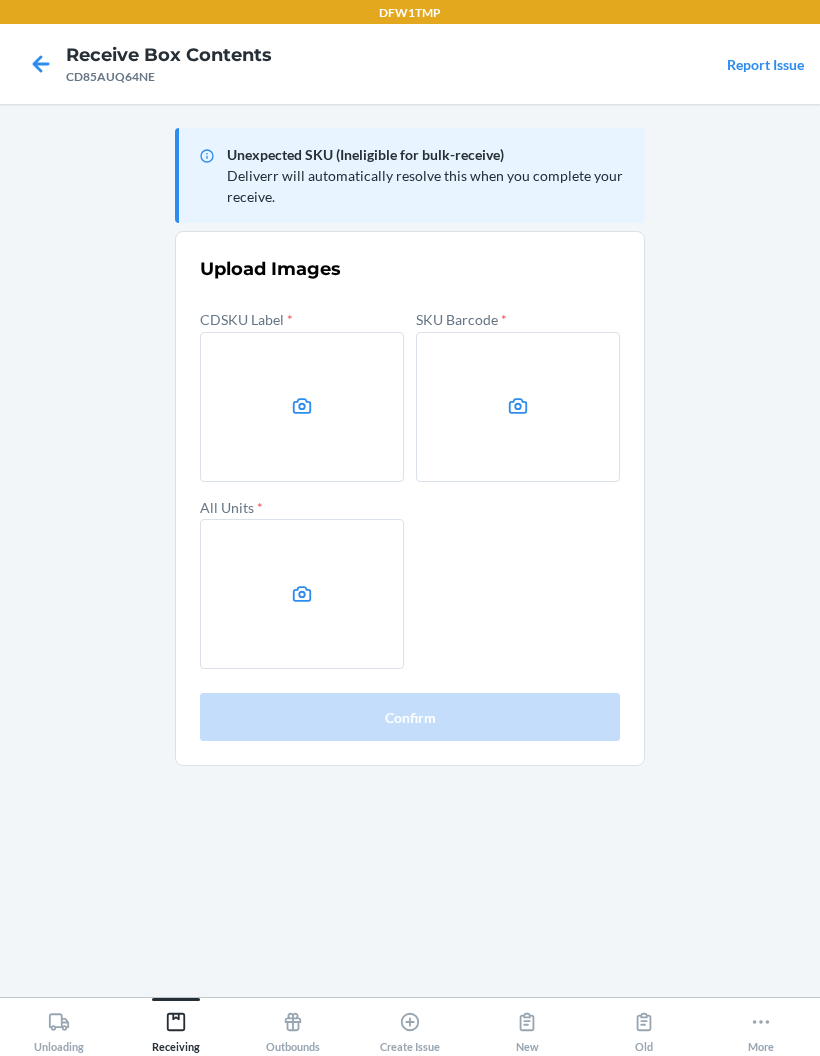 click at bounding box center [302, 407] 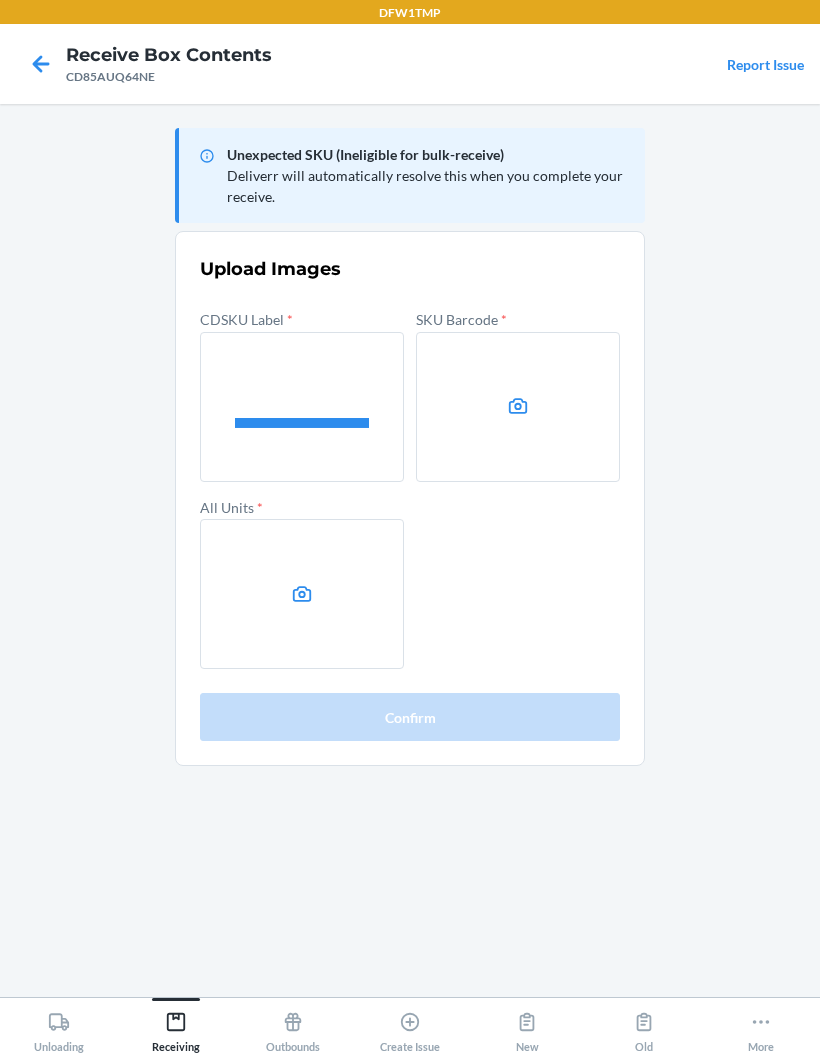 click at bounding box center (518, 407) 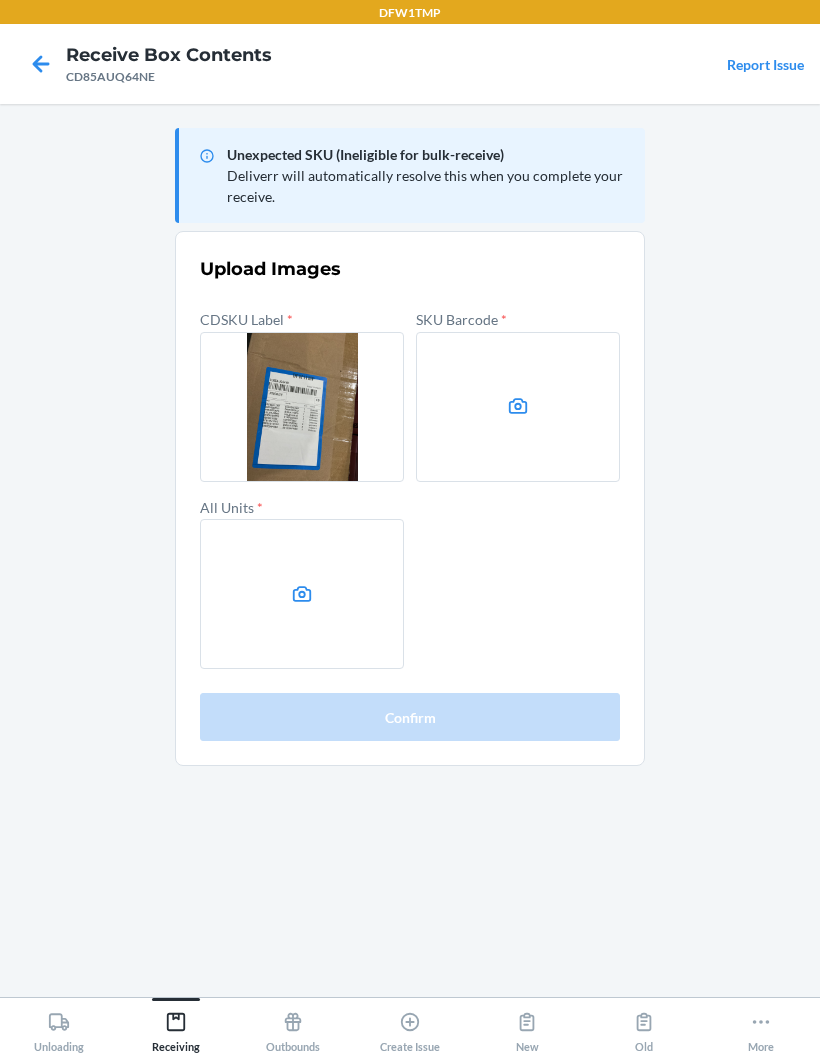 click 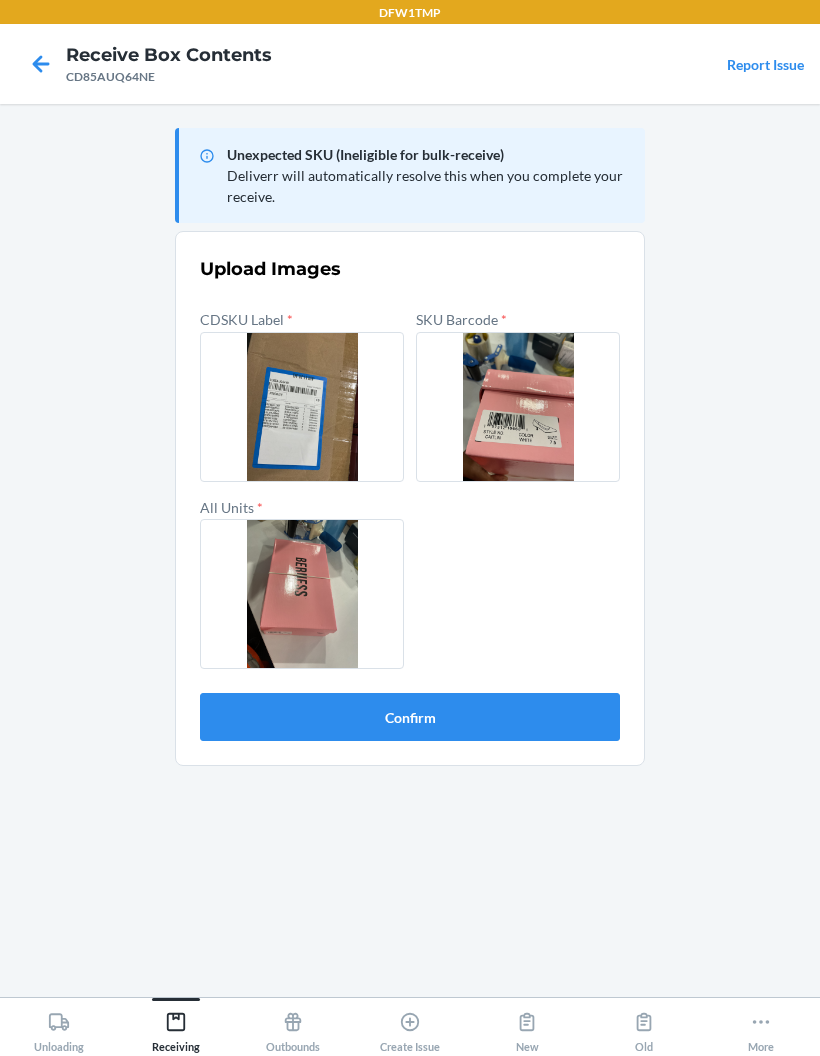 click on "Confirm" at bounding box center (410, 717) 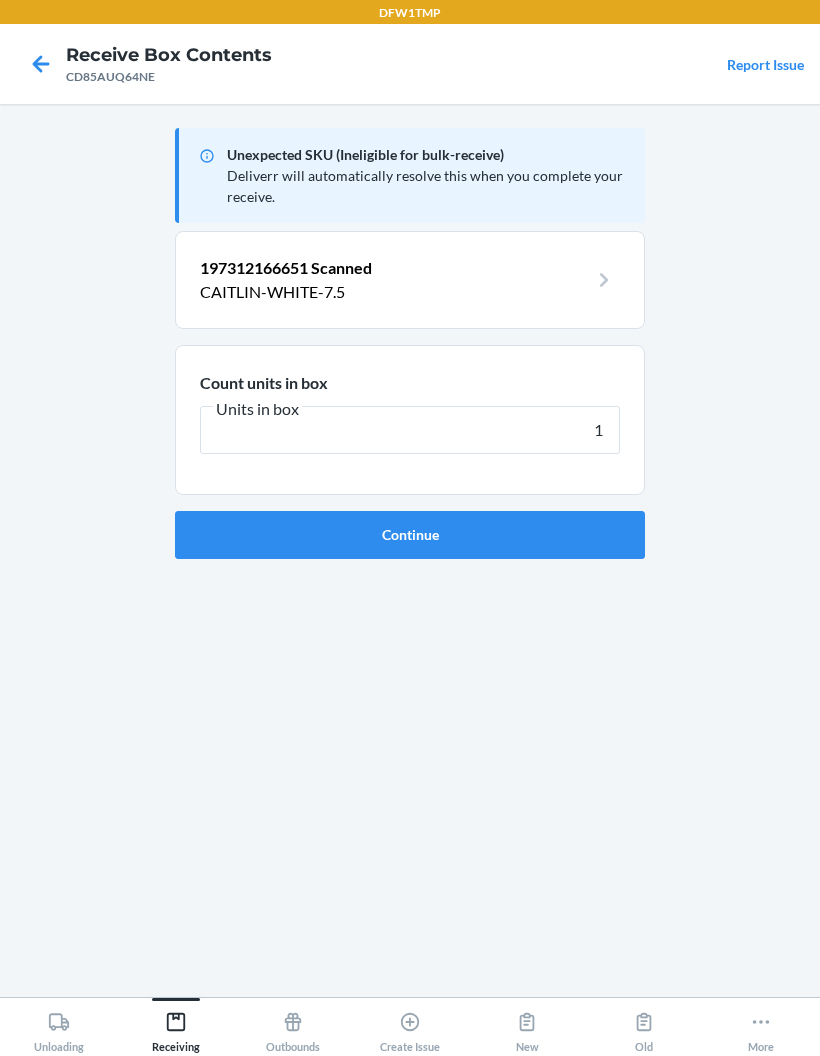 type on "1" 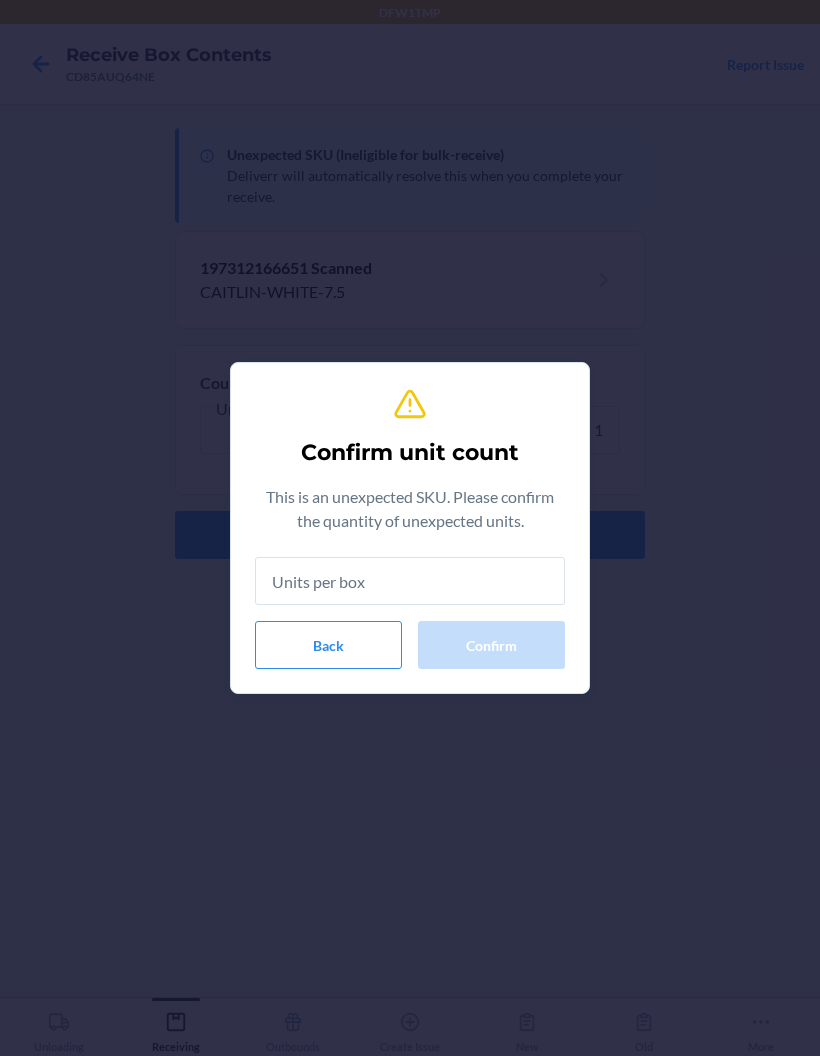 type on "1" 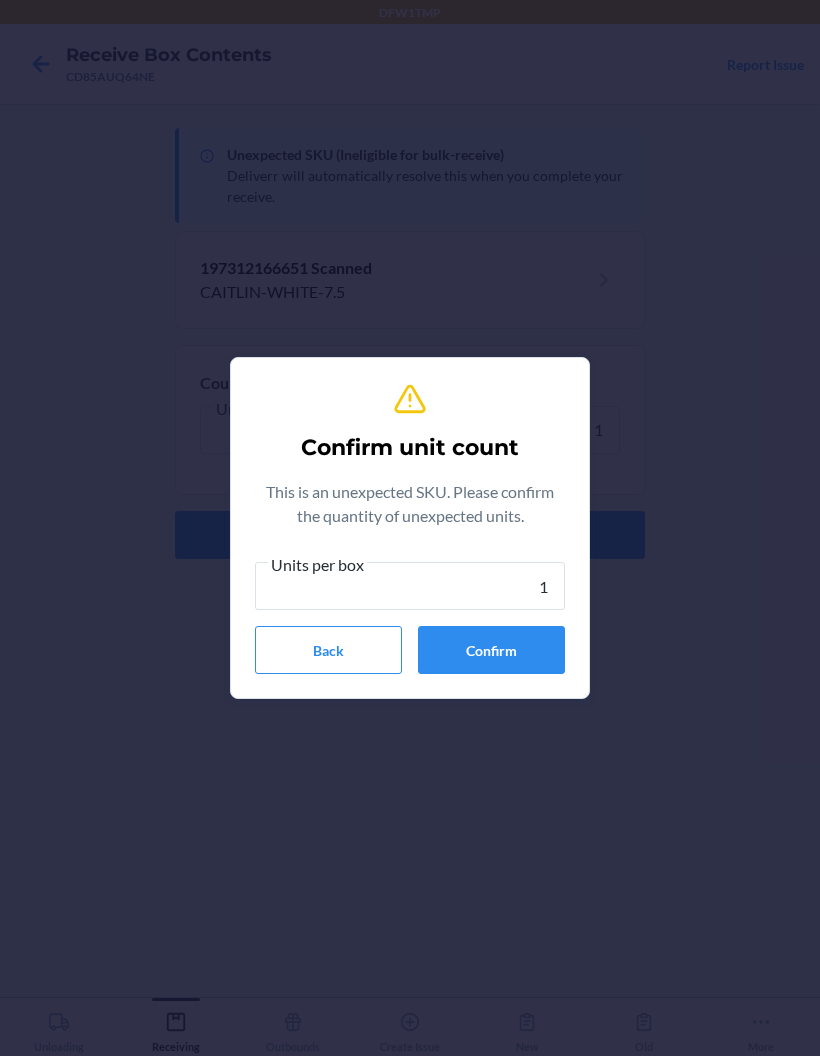 click on "Confirm" at bounding box center [491, 650] 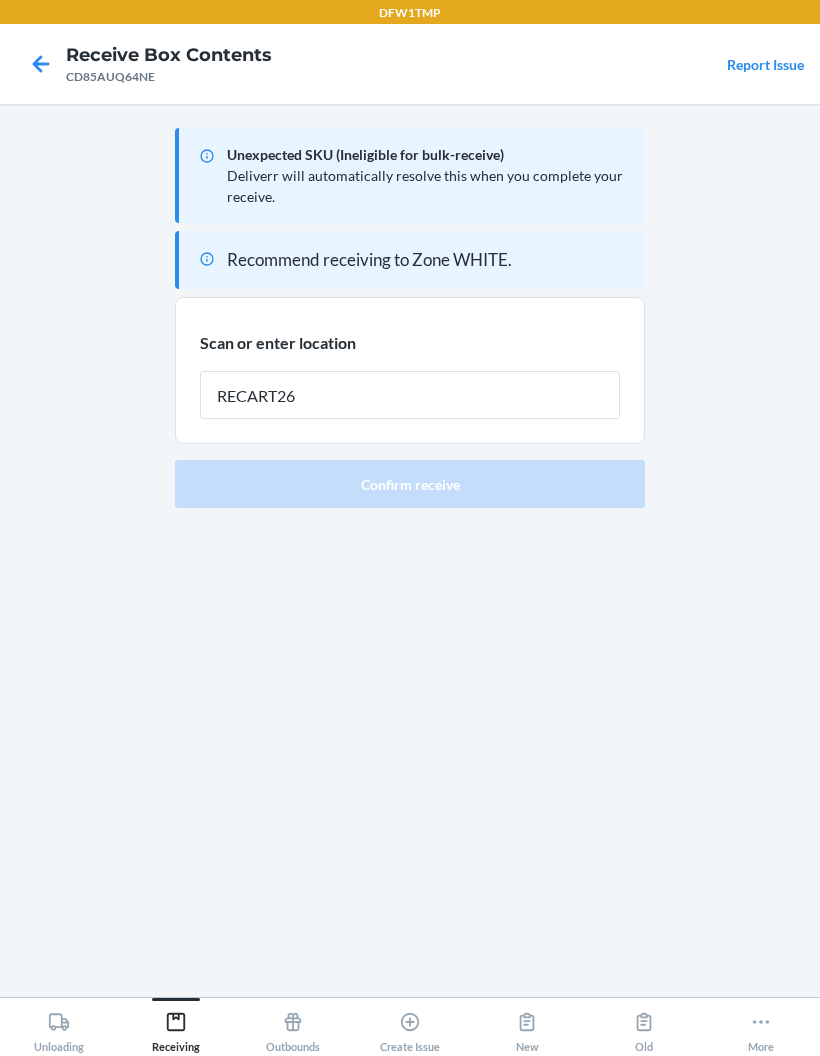 type on "RECART26" 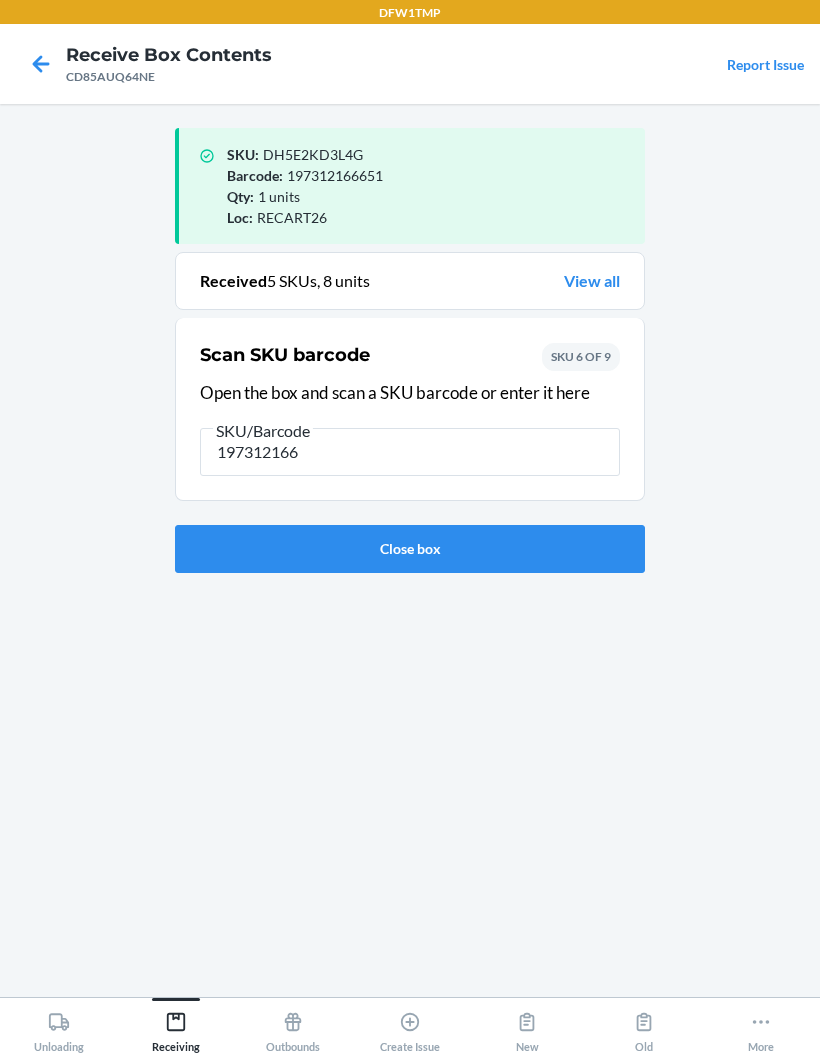 type on "1973121666" 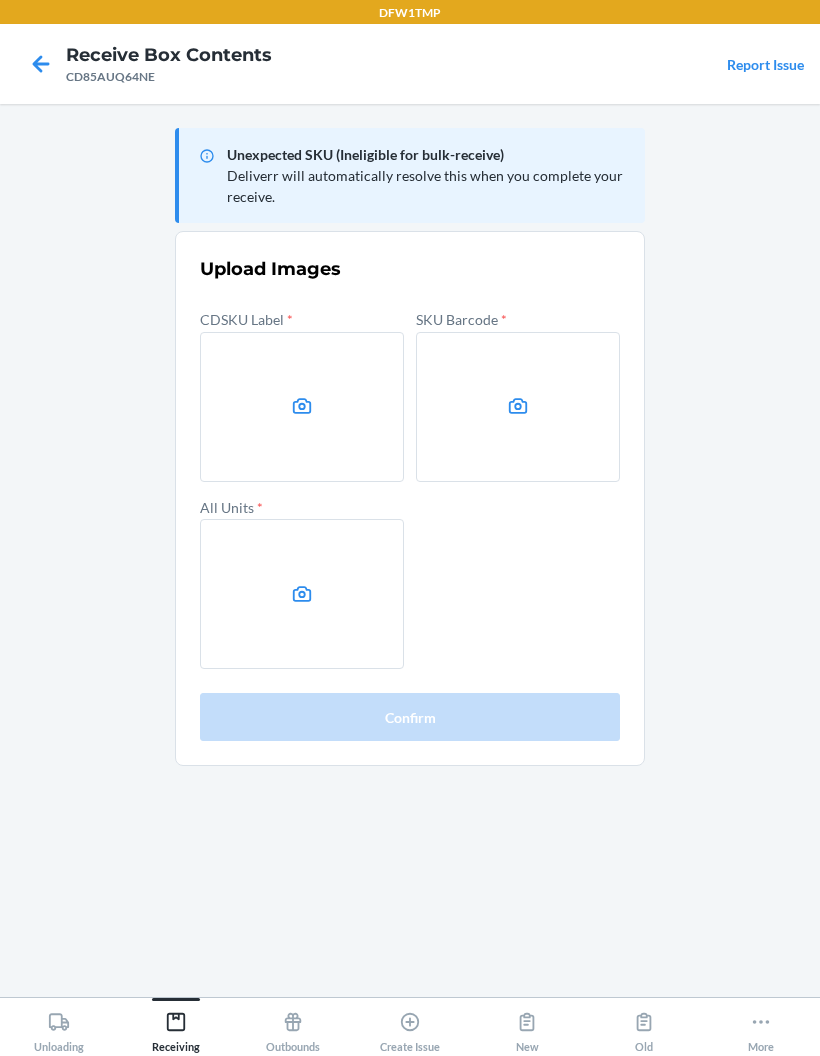 click 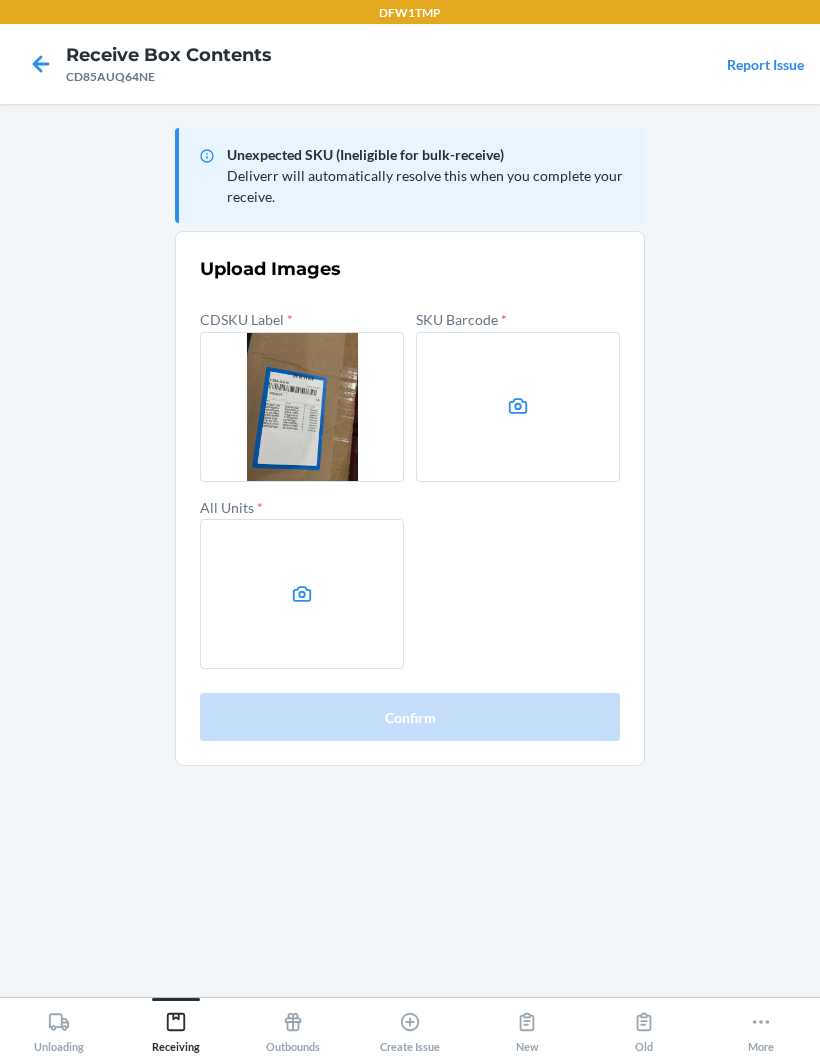 click at bounding box center [518, 407] 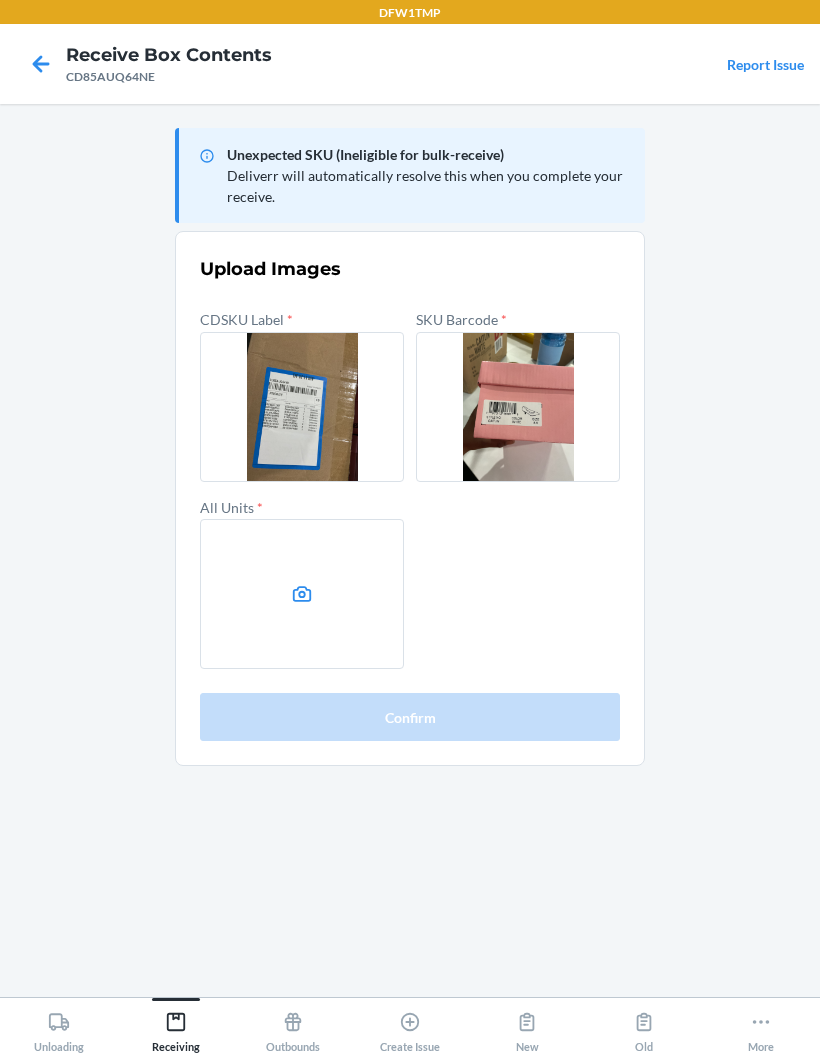 click at bounding box center [302, 594] 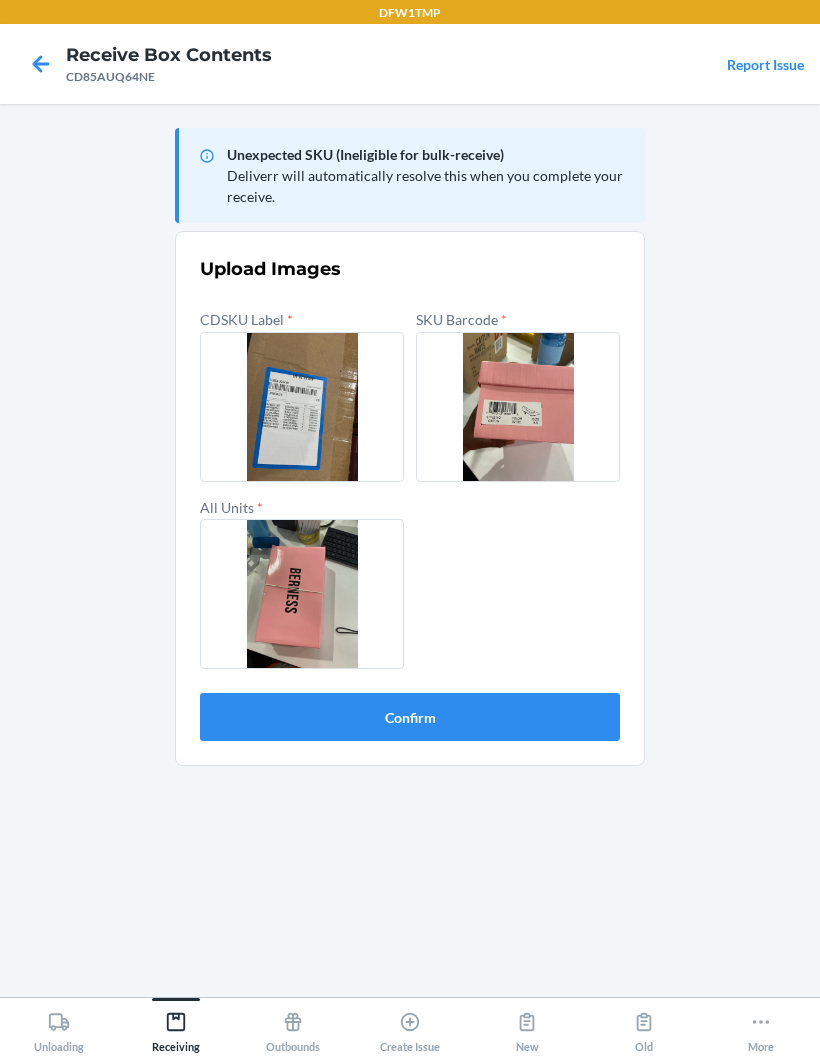 click on "Confirm" at bounding box center [410, 717] 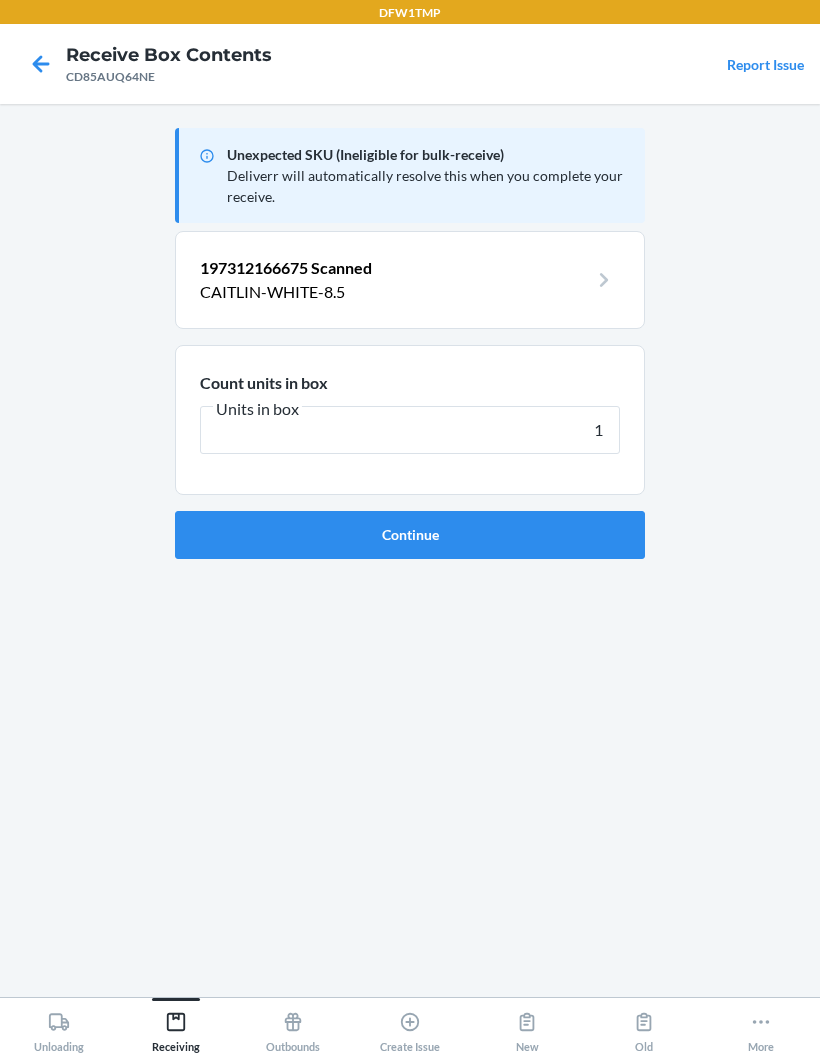 type on "1" 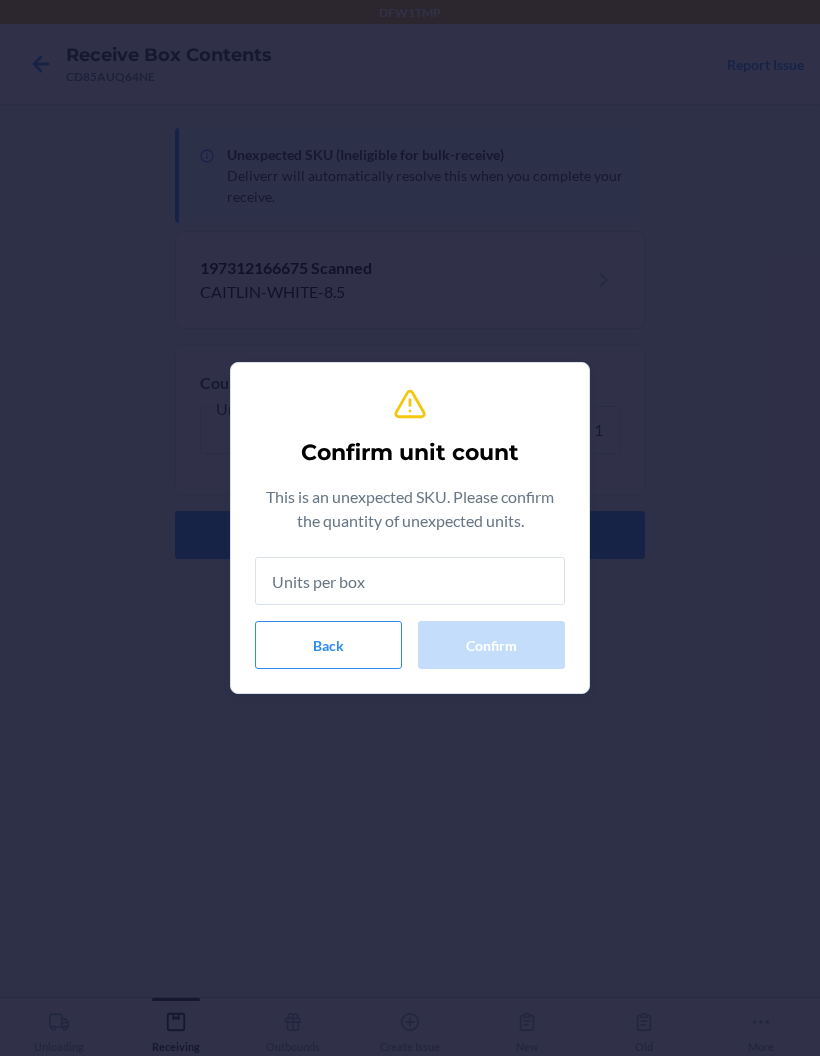 type on "1" 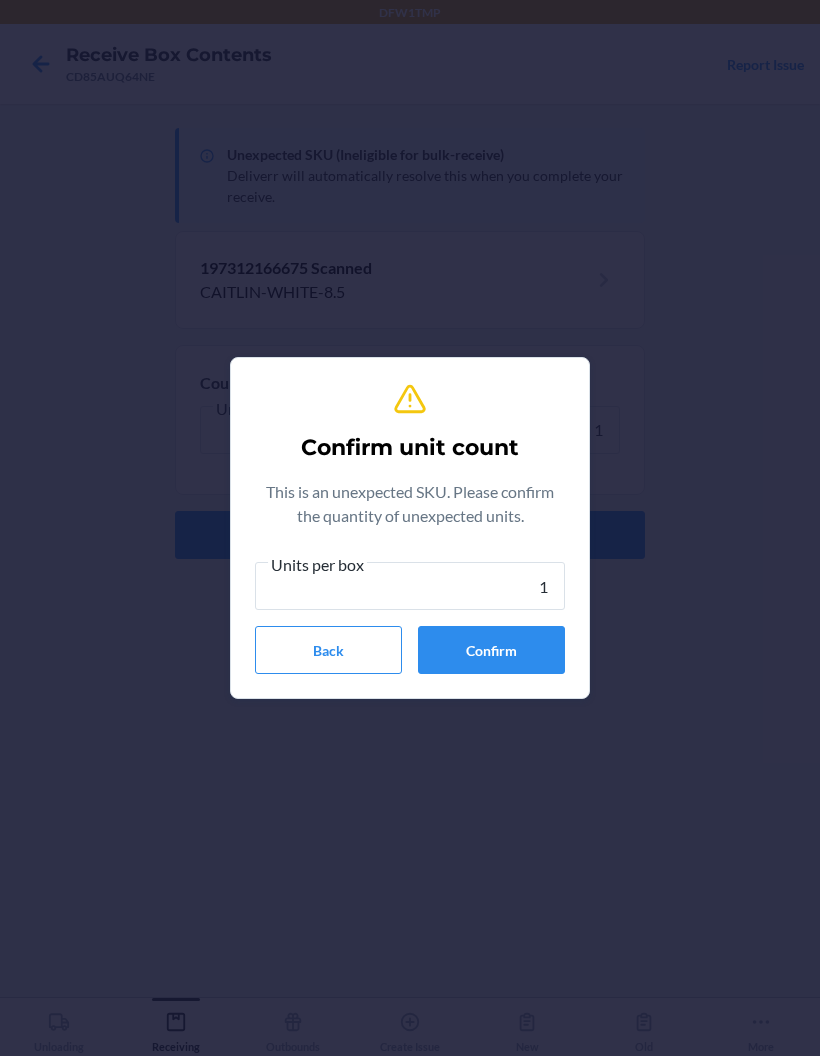 click on "Confirm" at bounding box center [491, 650] 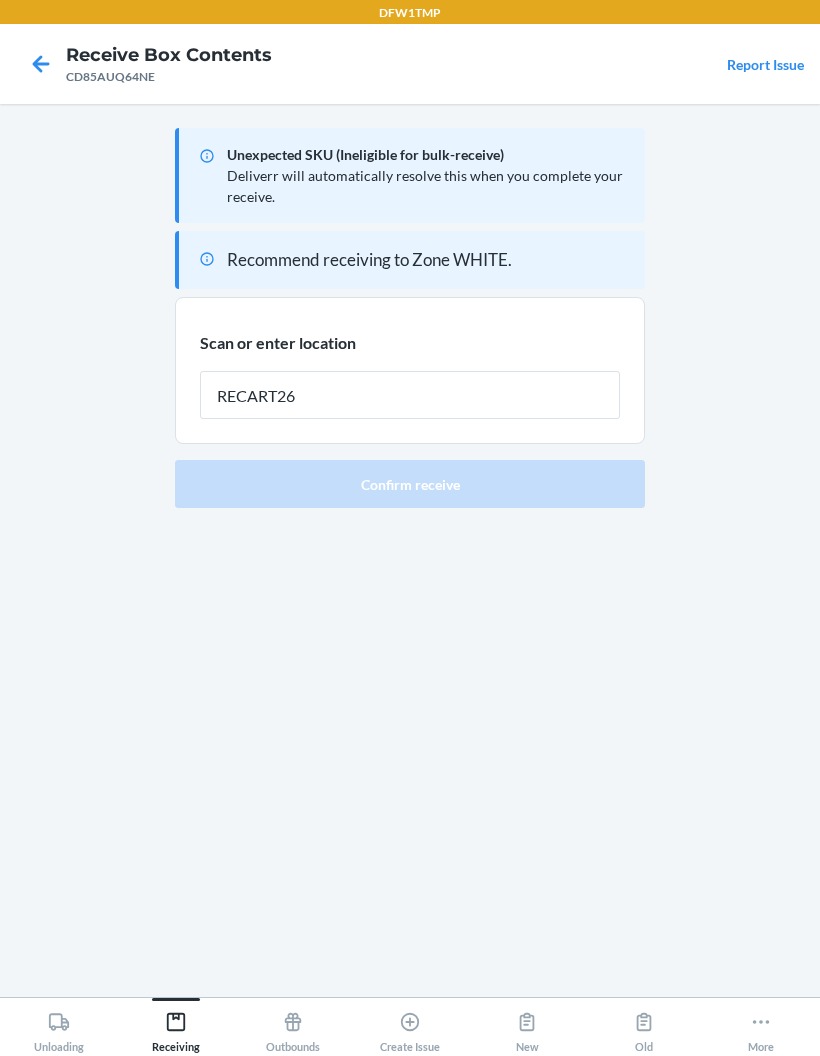 type on "RECART26" 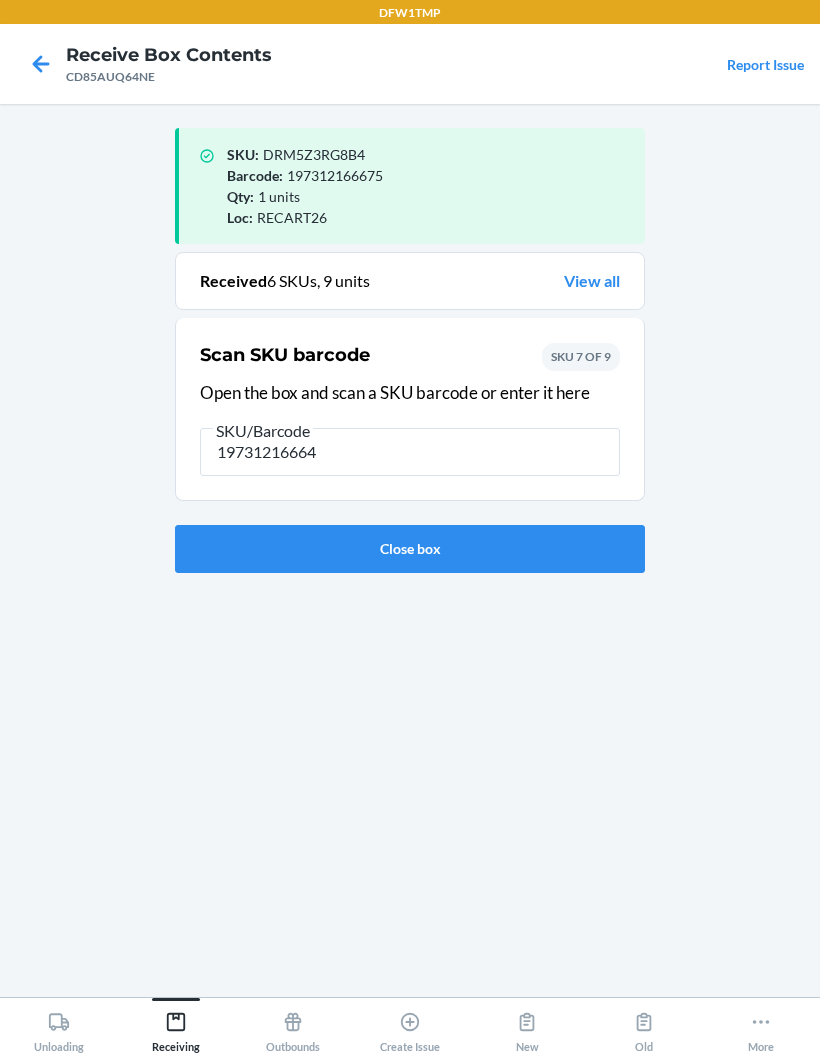 type on "197312166644" 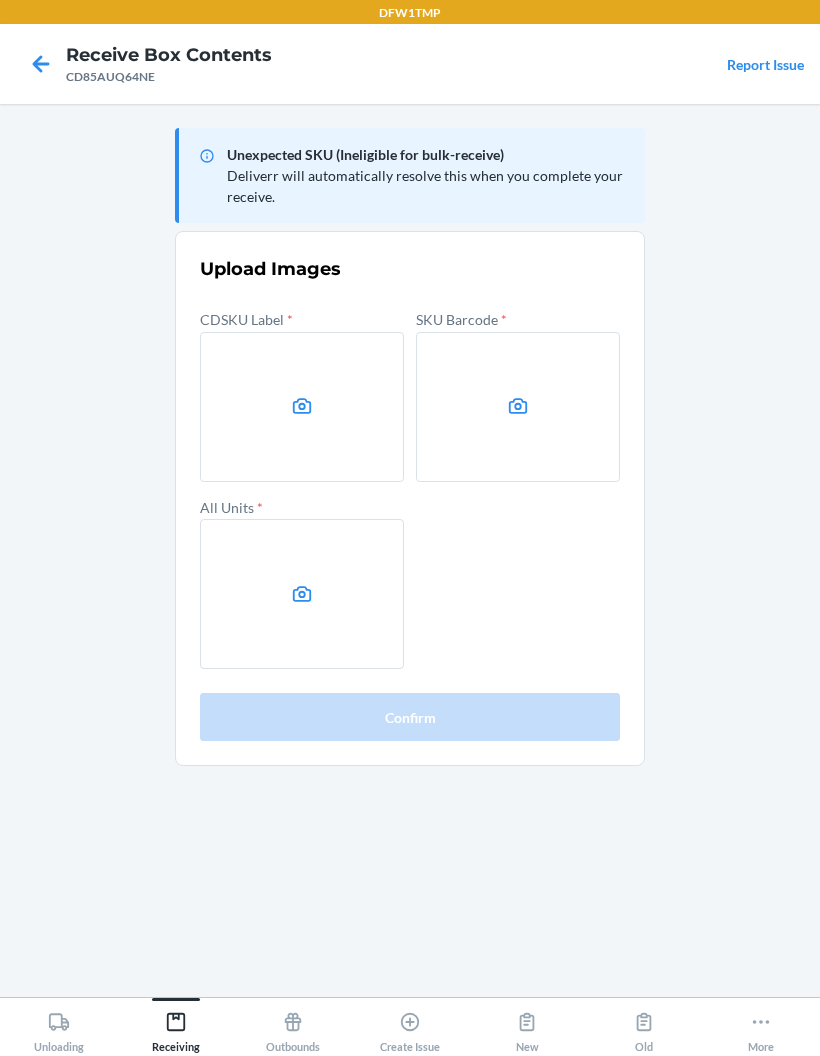 click at bounding box center (302, 407) 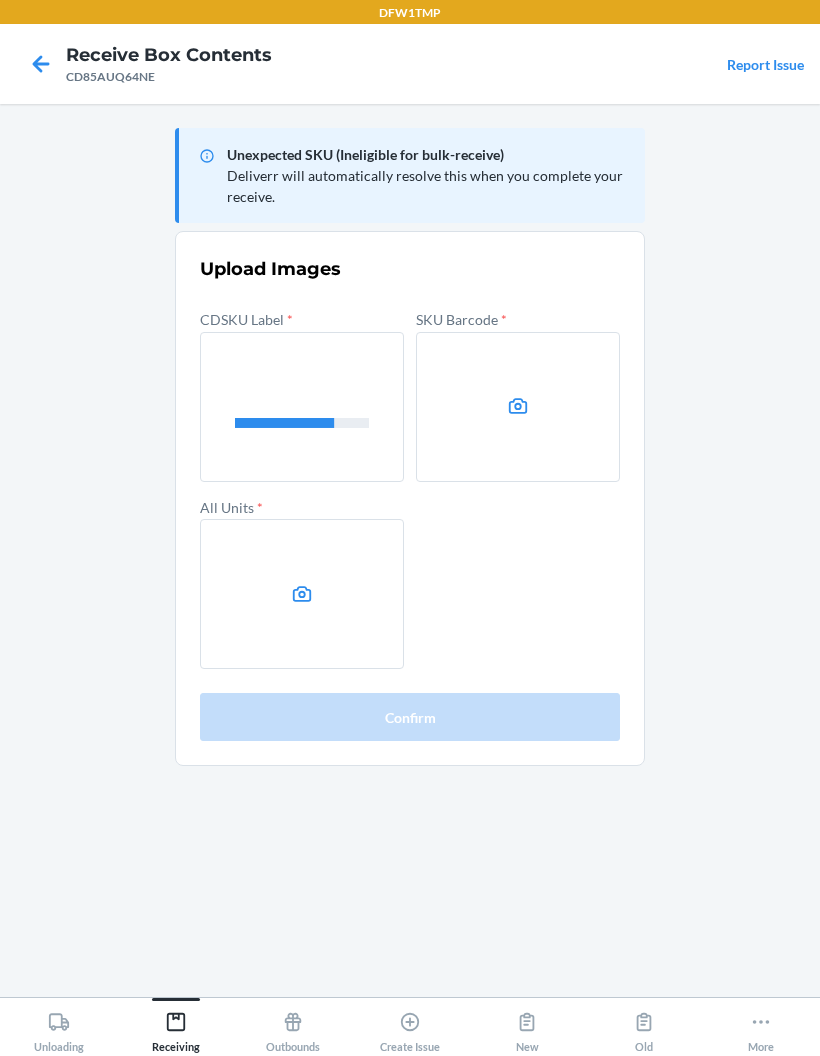 click 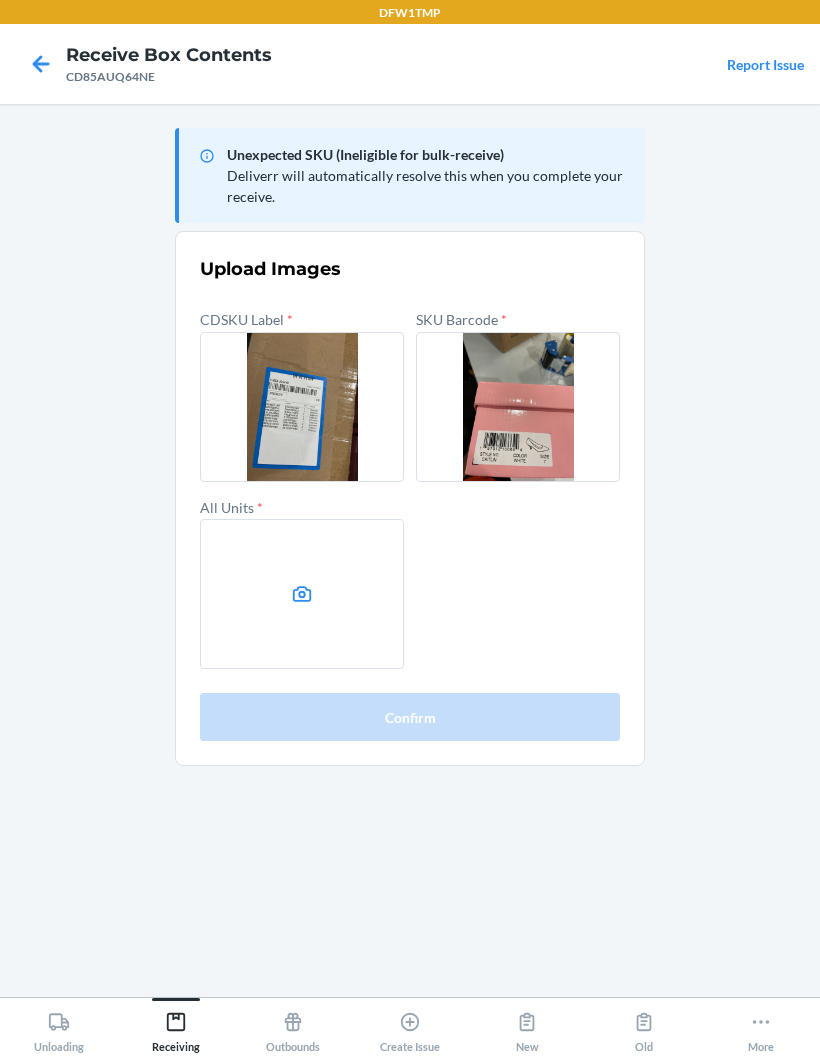 click at bounding box center [302, 594] 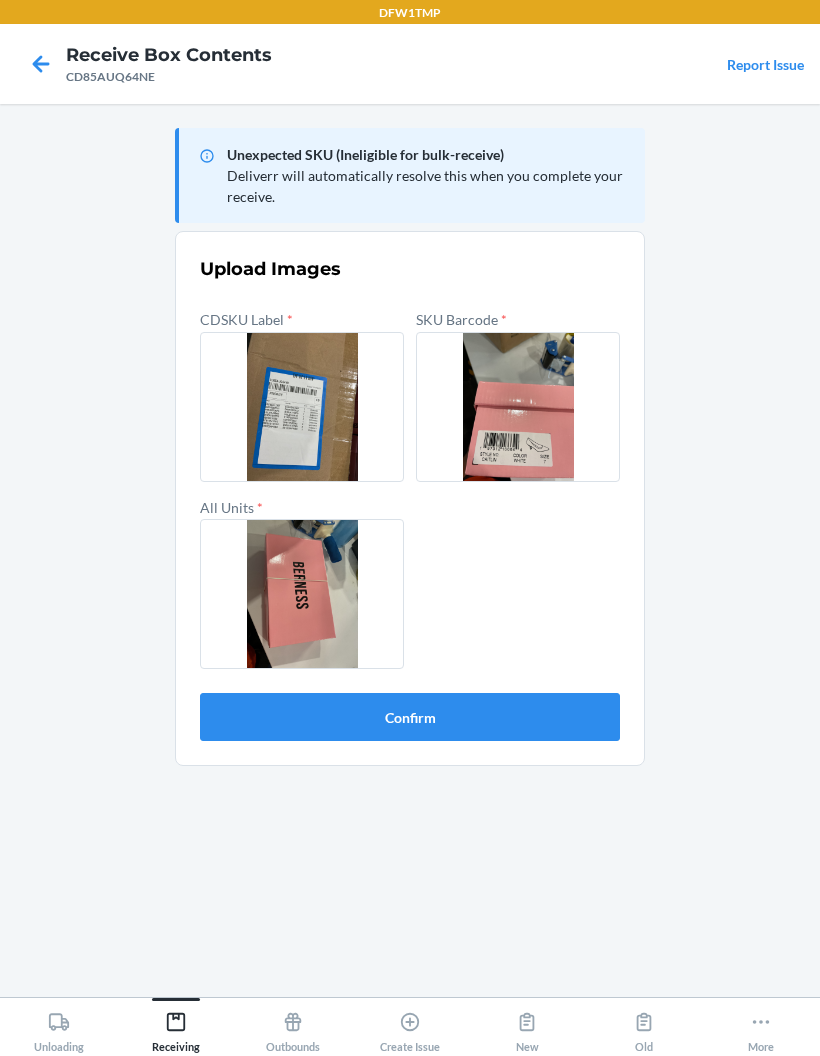 click on "Confirm" at bounding box center [410, 717] 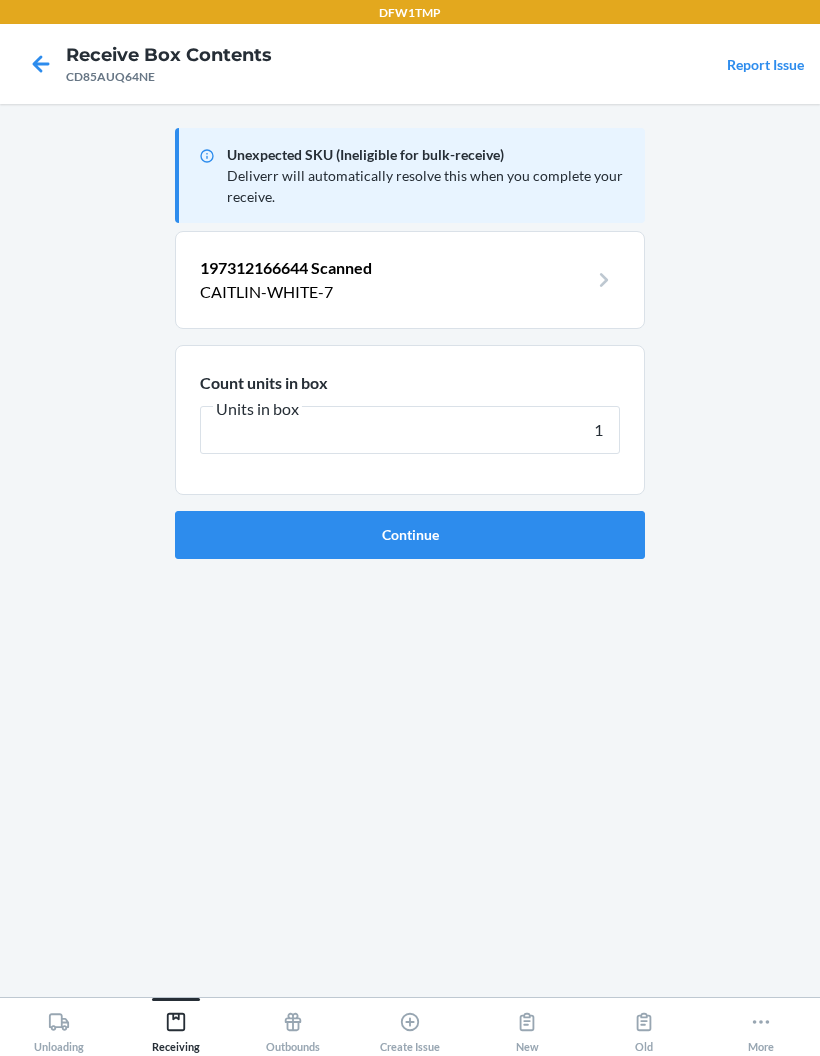 type on "1" 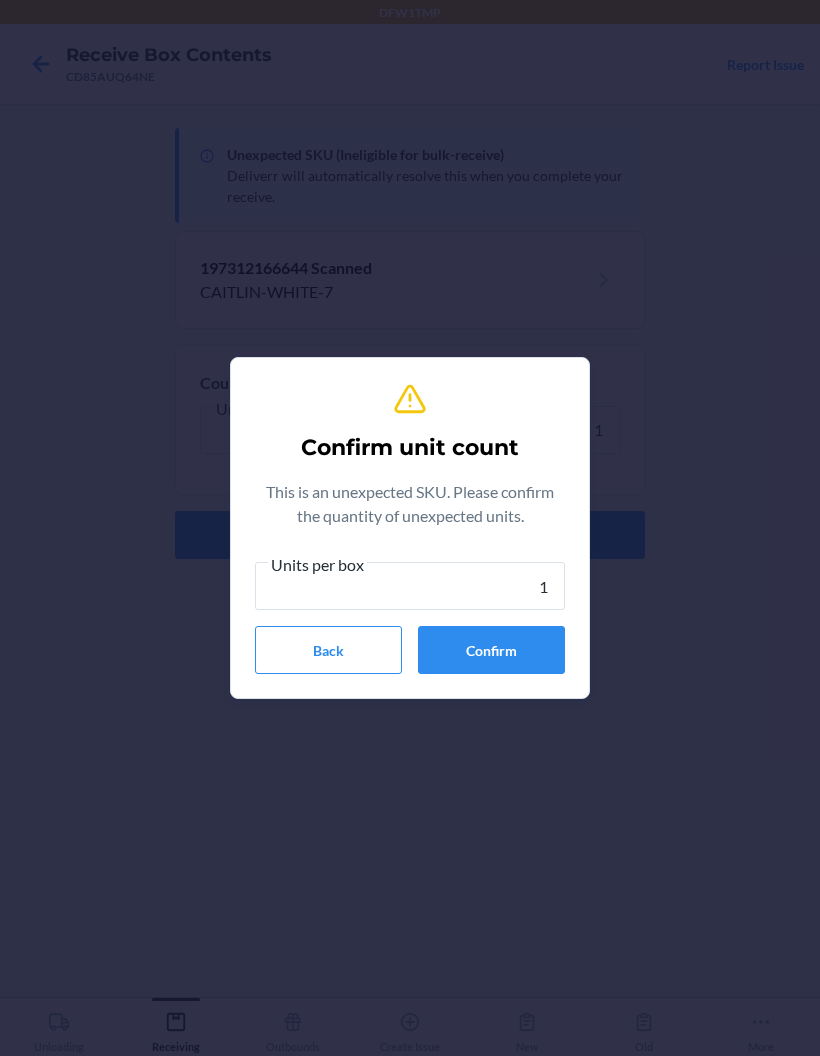type on "1" 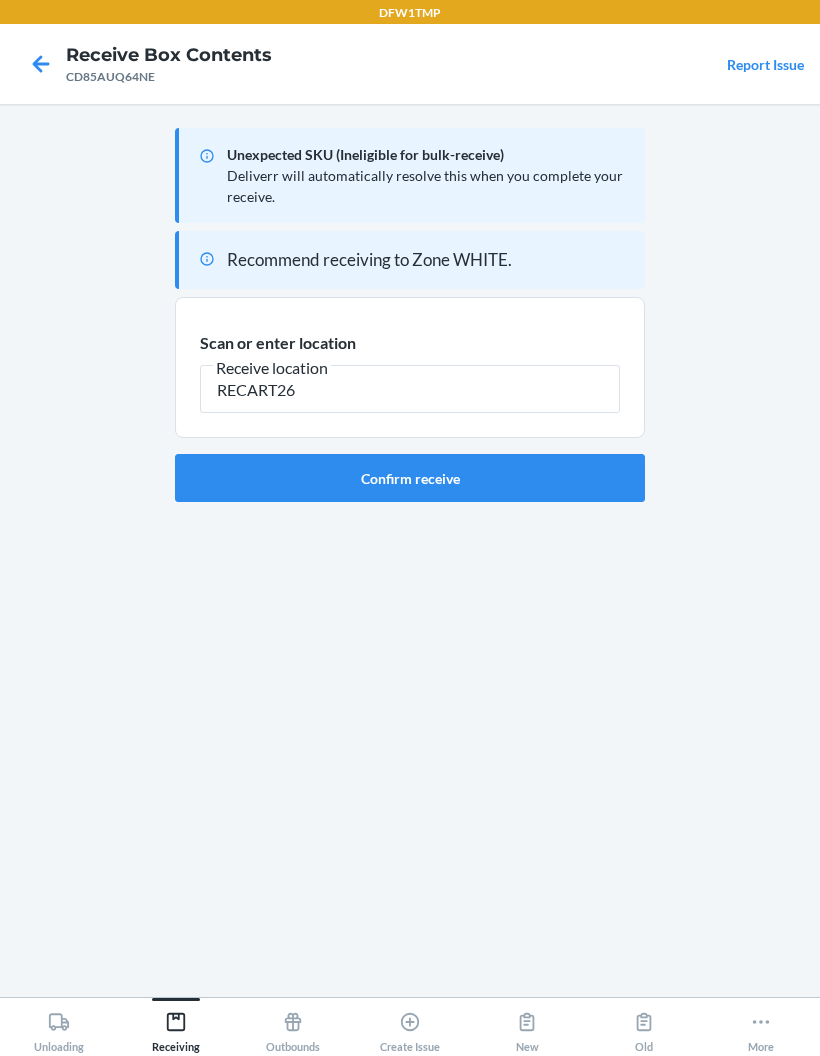 type on "RECART26" 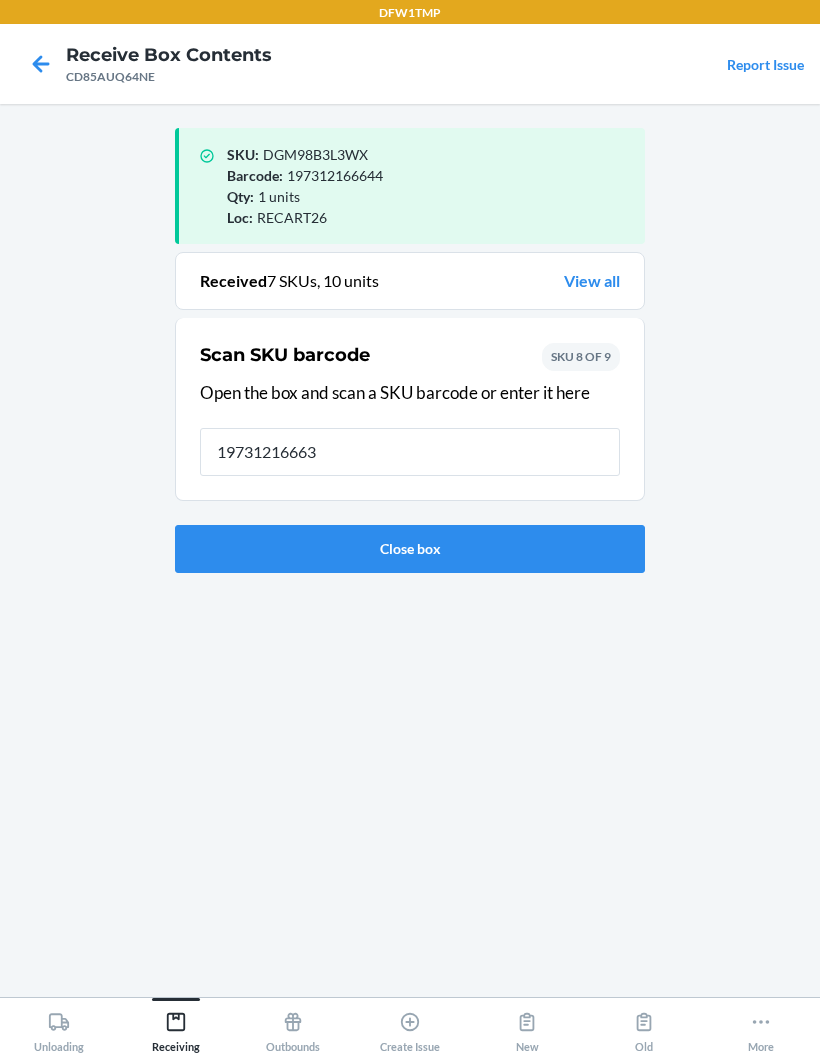 type on "197312166637" 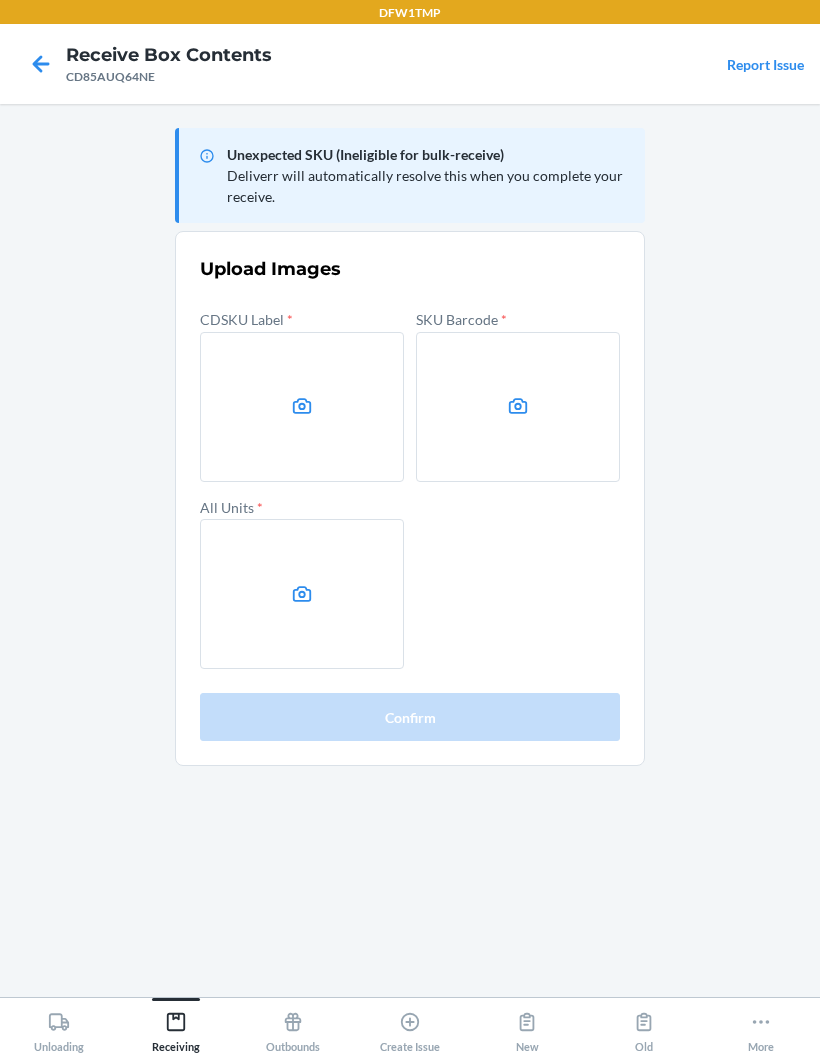click at bounding box center (302, 407) 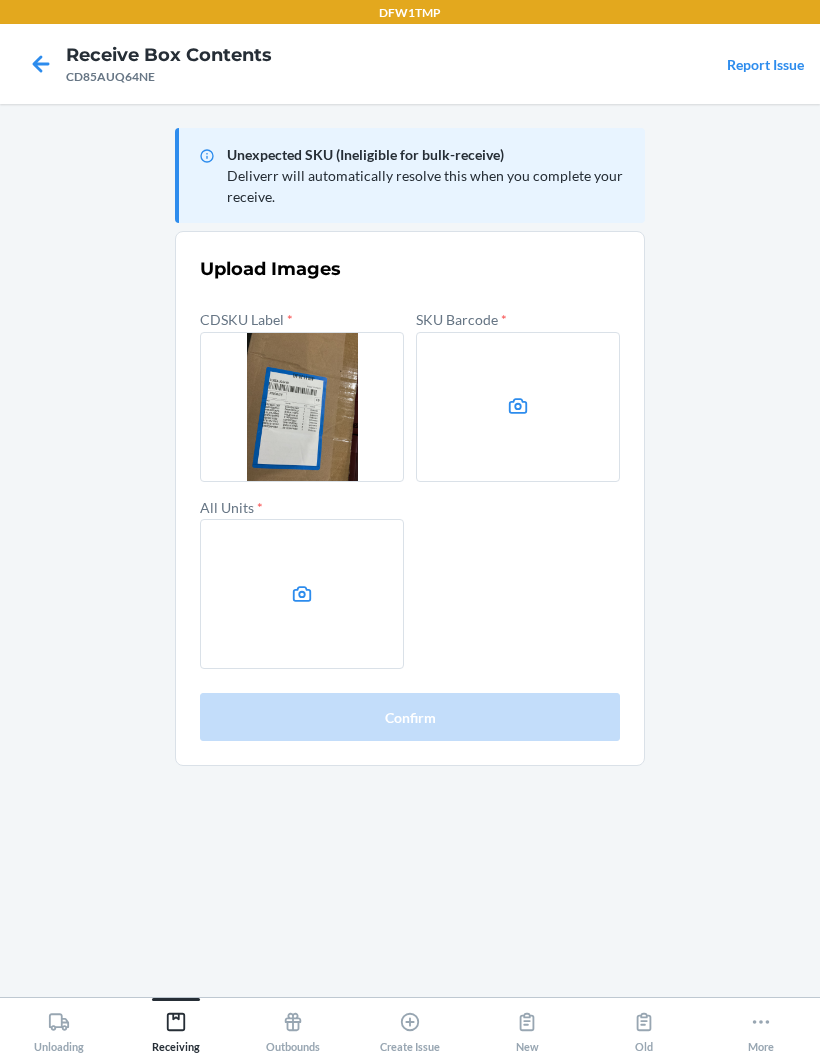 click 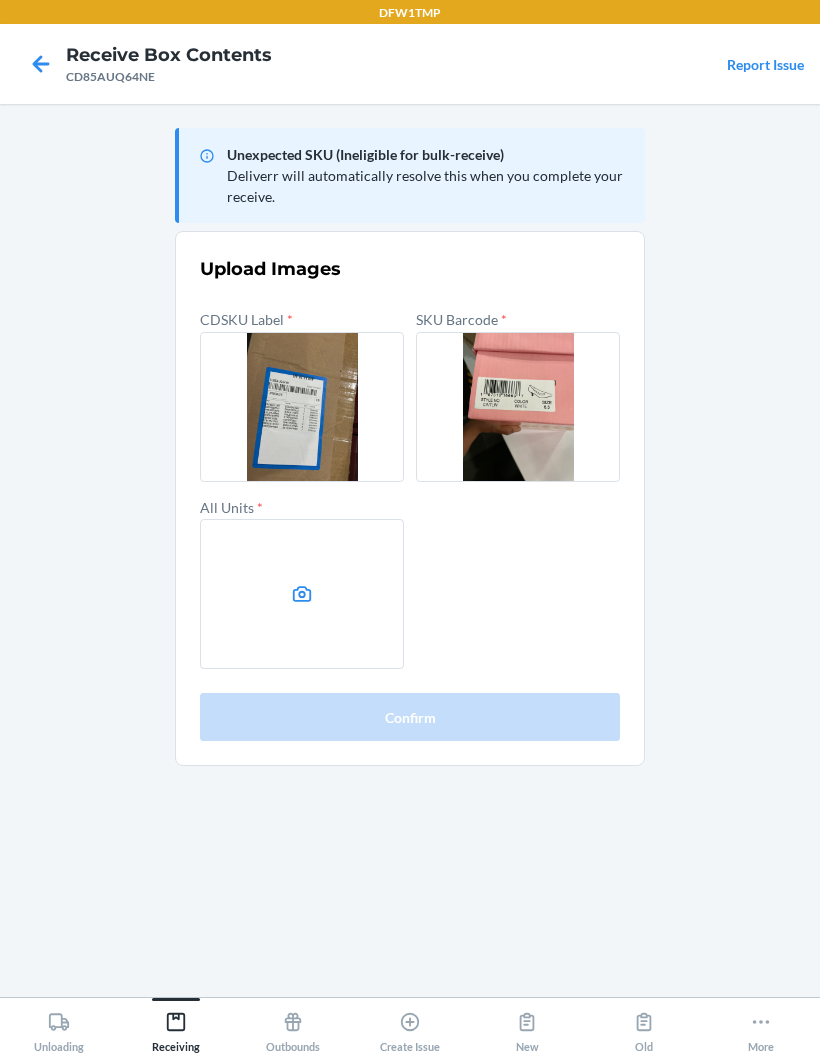 click 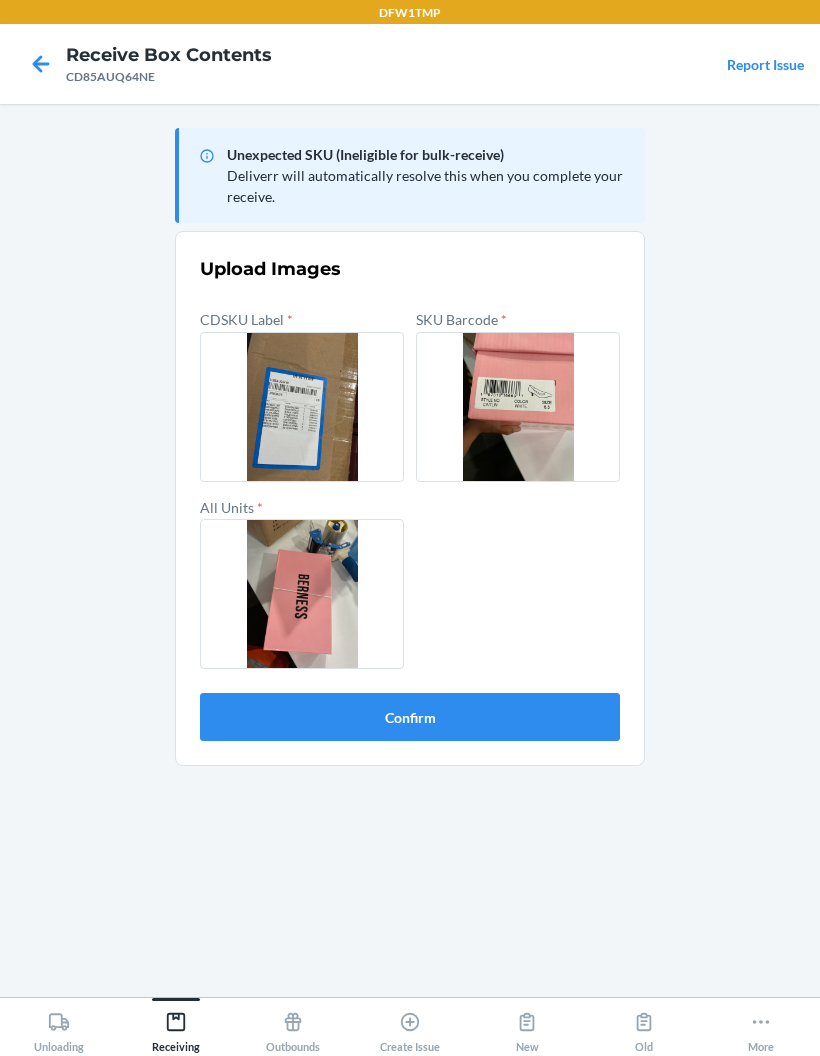 click on "Confirm" at bounding box center [410, 717] 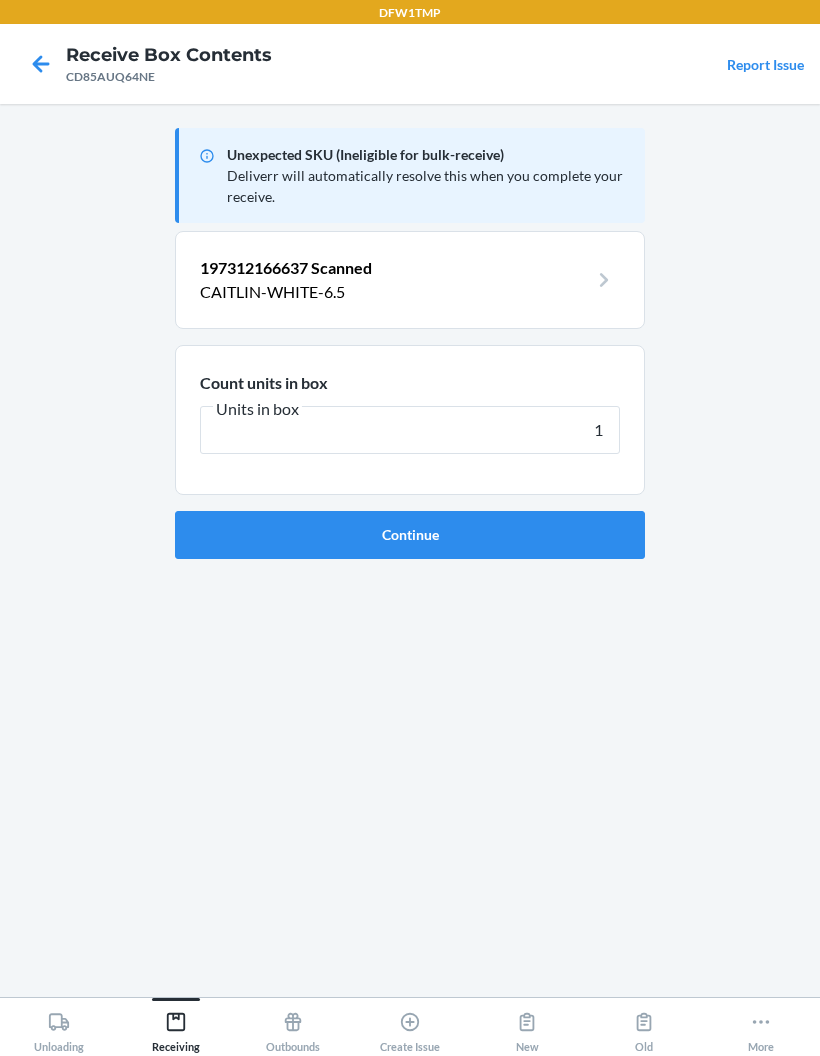 type on "1" 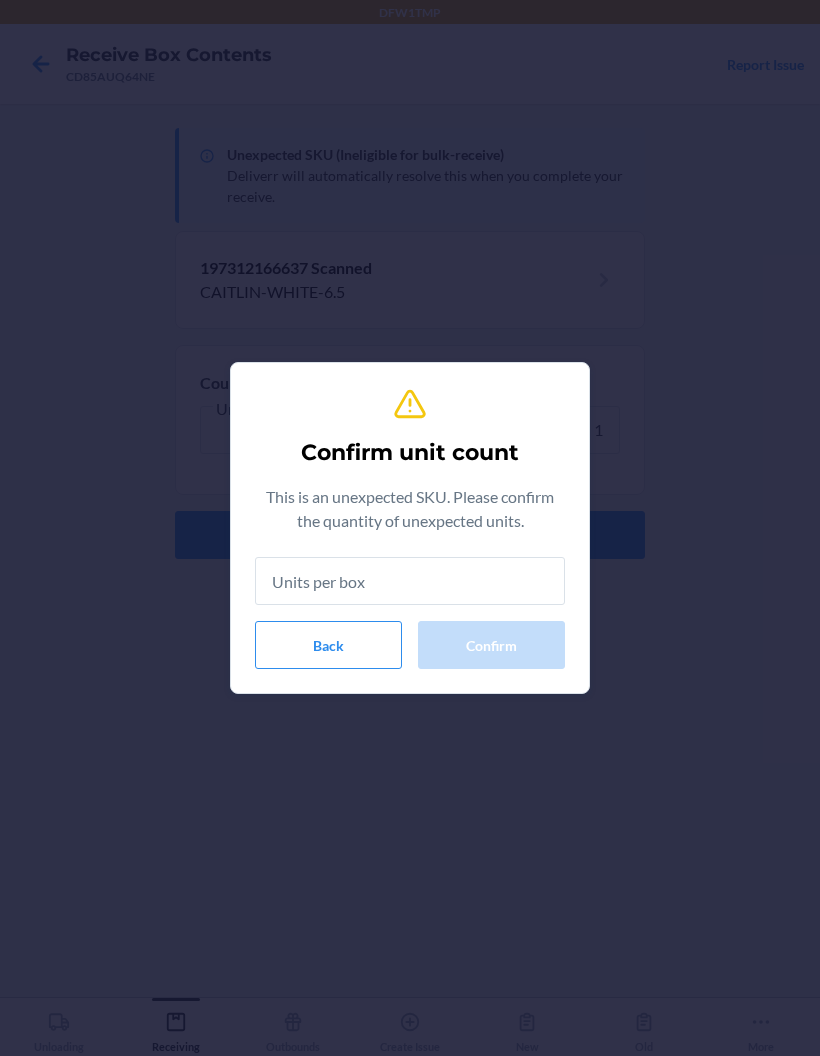 type on "1" 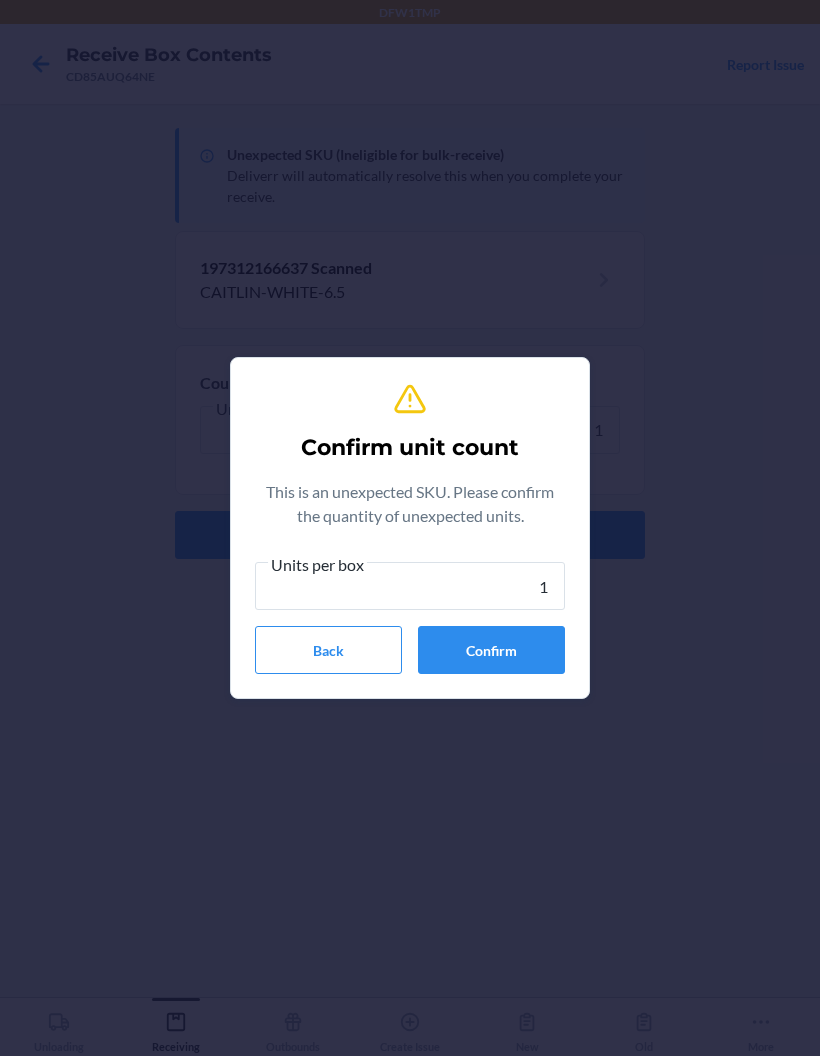 click on "Confirm" at bounding box center (491, 650) 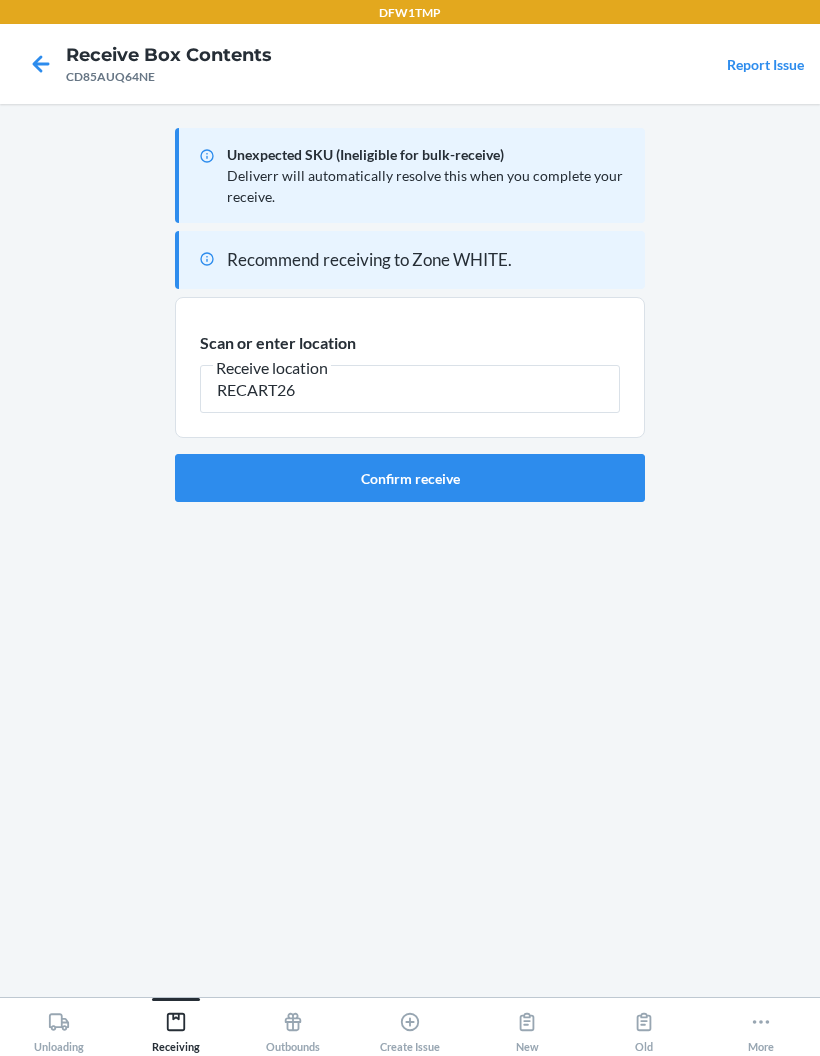 type on "RECART26" 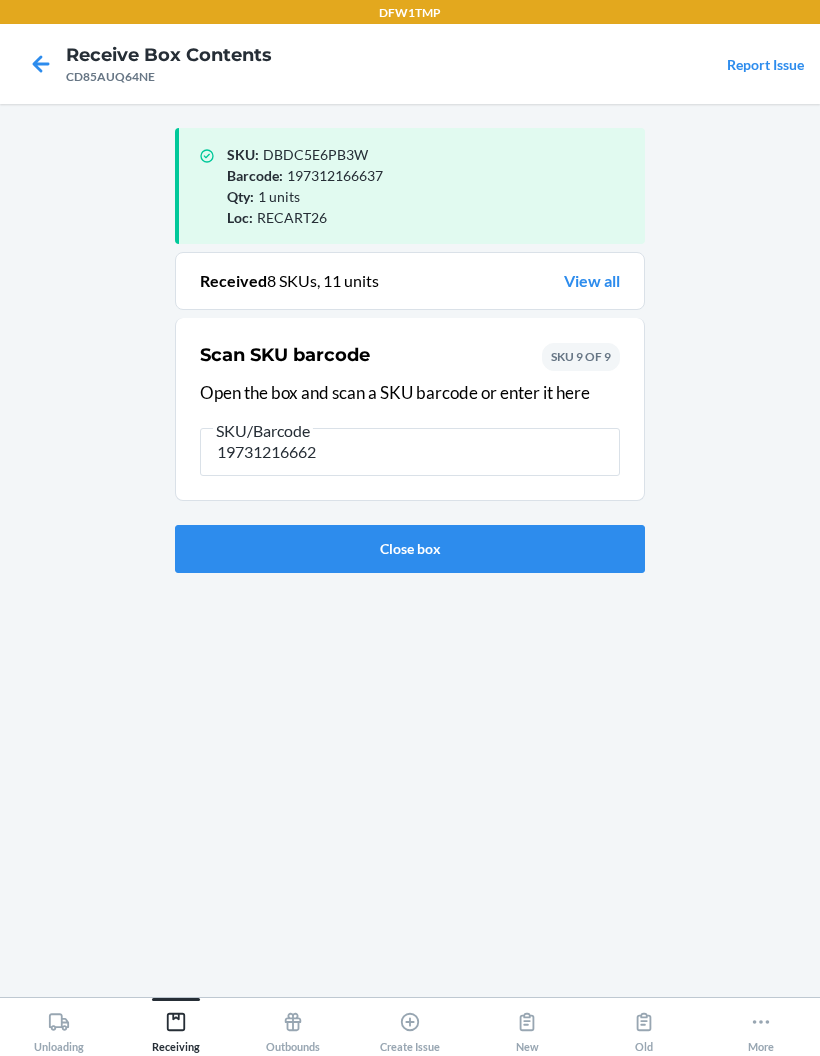 type on "197312166620" 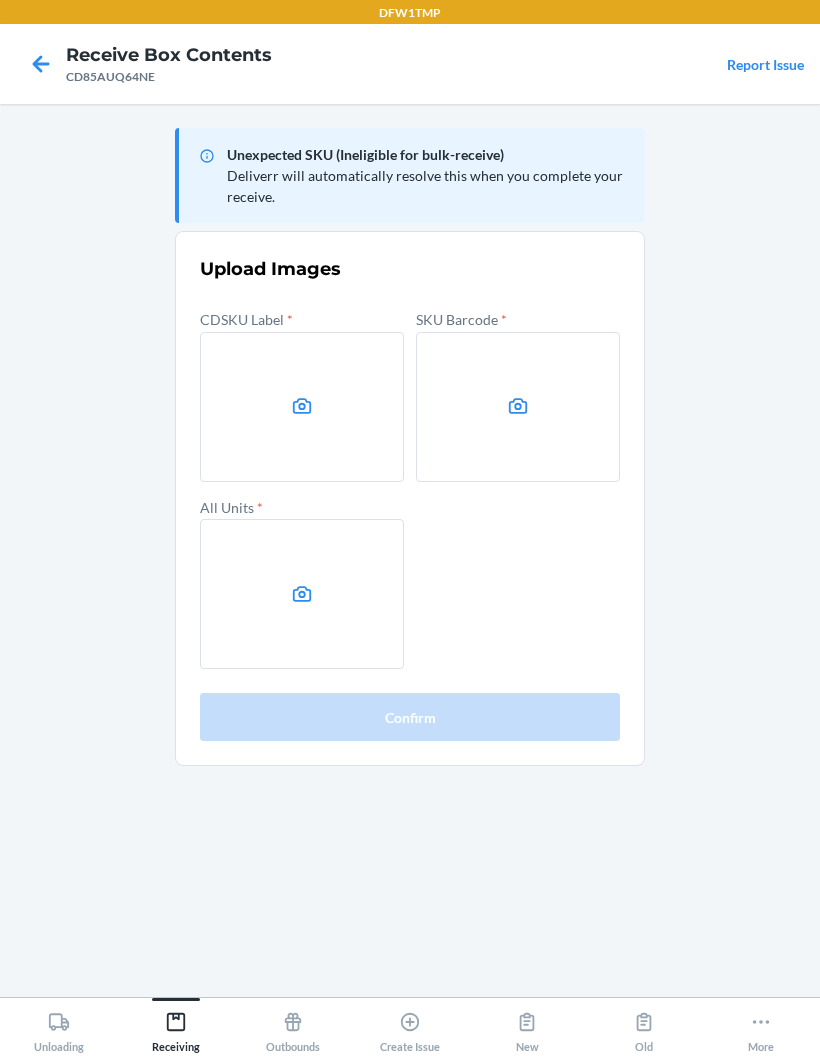 click at bounding box center [302, 407] 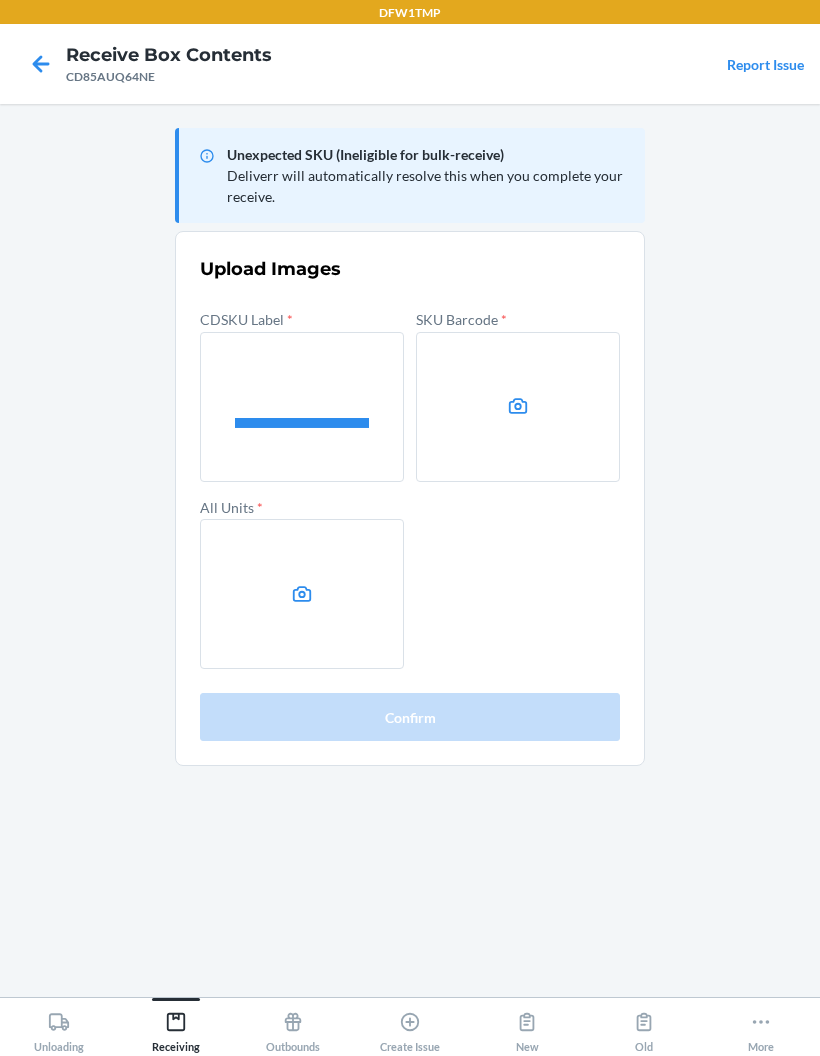 click at bounding box center [0, 0] 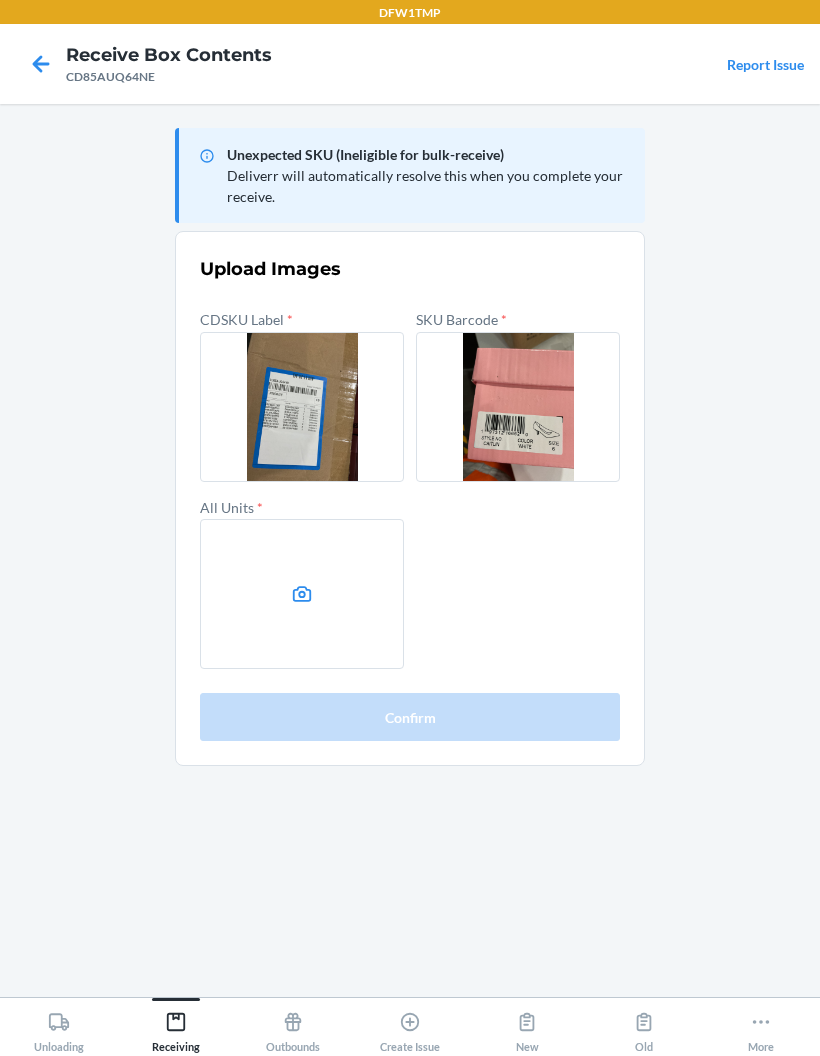 click 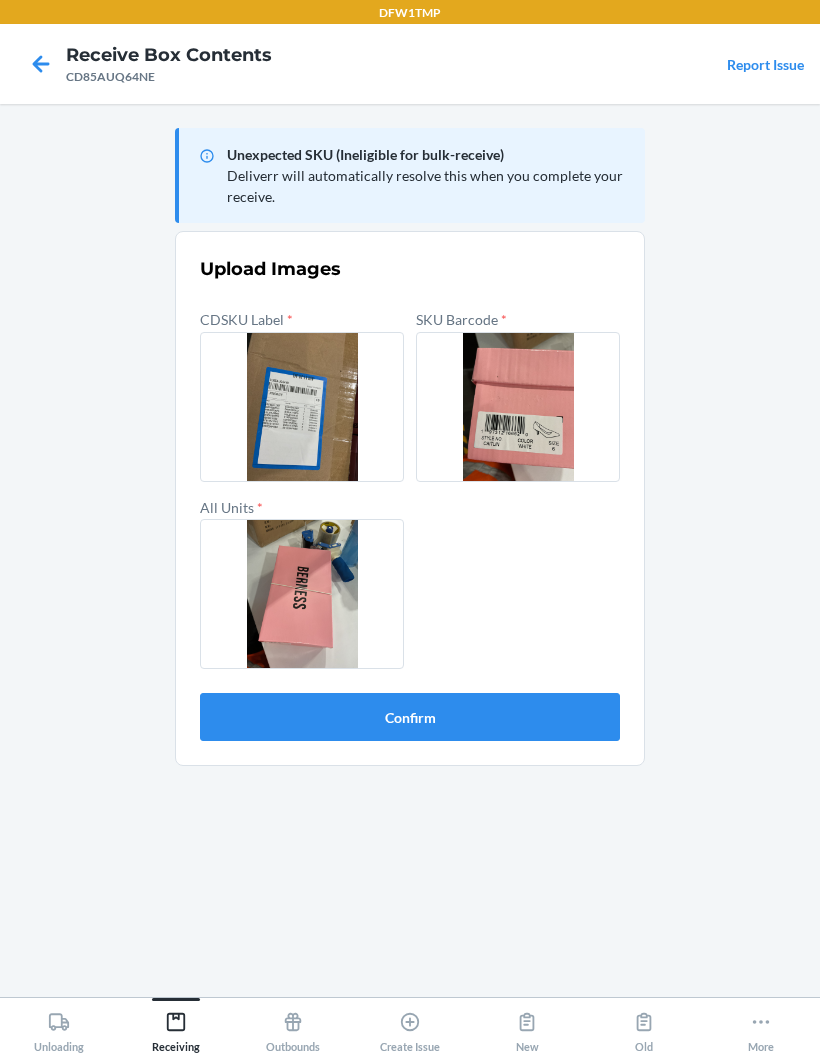 click on "Confirm" at bounding box center [410, 717] 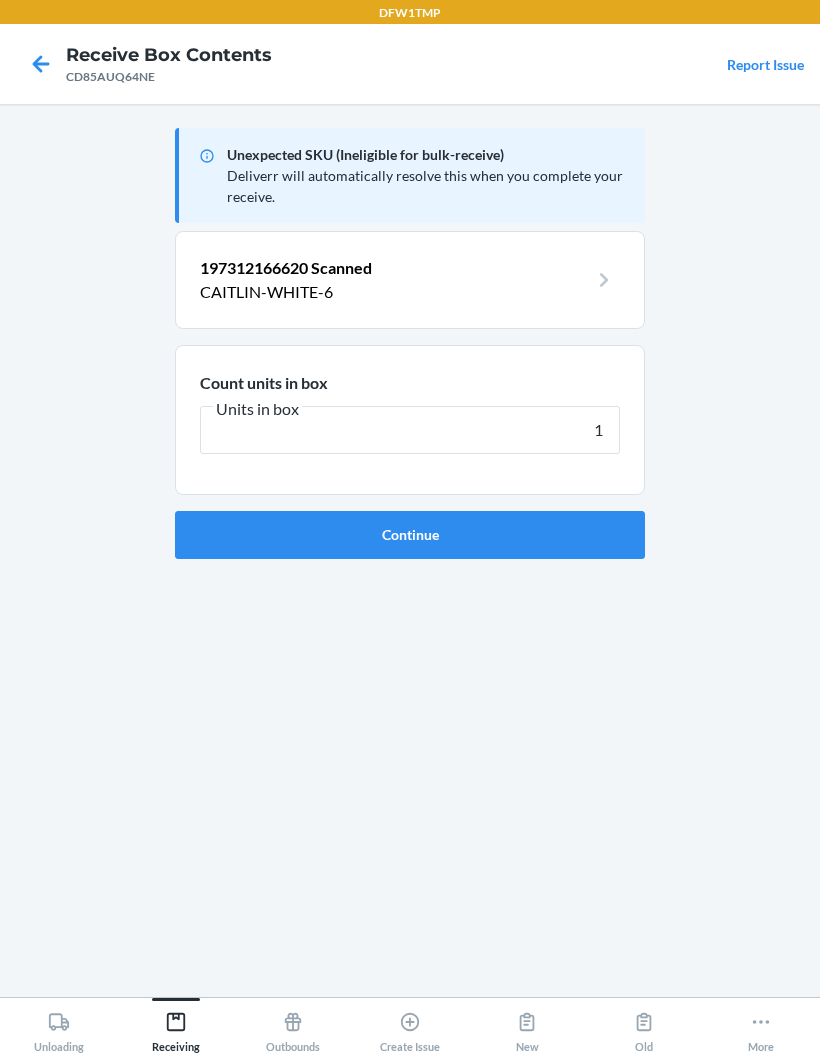type on "1" 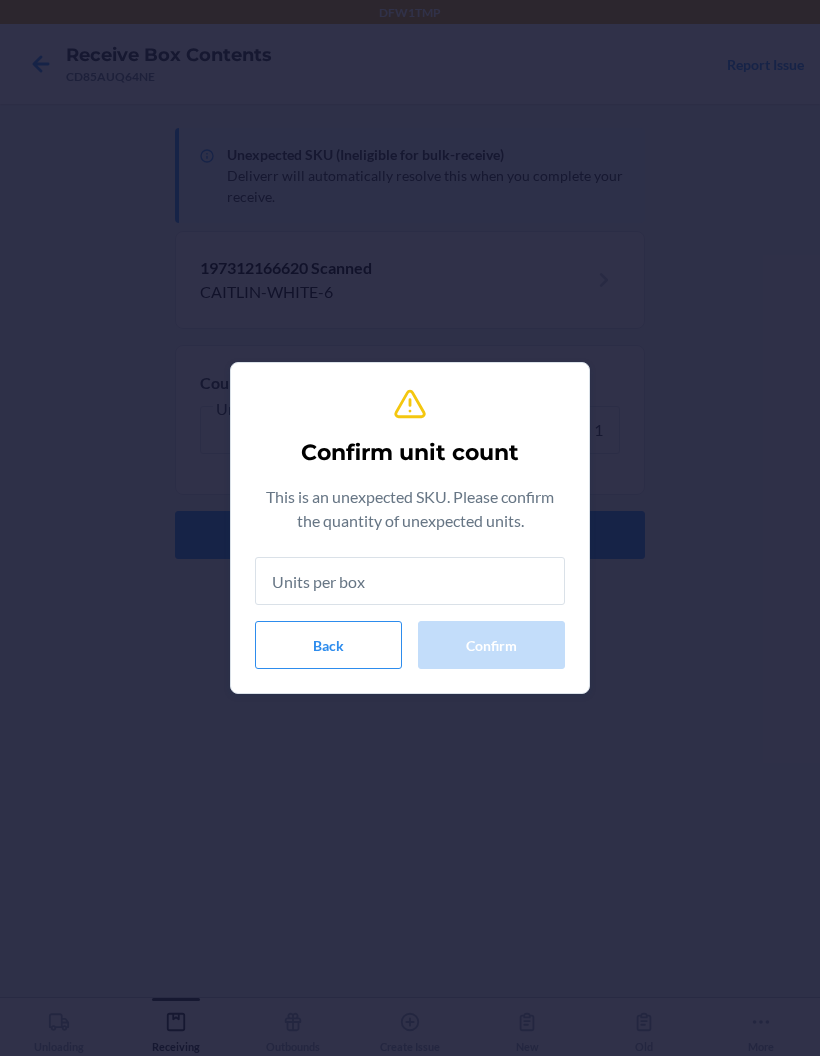 type on "1" 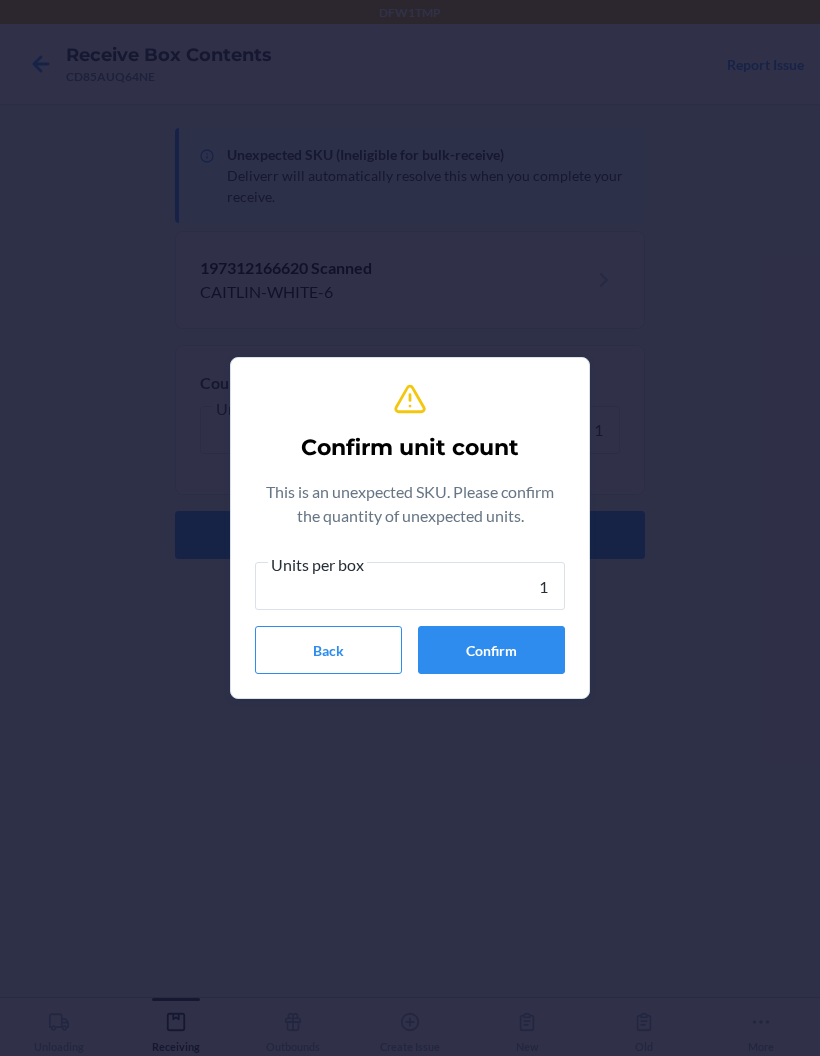 click on "Confirm" at bounding box center (491, 650) 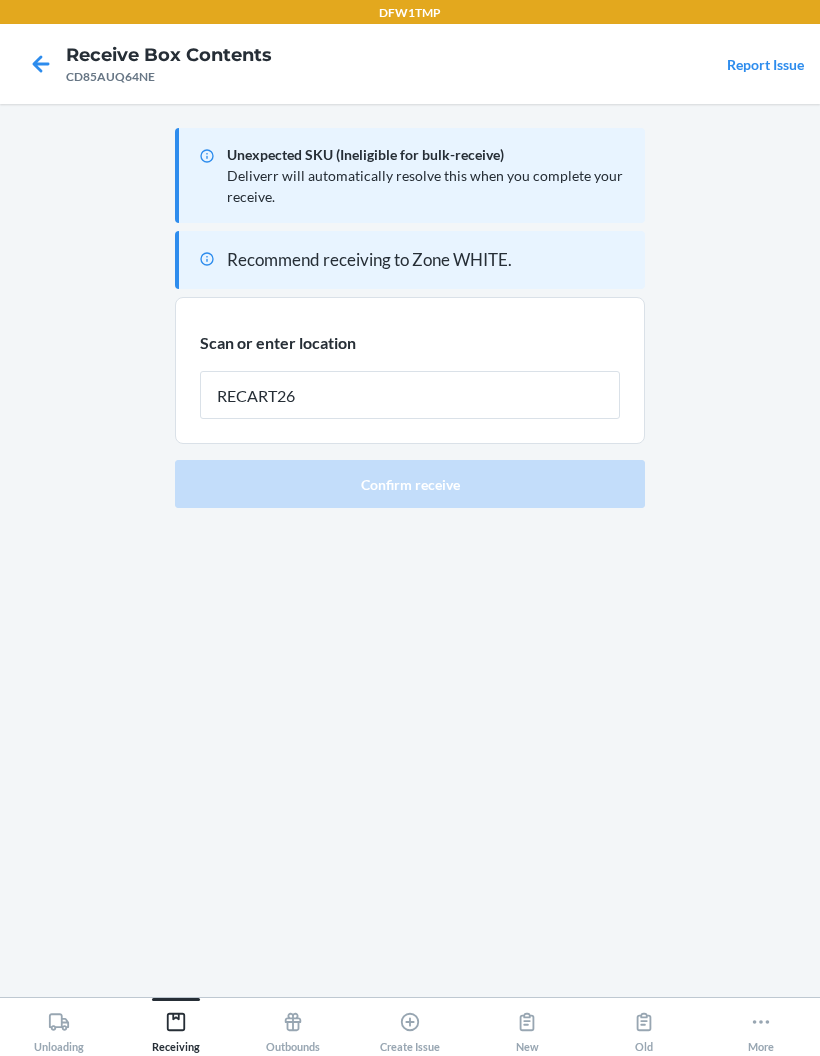 type on "RECART26" 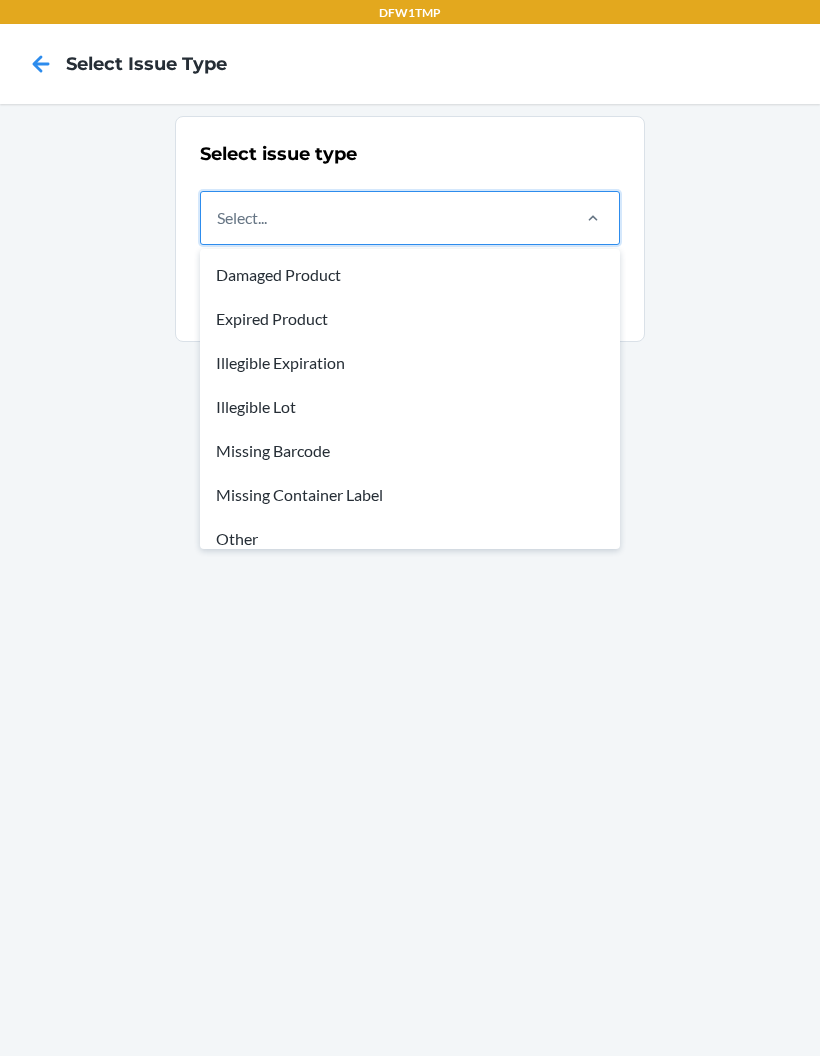 scroll, scrollTop: 0, scrollLeft: 0, axis: both 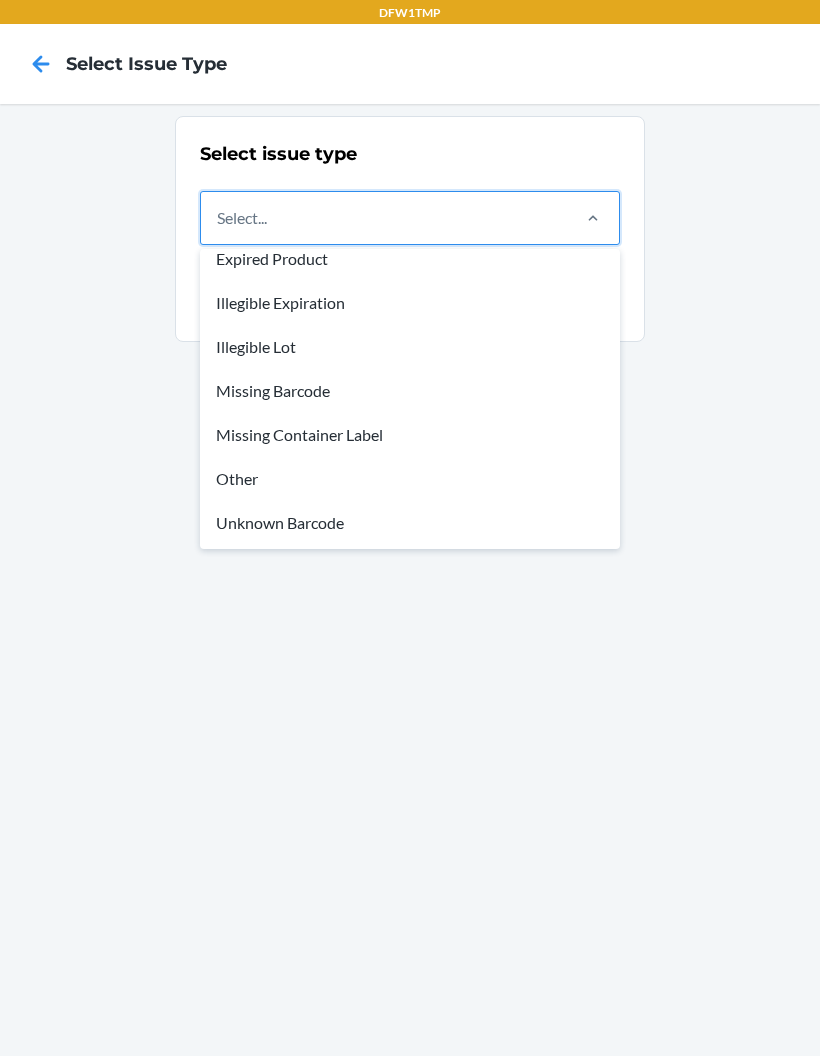 click on "Other" at bounding box center [410, 479] 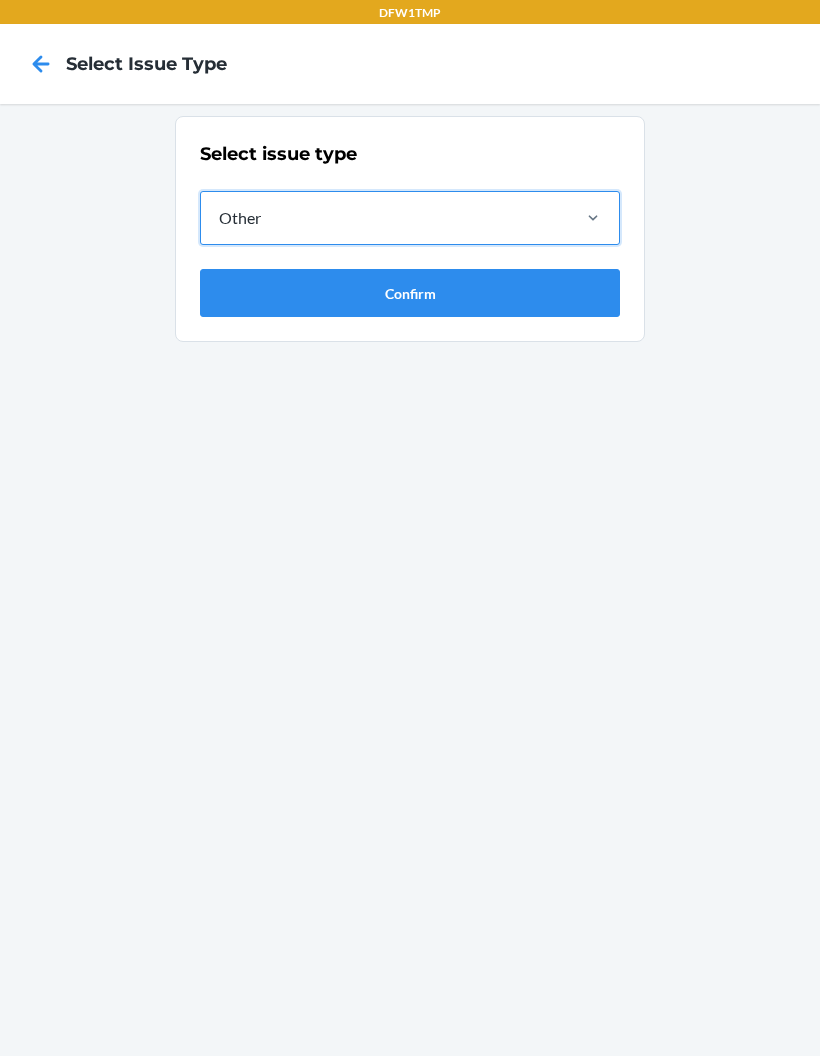 click on "Confirm" at bounding box center (410, 293) 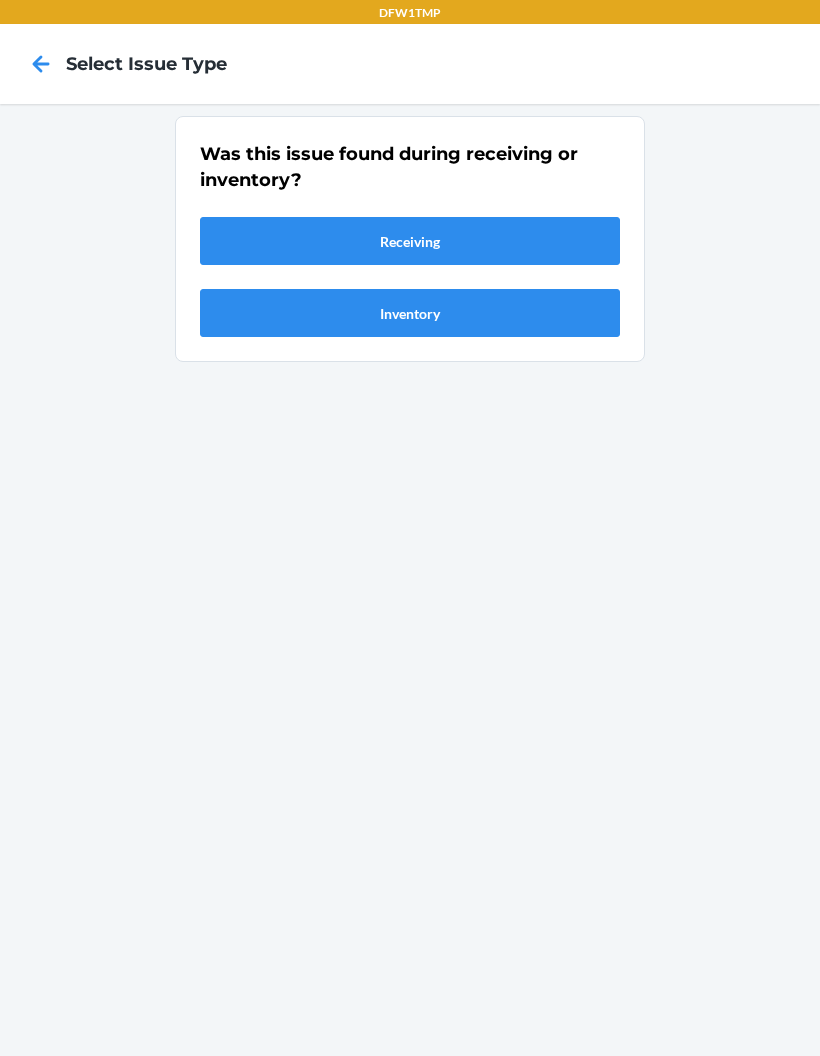 click on "Receiving" at bounding box center [410, 241] 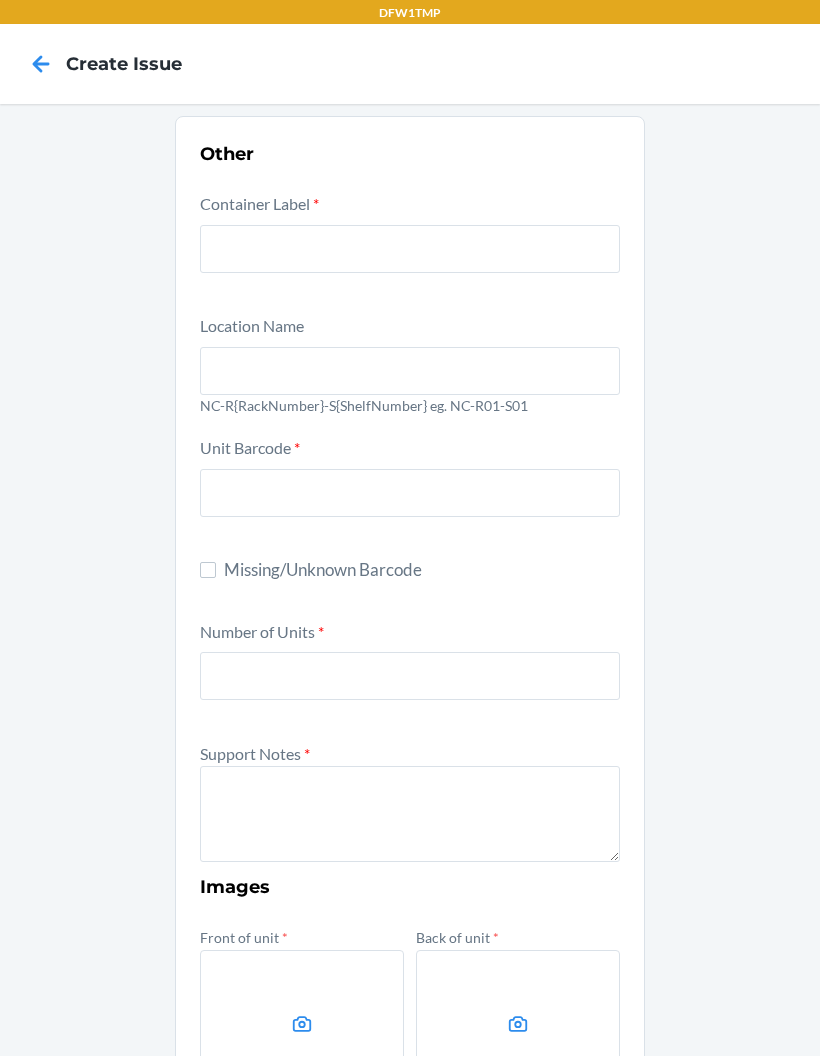 click at bounding box center [410, 249] 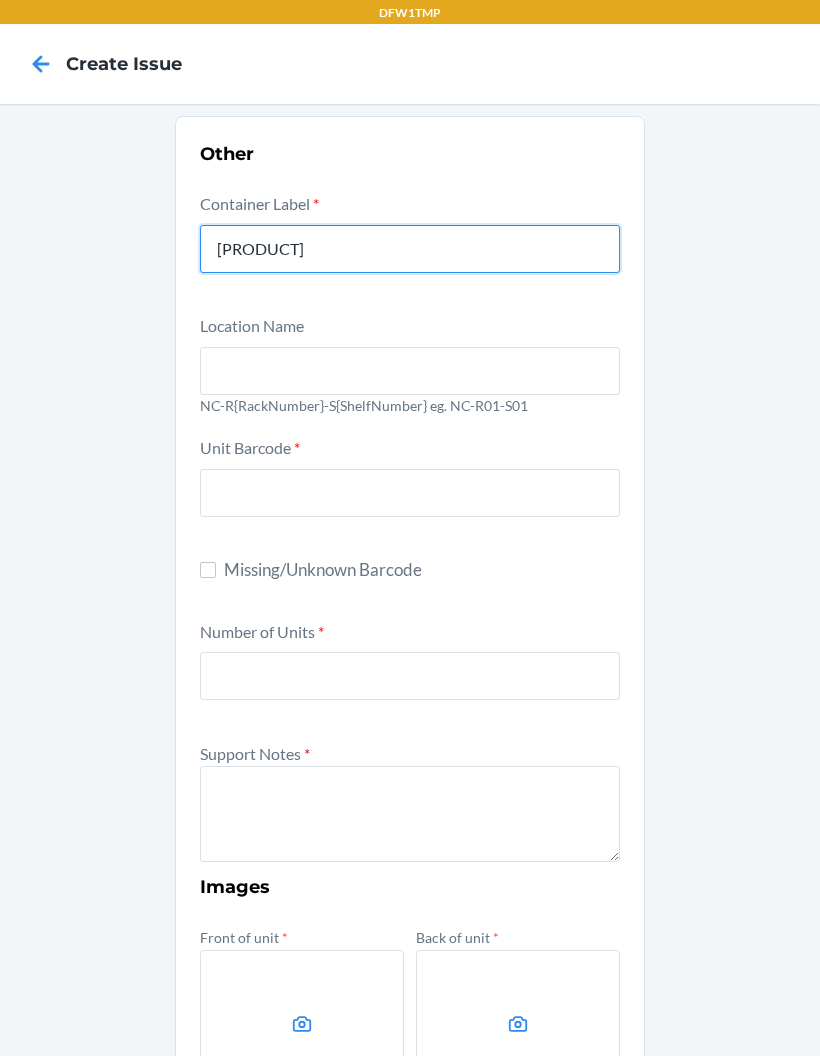 type on "CD89WQBRR8Y" 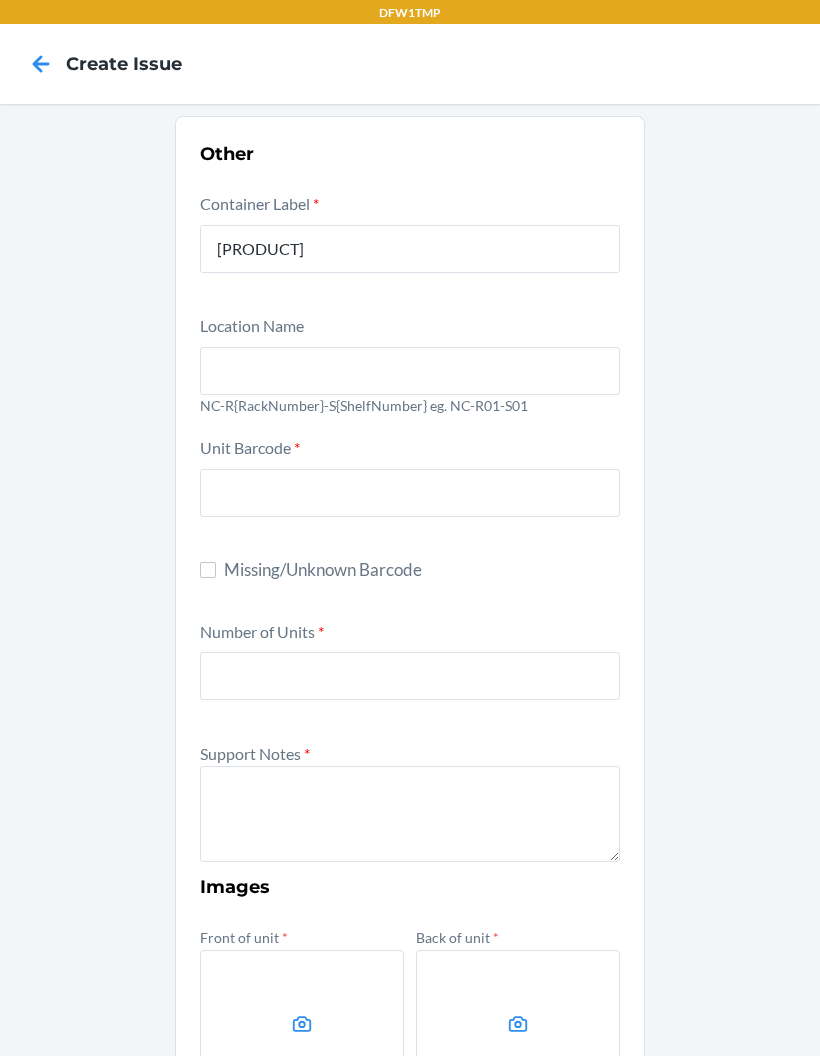 click at bounding box center (410, 371) 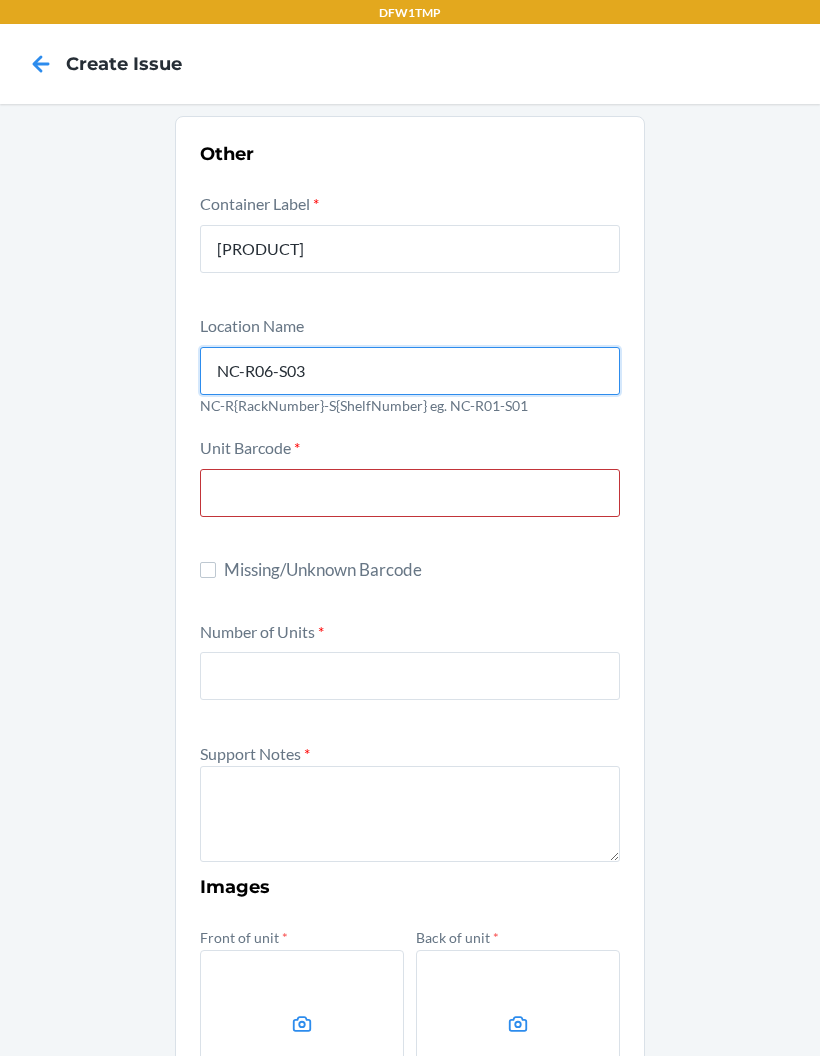 type on "NC-R06-S03" 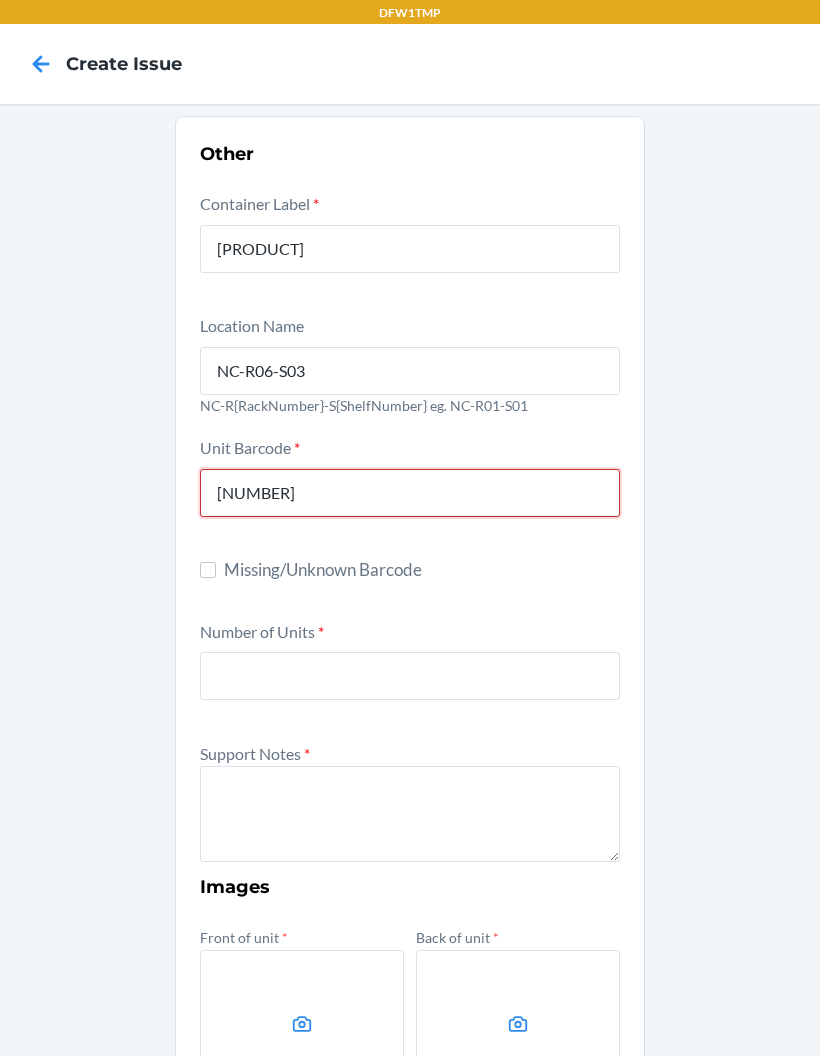 type on "725792269311" 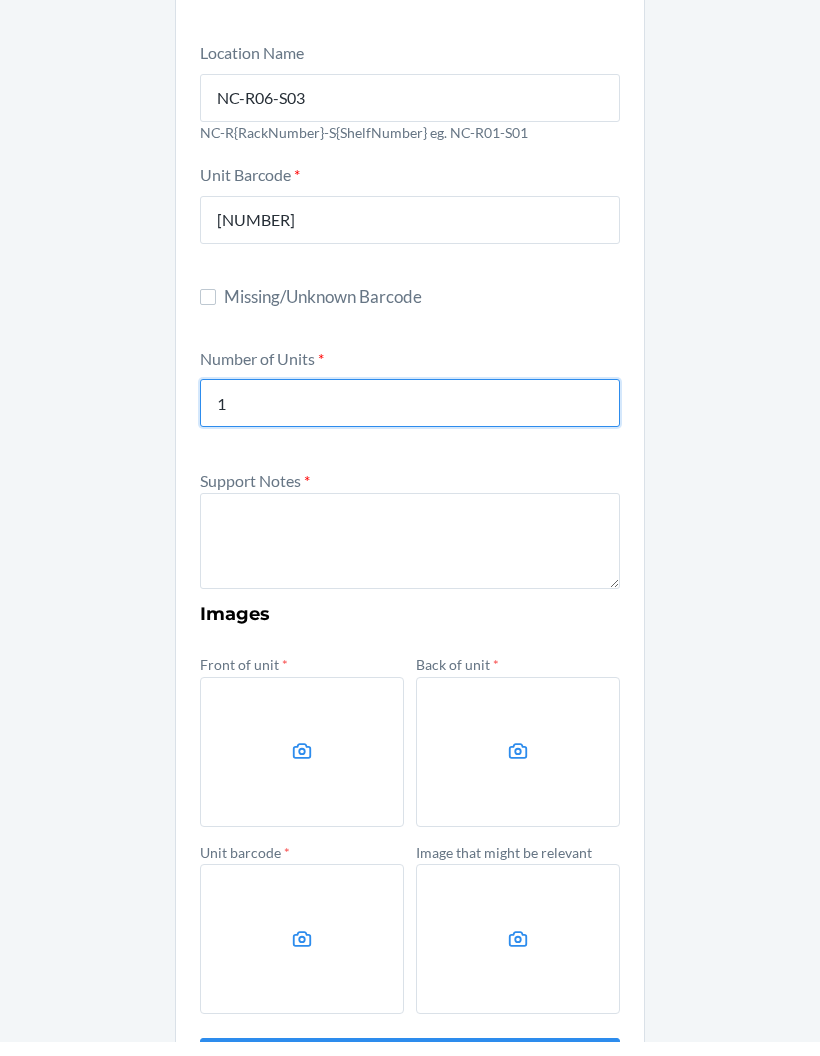 scroll, scrollTop: 258, scrollLeft: 0, axis: vertical 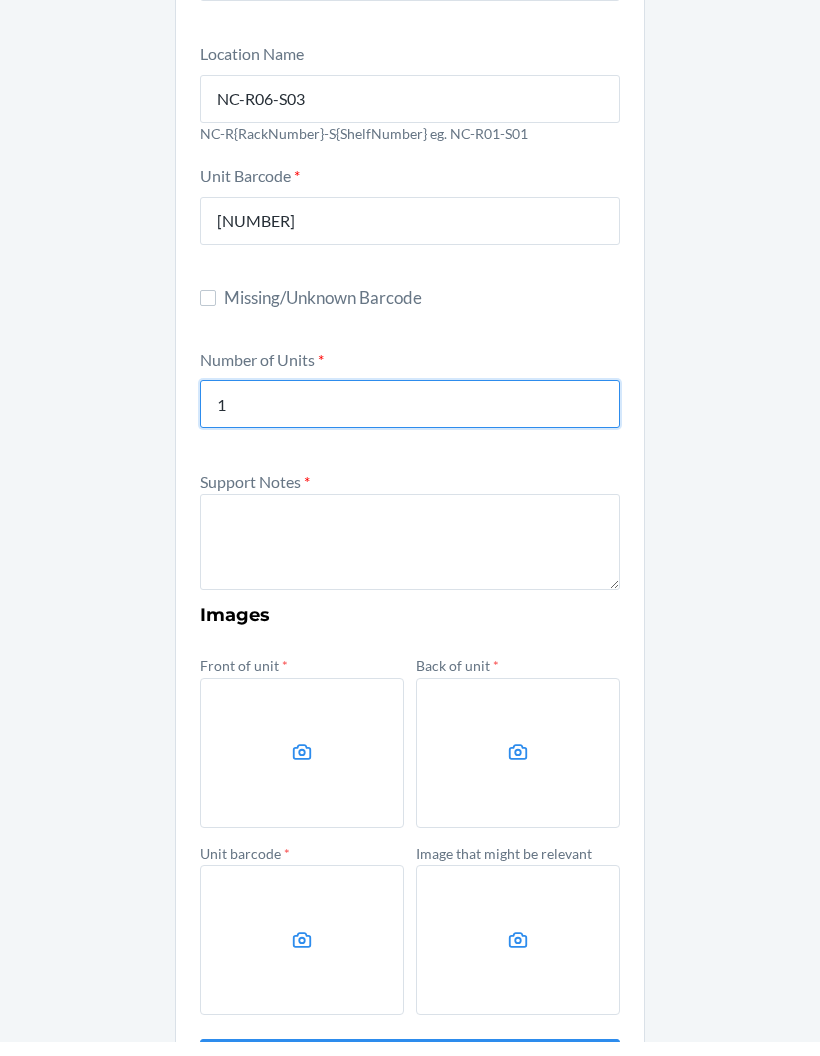 type on "1" 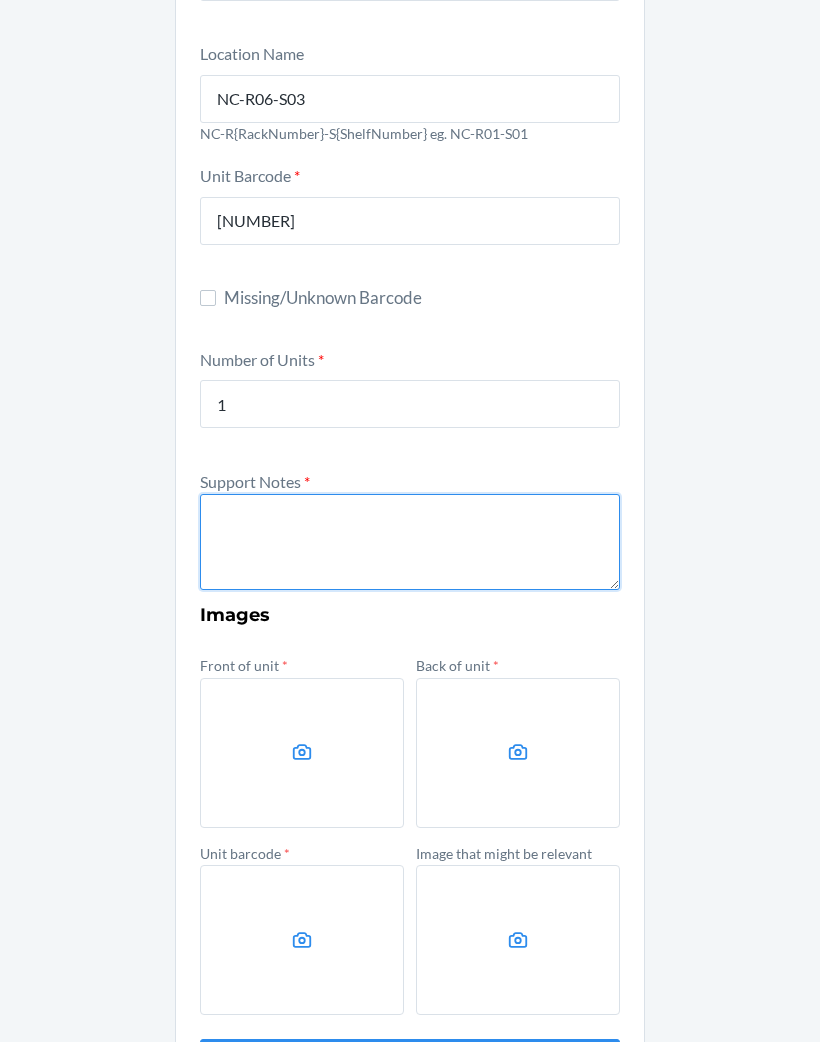 click at bounding box center [410, 556] 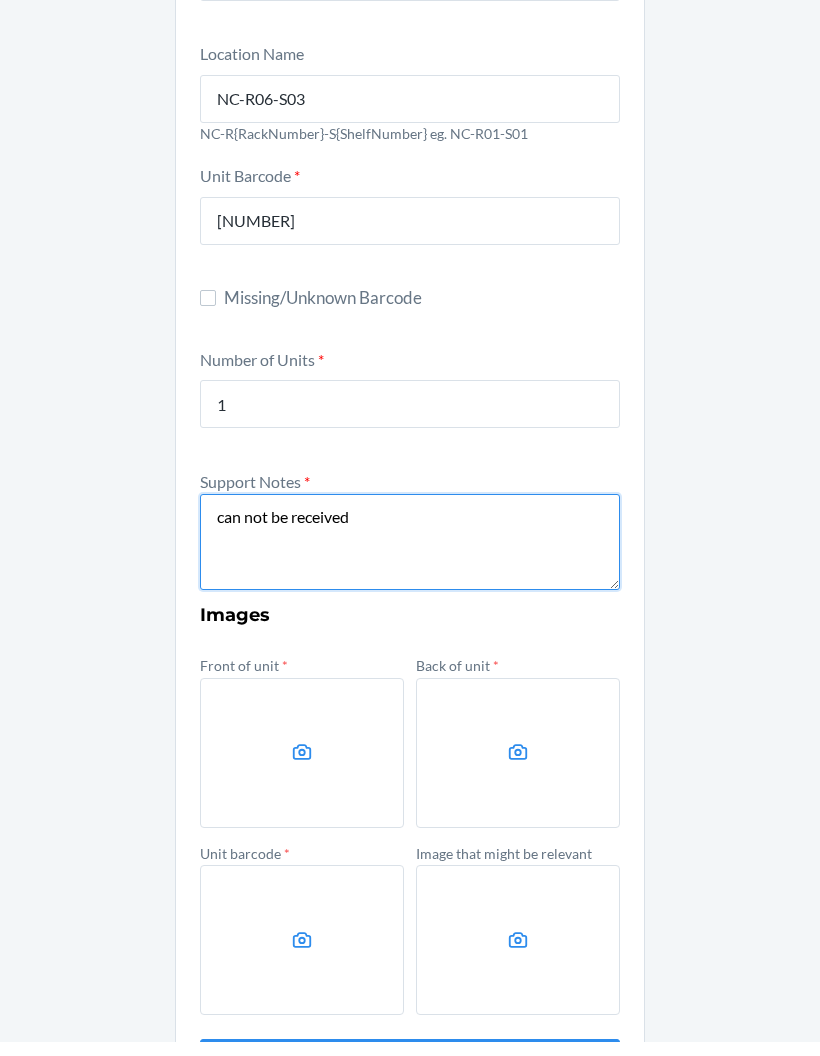 click on "can not be received" at bounding box center [410, 556] 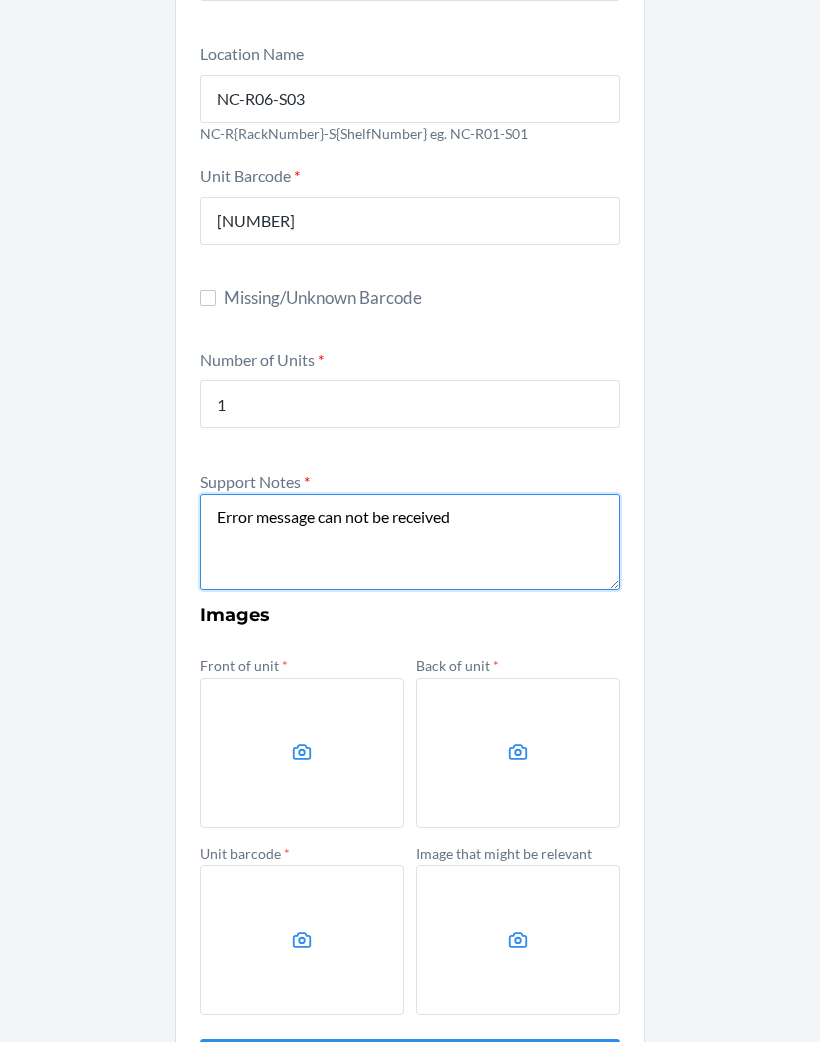 click on "Error message can not be received" at bounding box center [410, 556] 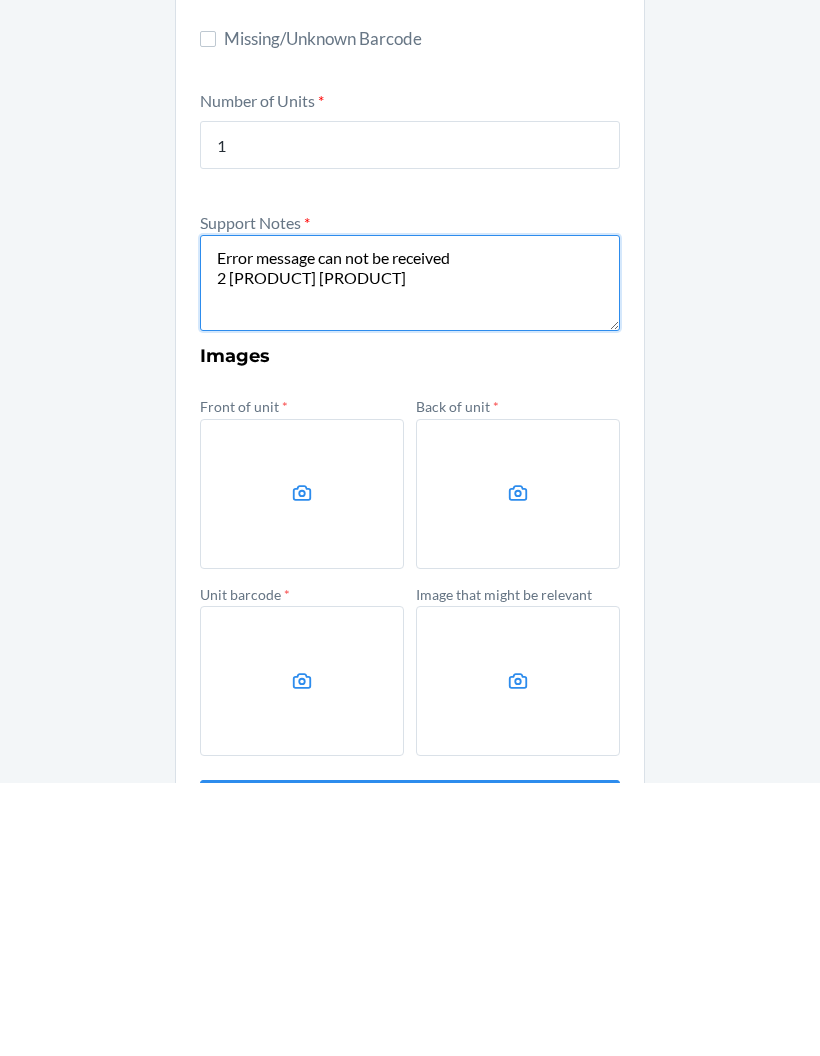 type on "Error message can not be received
2 CDSKUs CDRXBTDD7F" 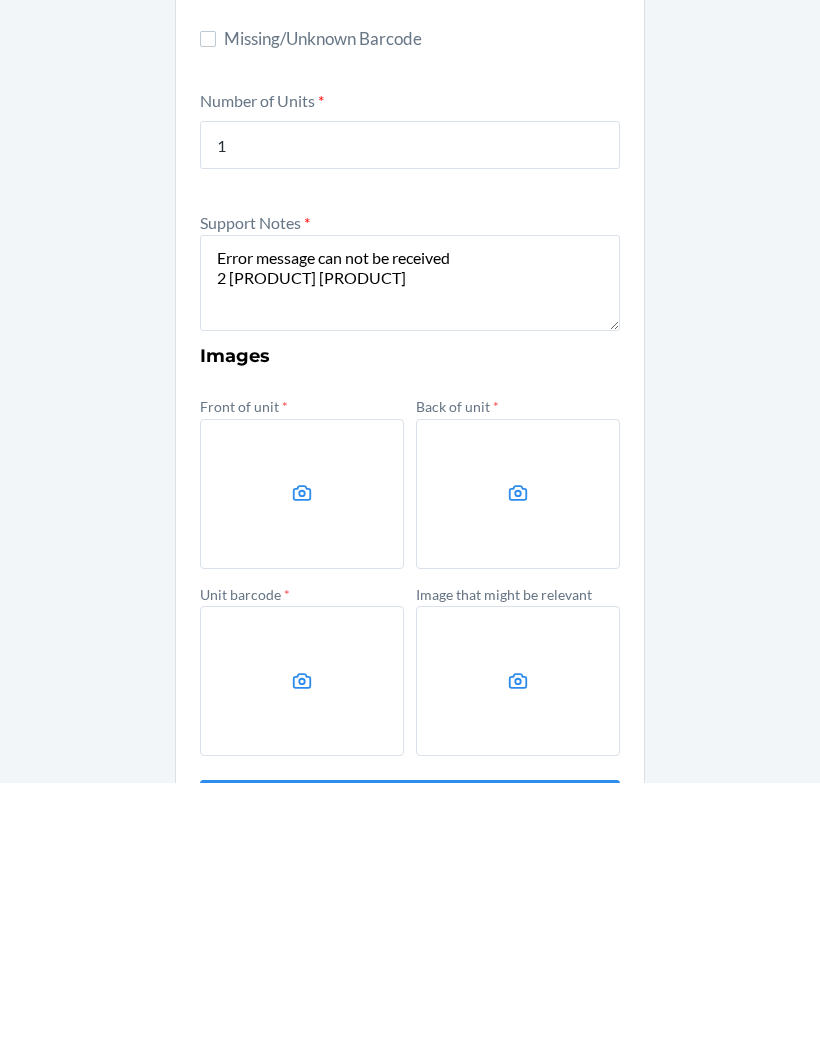 click at bounding box center [302, 767] 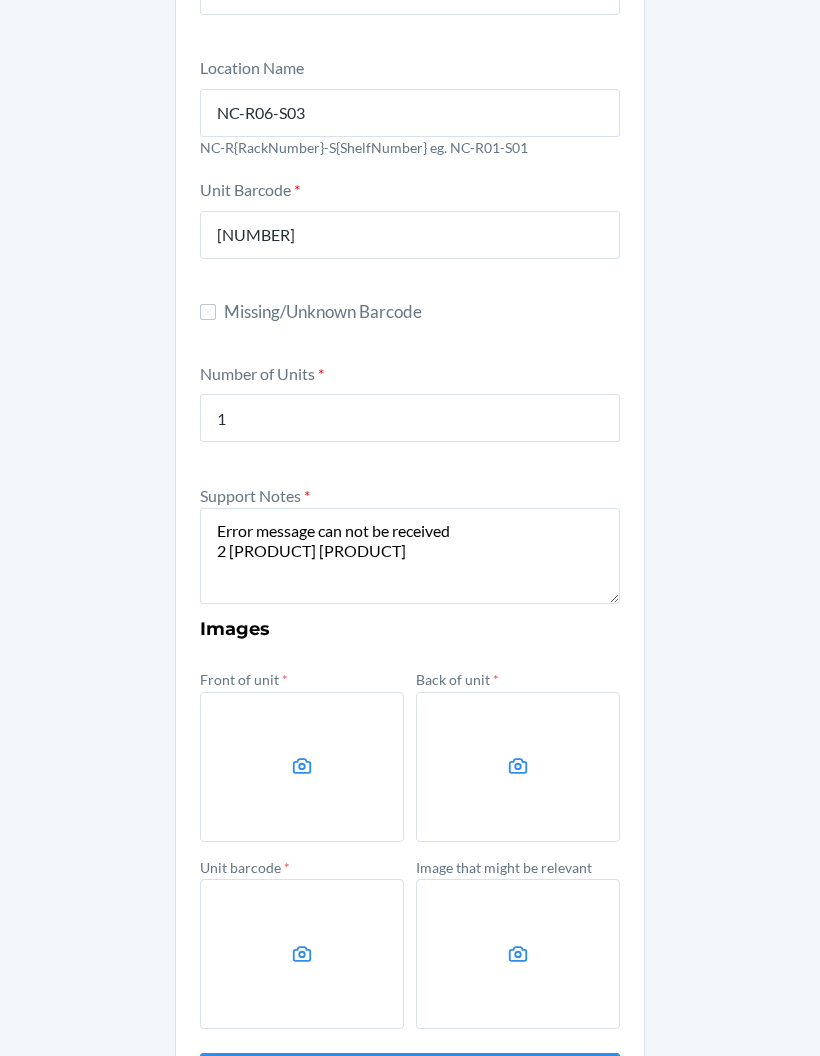 click at bounding box center [518, 954] 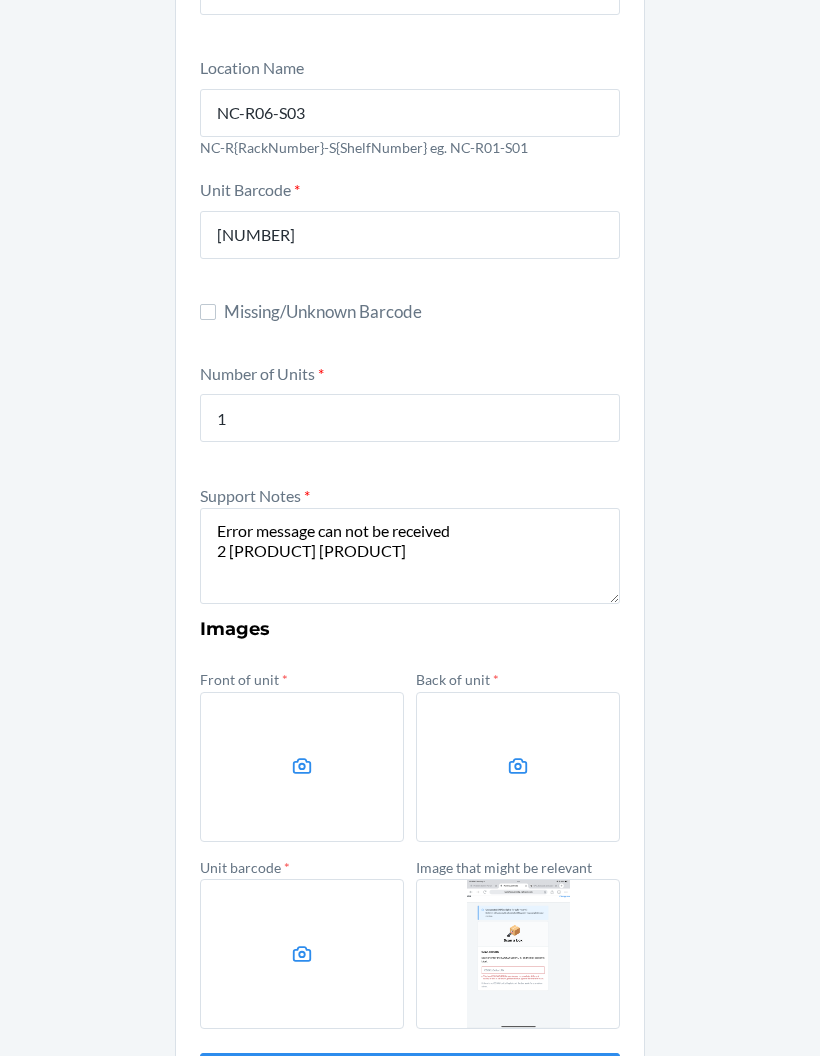 click at bounding box center [302, 954] 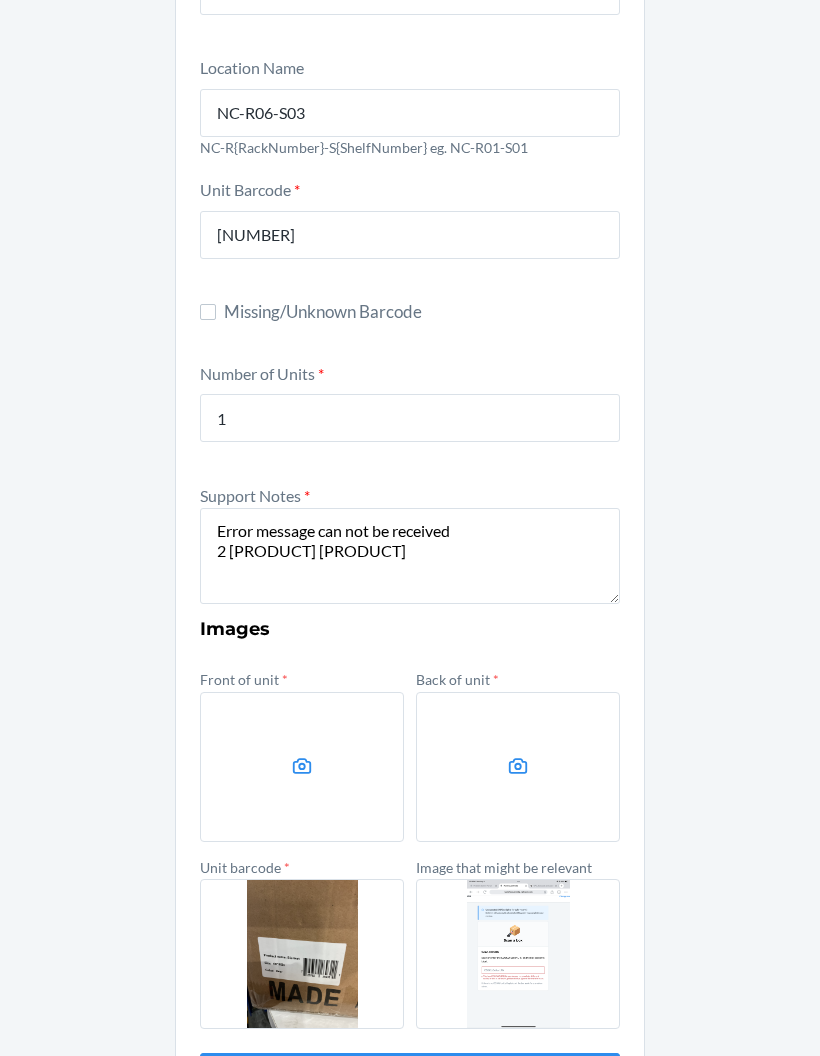 click at bounding box center (302, 767) 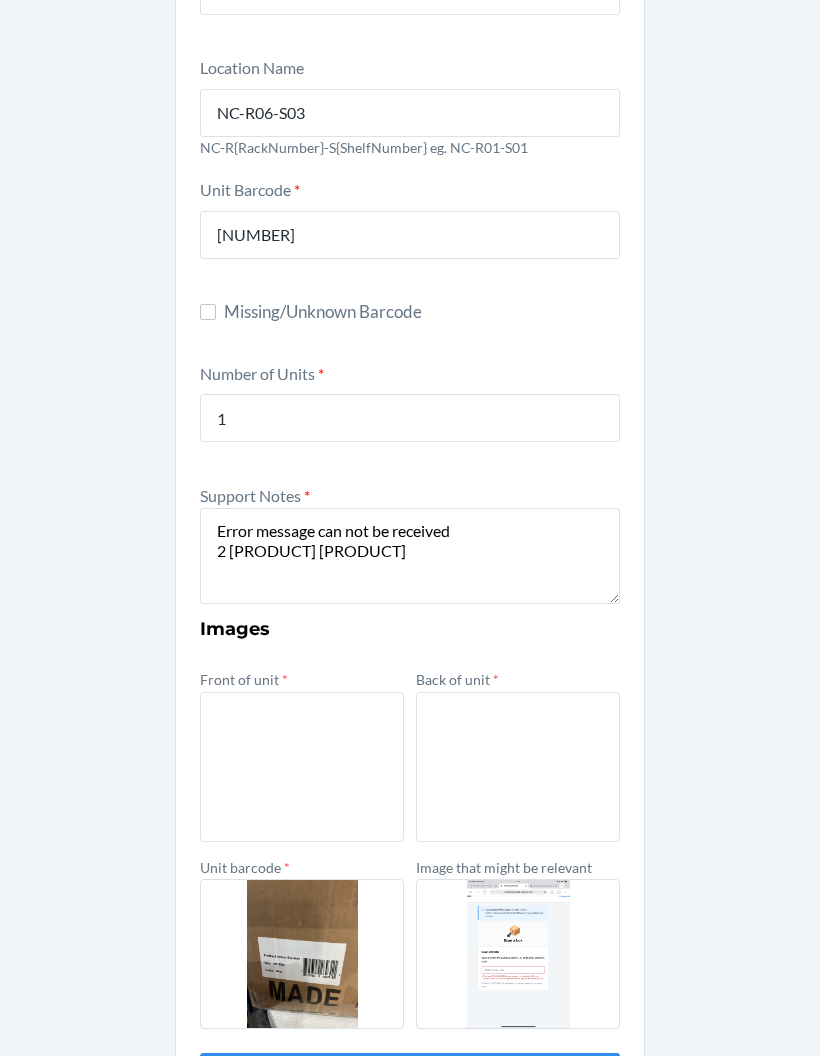 scroll, scrollTop: 56, scrollLeft: 0, axis: vertical 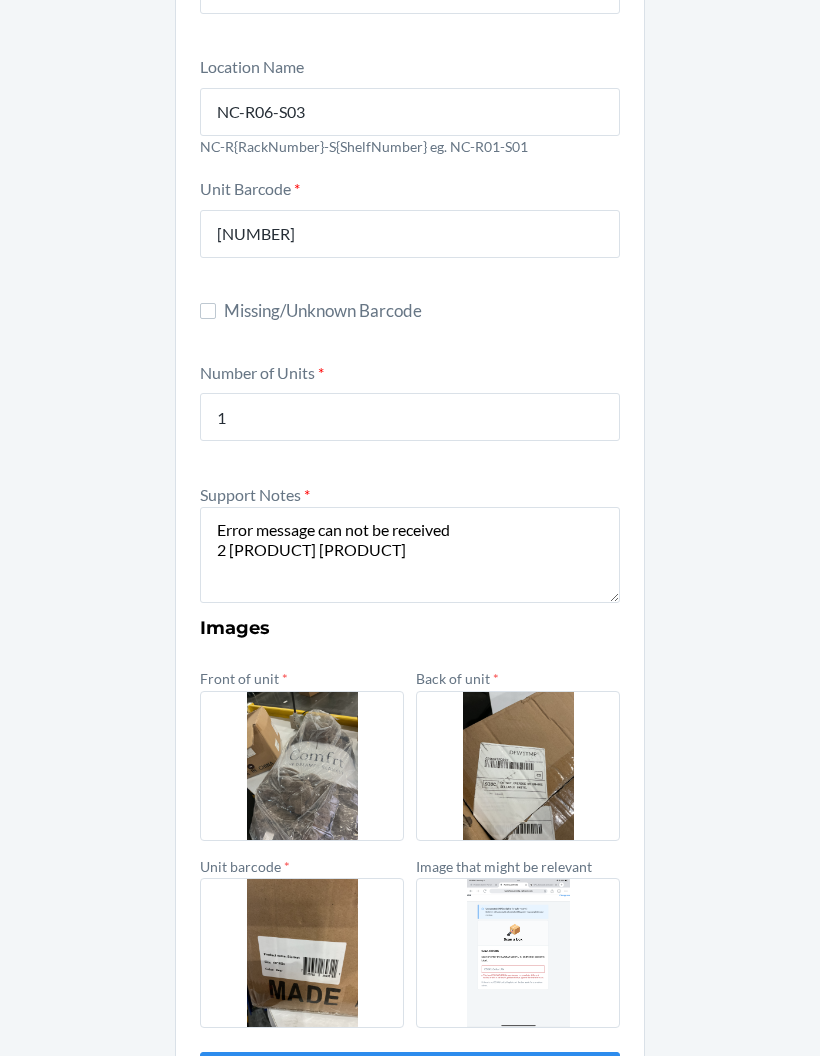 click at bounding box center (518, 767) 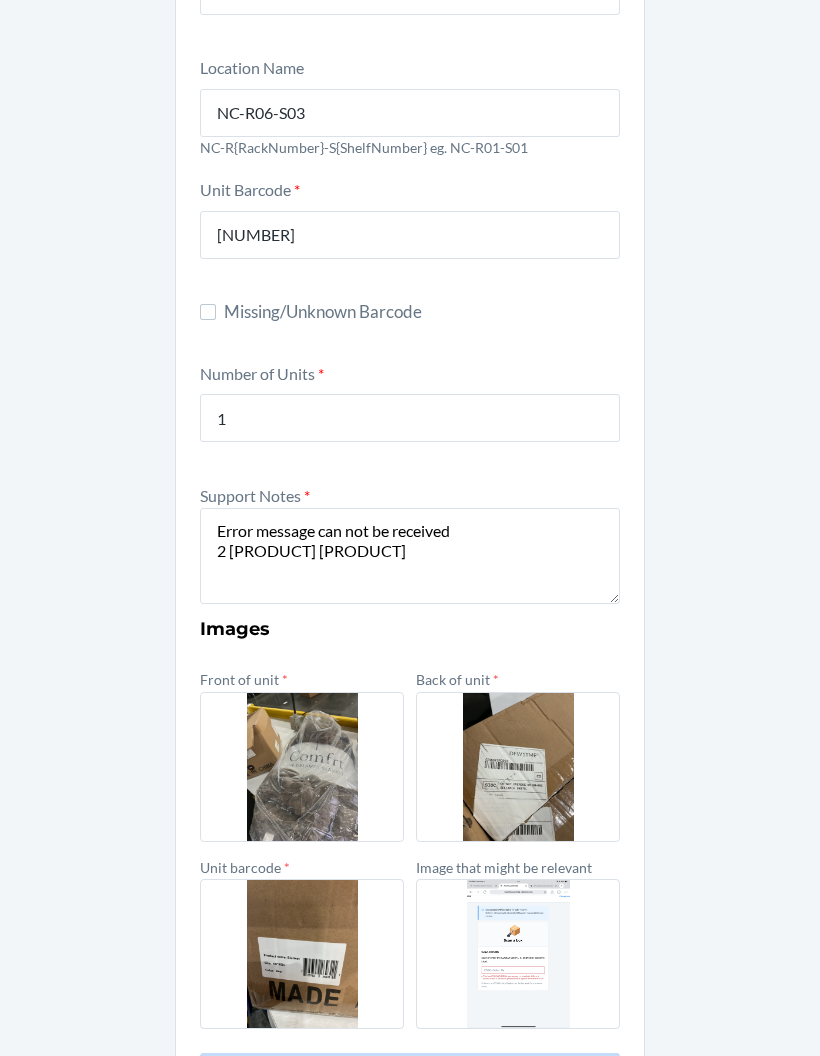scroll, scrollTop: 0, scrollLeft: 0, axis: both 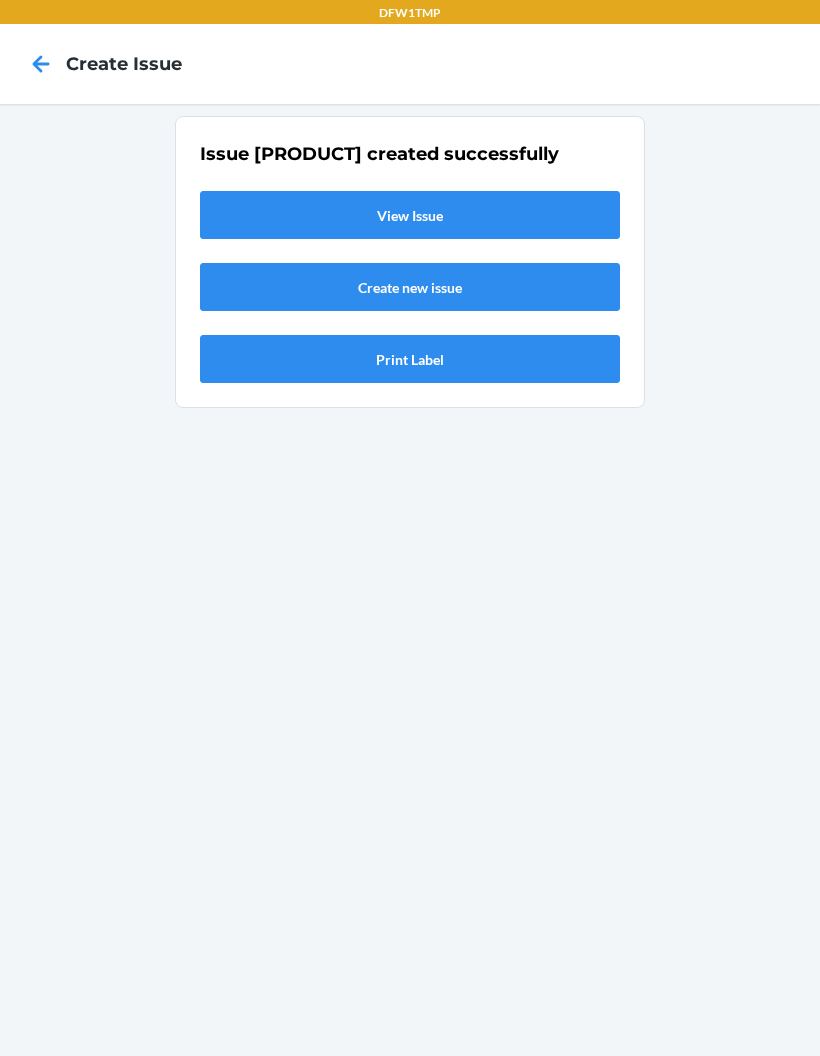 click on "View Issue" at bounding box center [410, 215] 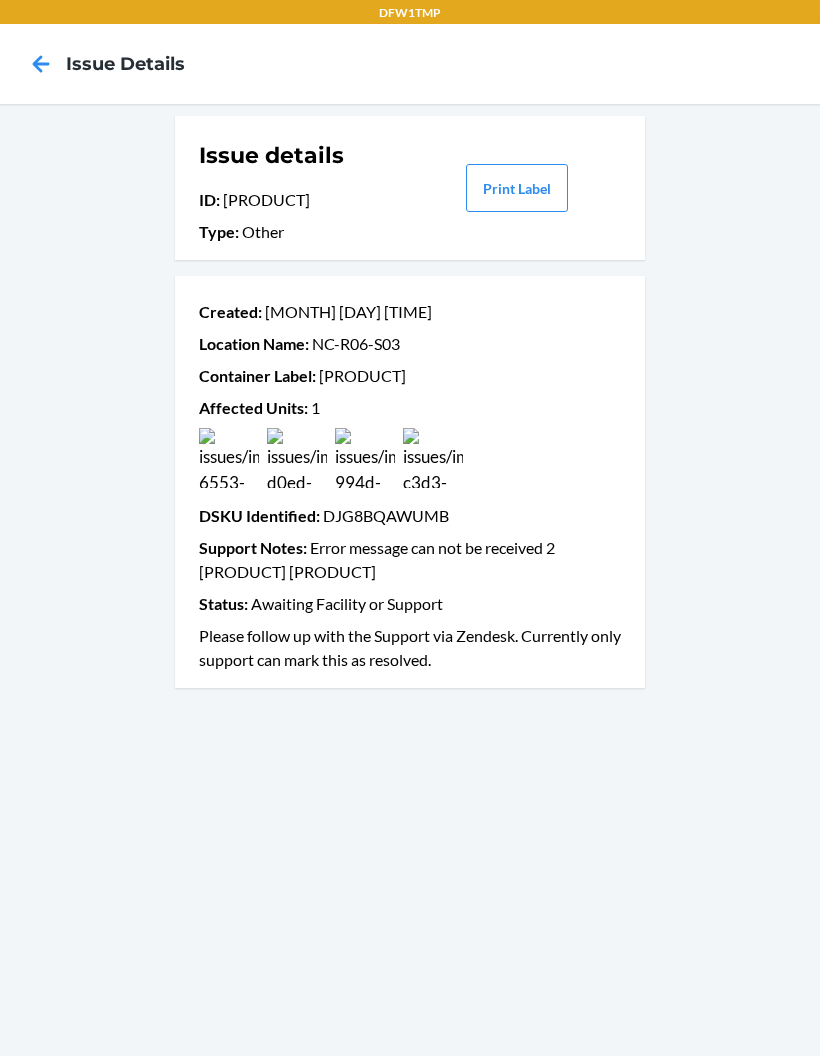 click on "Issue details ID :   NC-VF6ECXUC Type :   Other Print Label Created :   Aug 04 12:22 PM Location Name :   NC-R06-S03 Container Label :   CD89WQBRR8Y Affected Units :   1 DSKU Identified :   DJG8BQAWUMB Support Notes :   Error message can not be received
2 CDSKUs CDRXBTDD7F Status :   Awaiting Facility or Support   Please follow up with the Support via Zendesk. Currently only support can mark this as resolved." at bounding box center [410, 580] 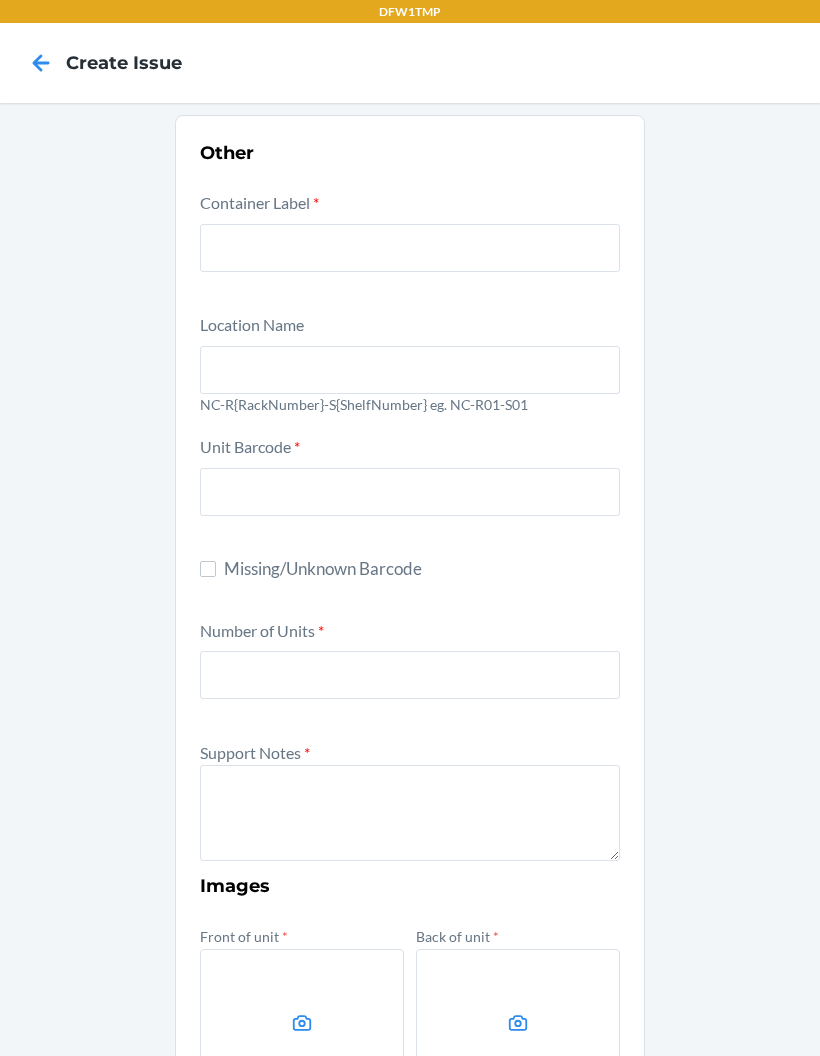 scroll, scrollTop: 6, scrollLeft: 0, axis: vertical 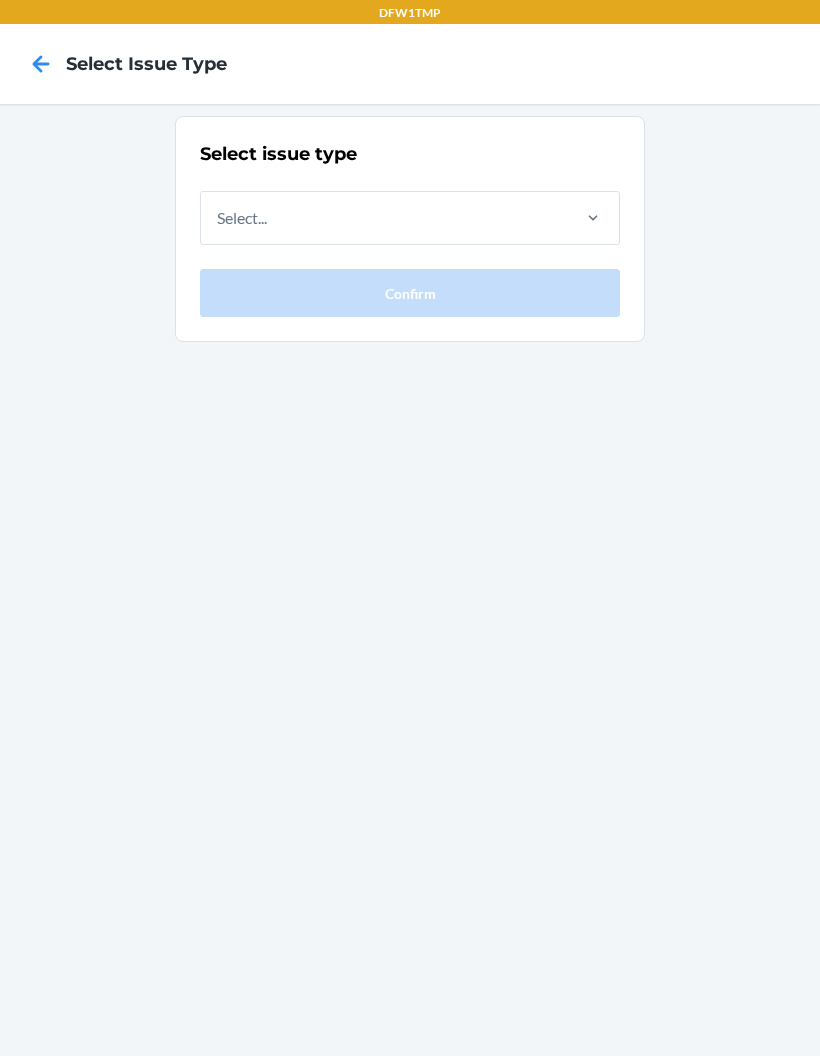 click 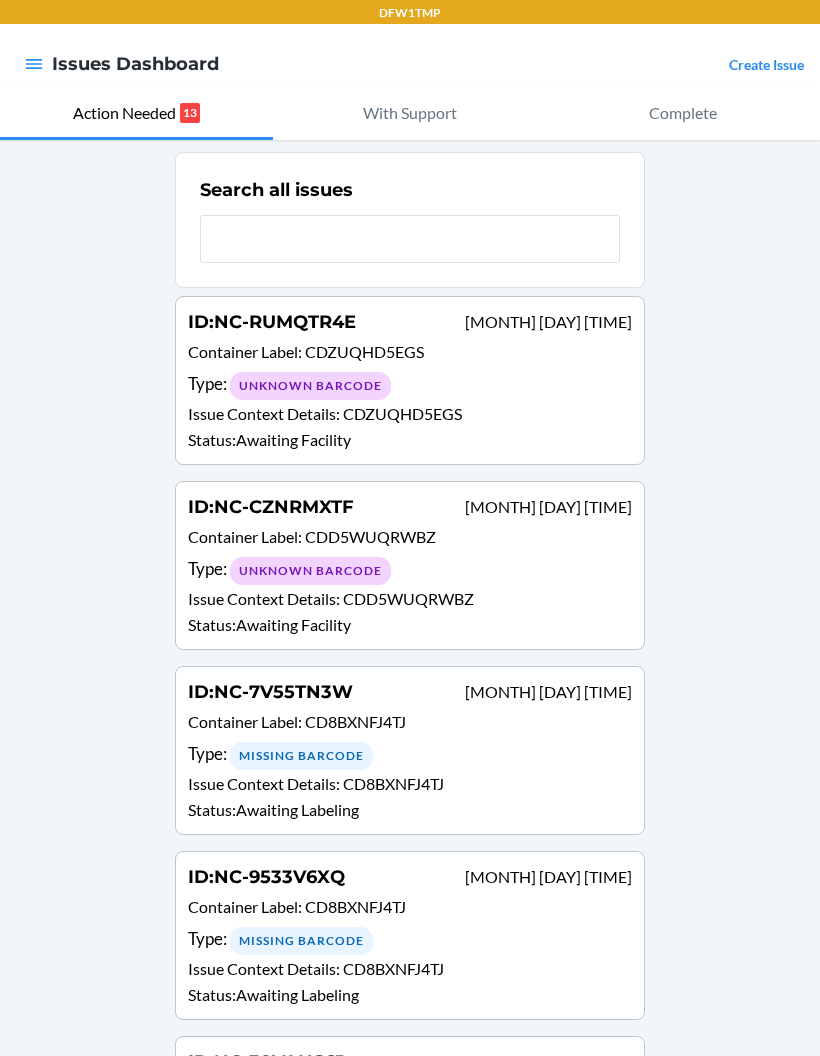 scroll, scrollTop: 0, scrollLeft: 0, axis: both 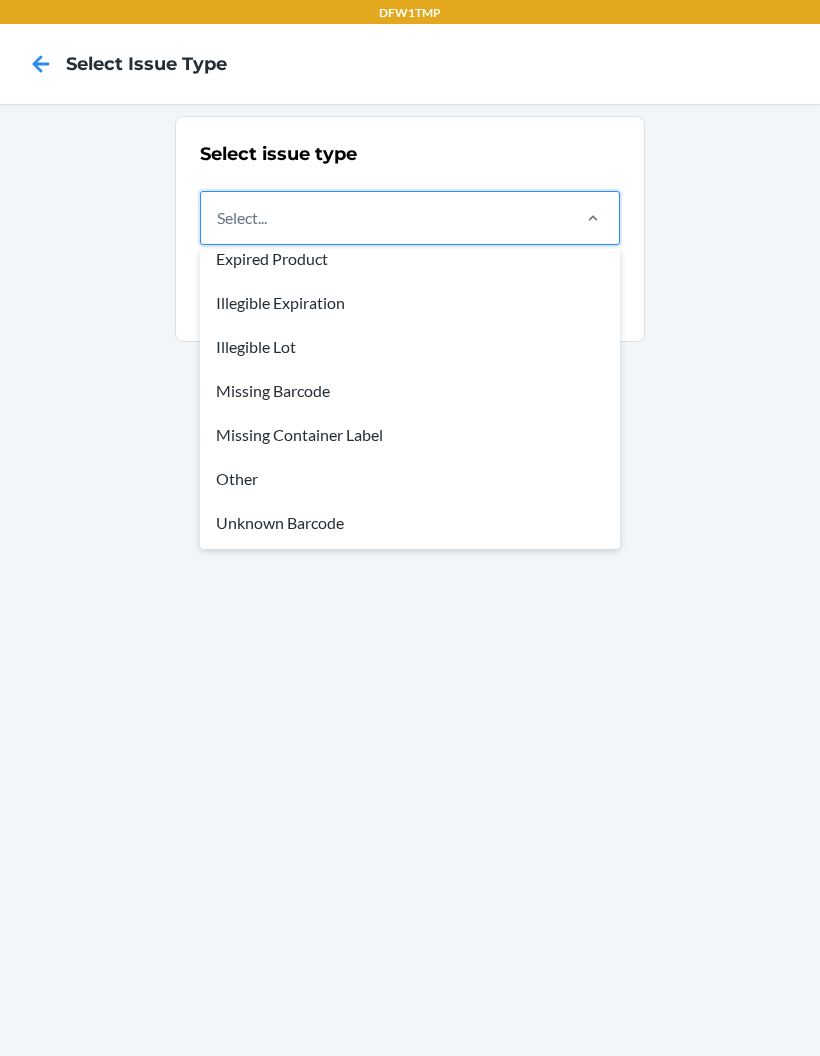 click on "Other" at bounding box center [410, 479] 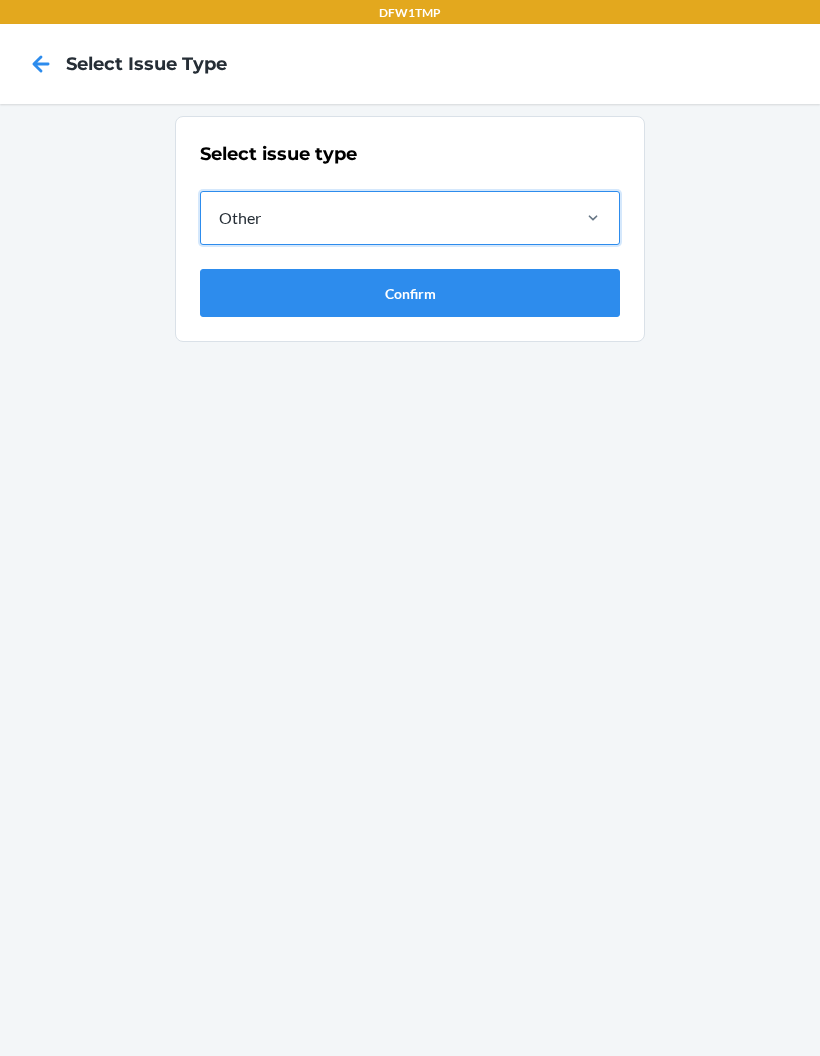 click on "Confirm" at bounding box center [410, 293] 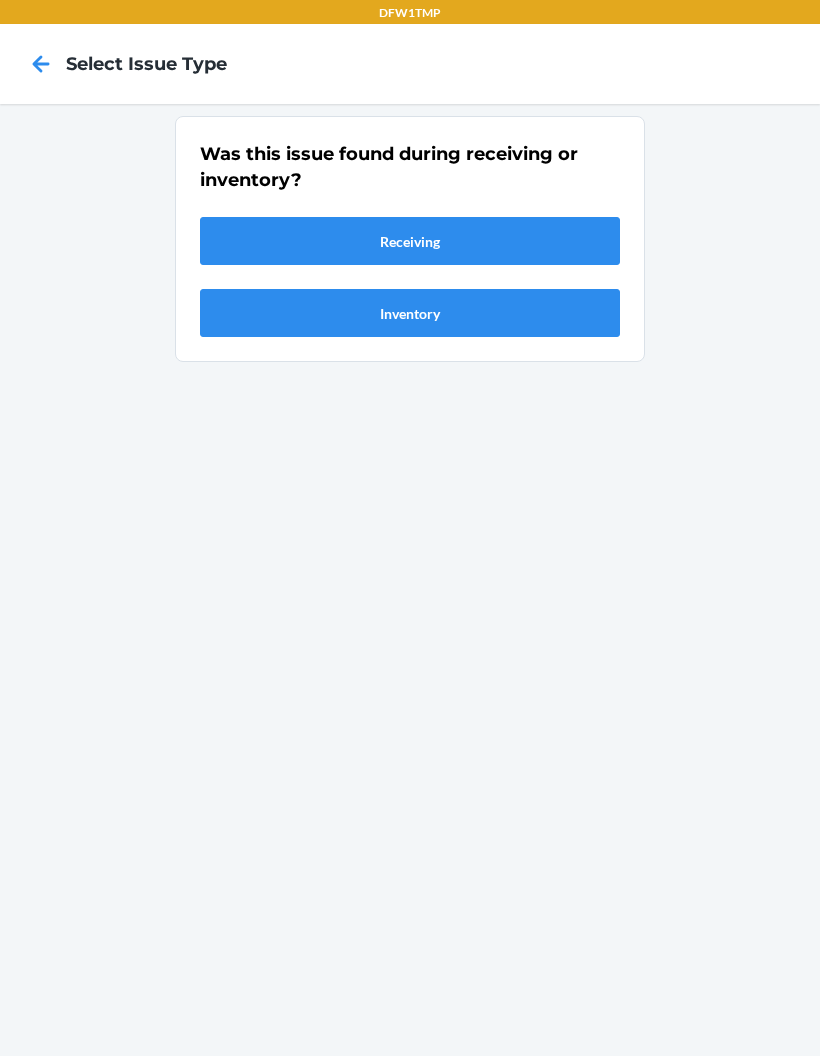 click on "Receiving" at bounding box center (410, 241) 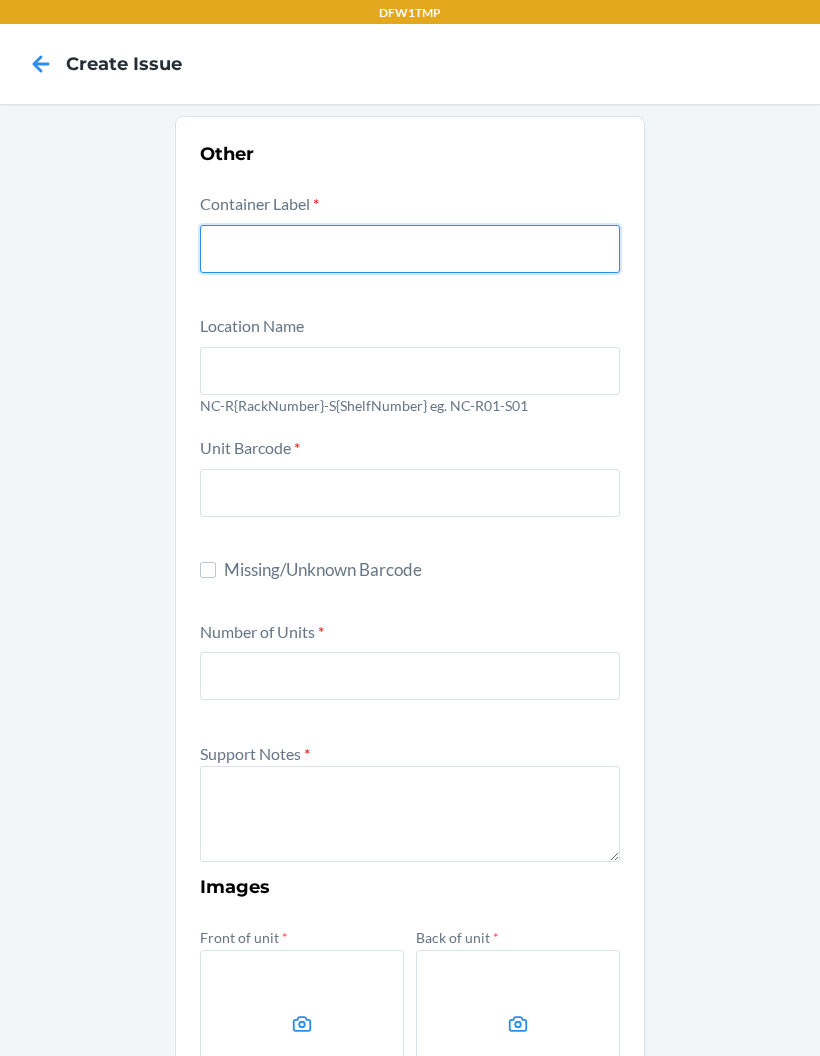 click at bounding box center (410, 249) 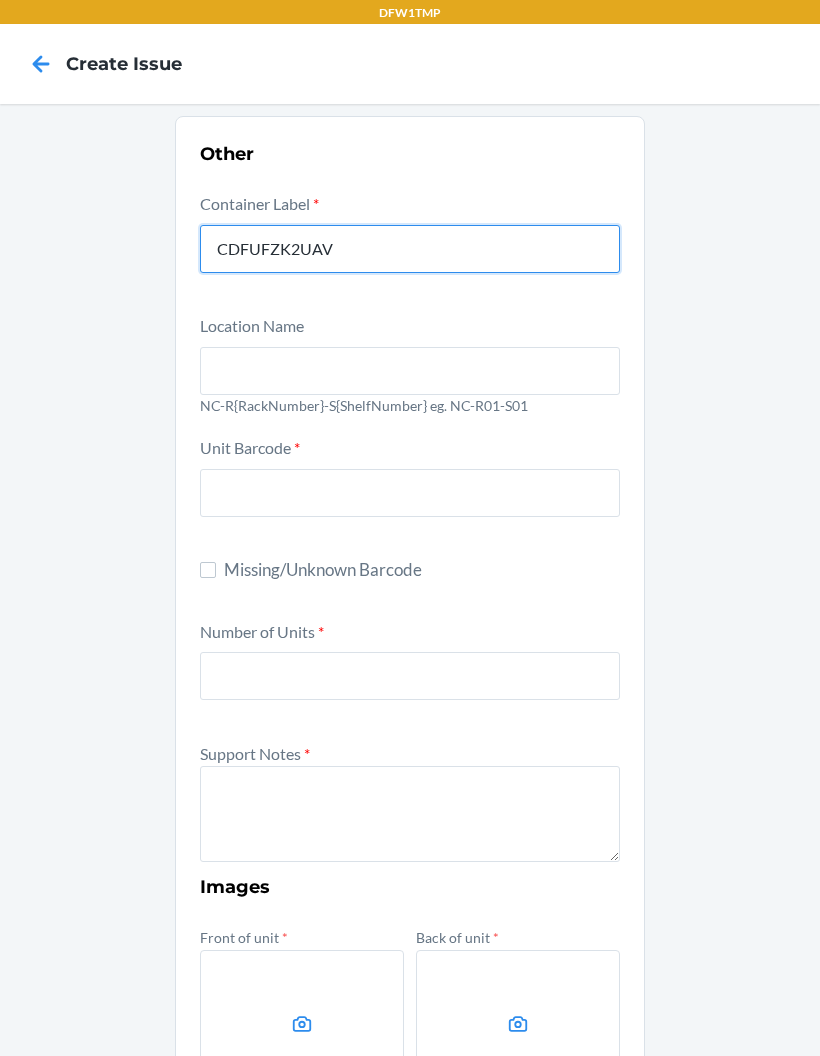 type on "CDFUFZK2UAV" 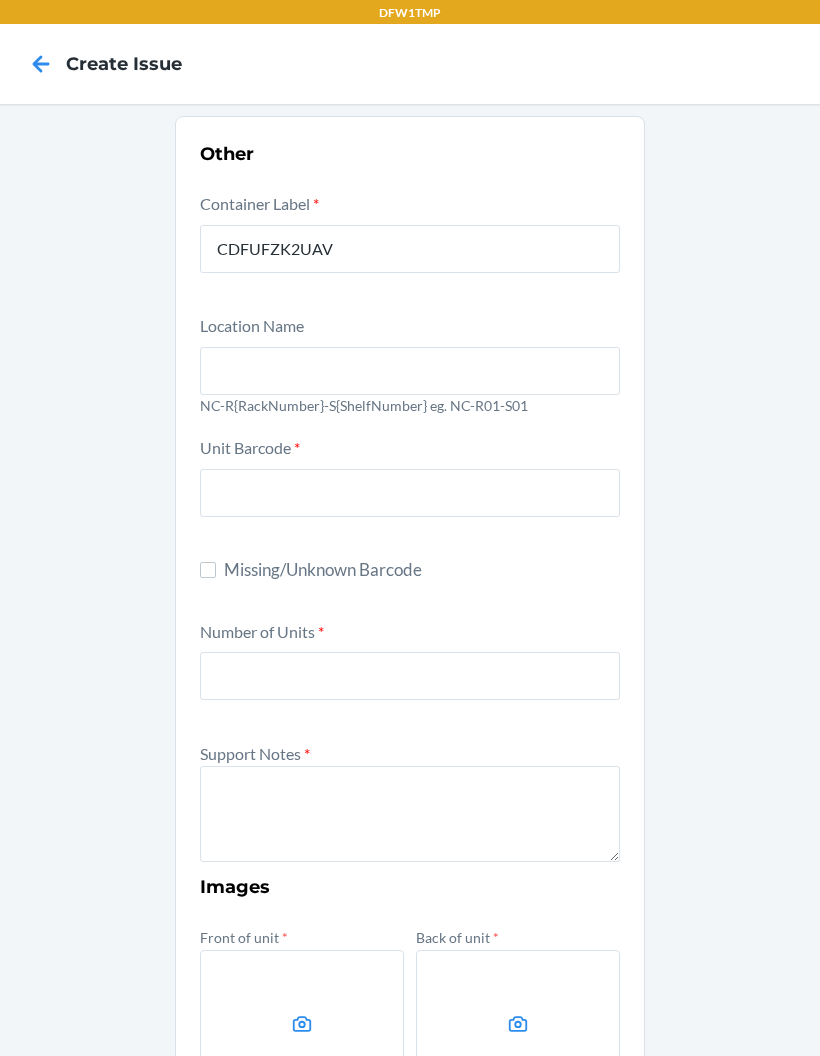 click at bounding box center (410, 371) 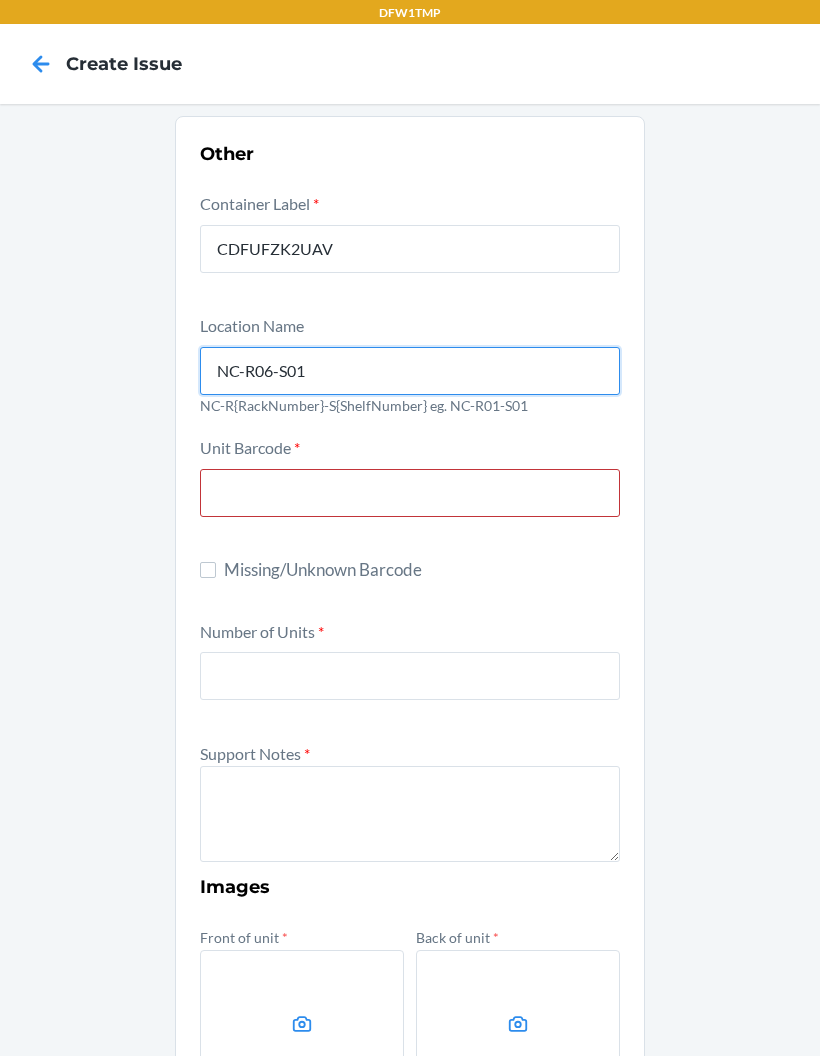 type on "NC-R06-S01" 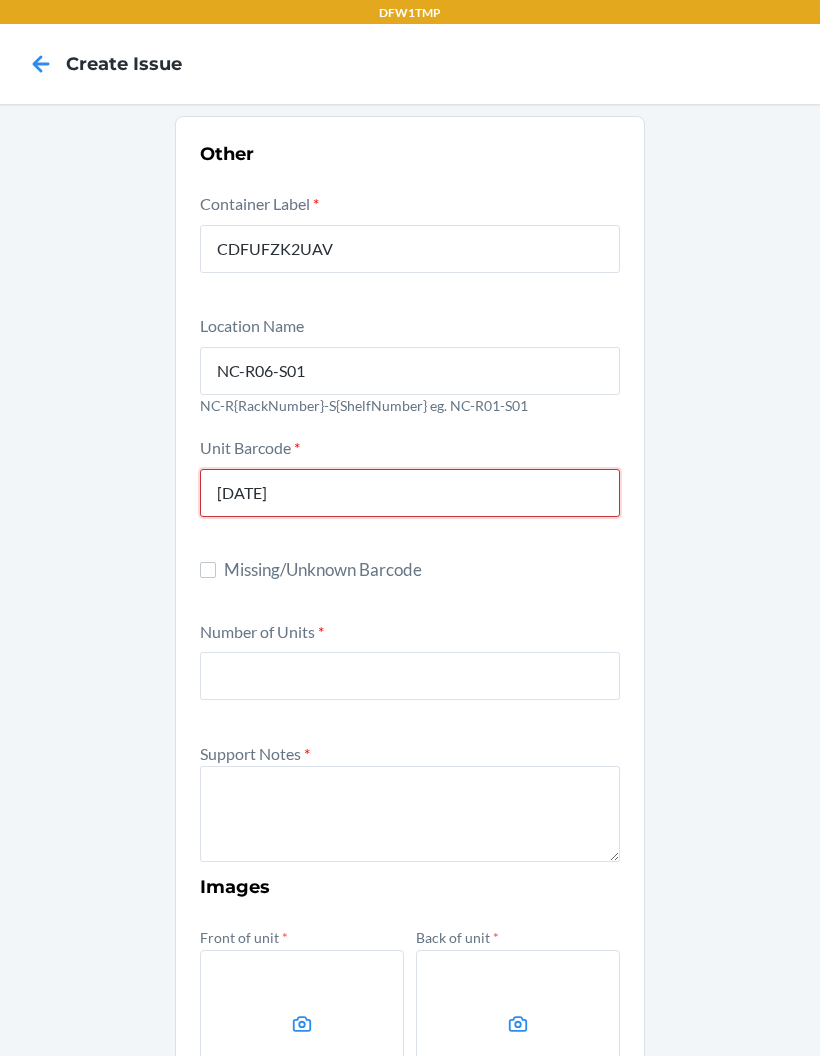 type on "[DATE]" 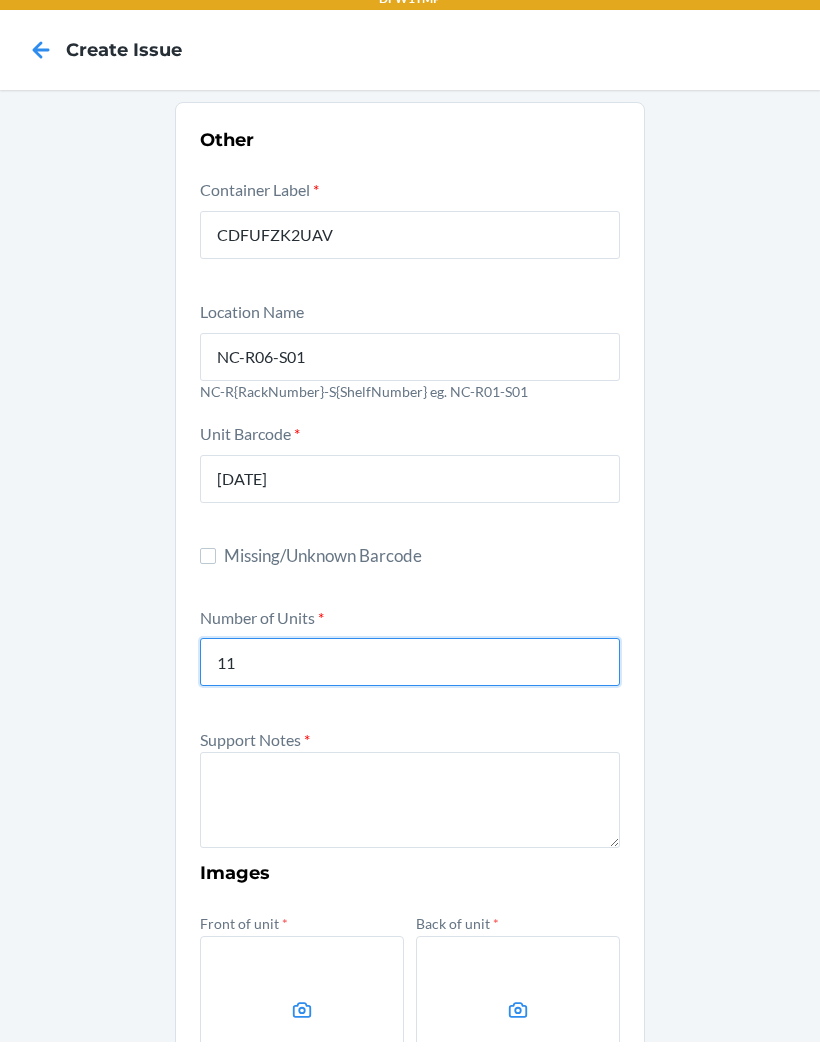type on "1" 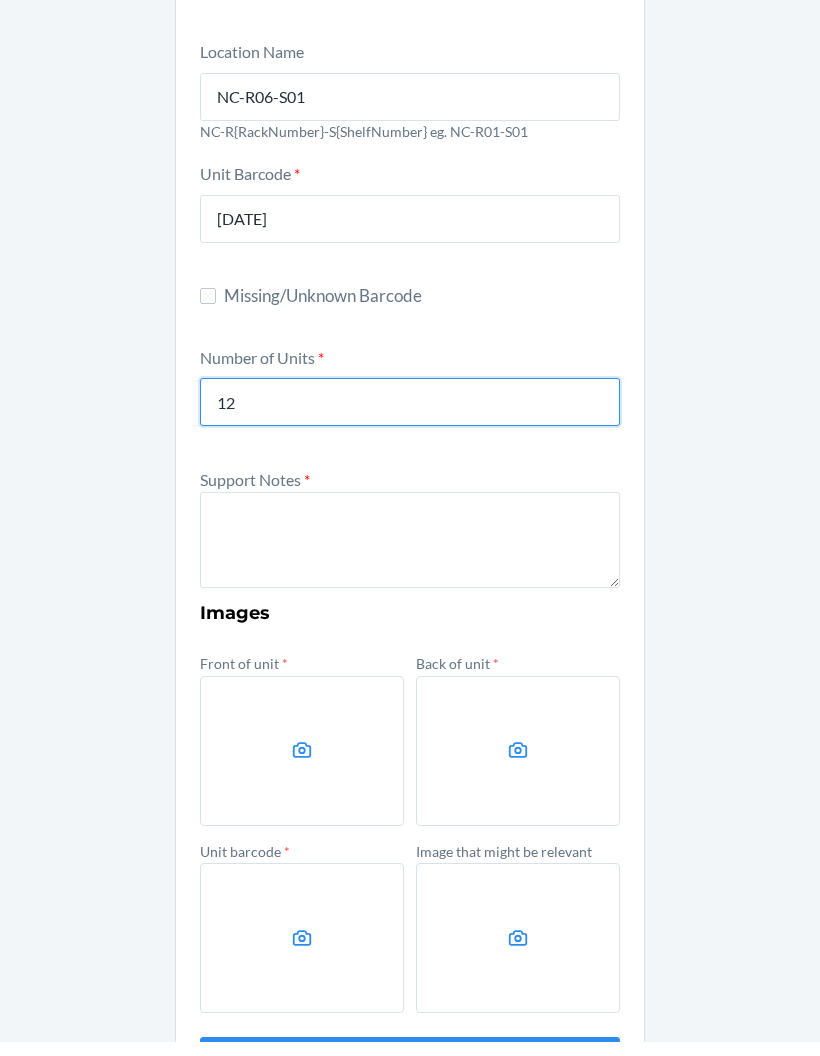 scroll, scrollTop: 258, scrollLeft: 0, axis: vertical 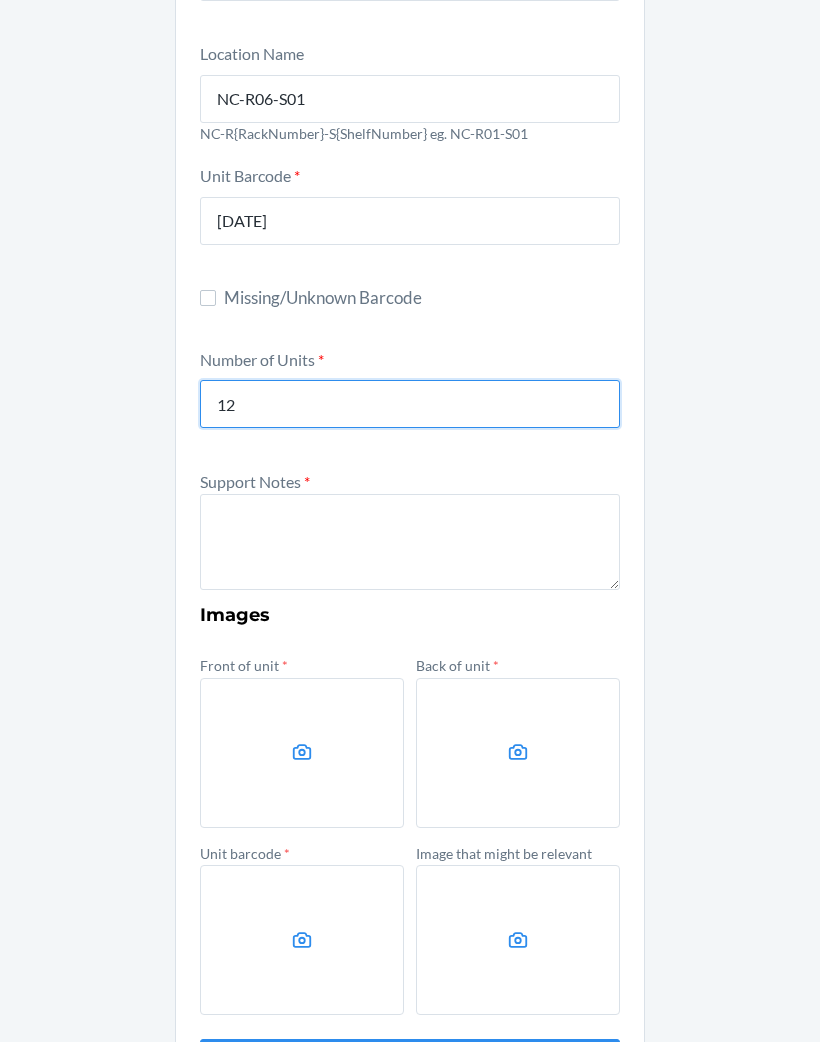 type on "12" 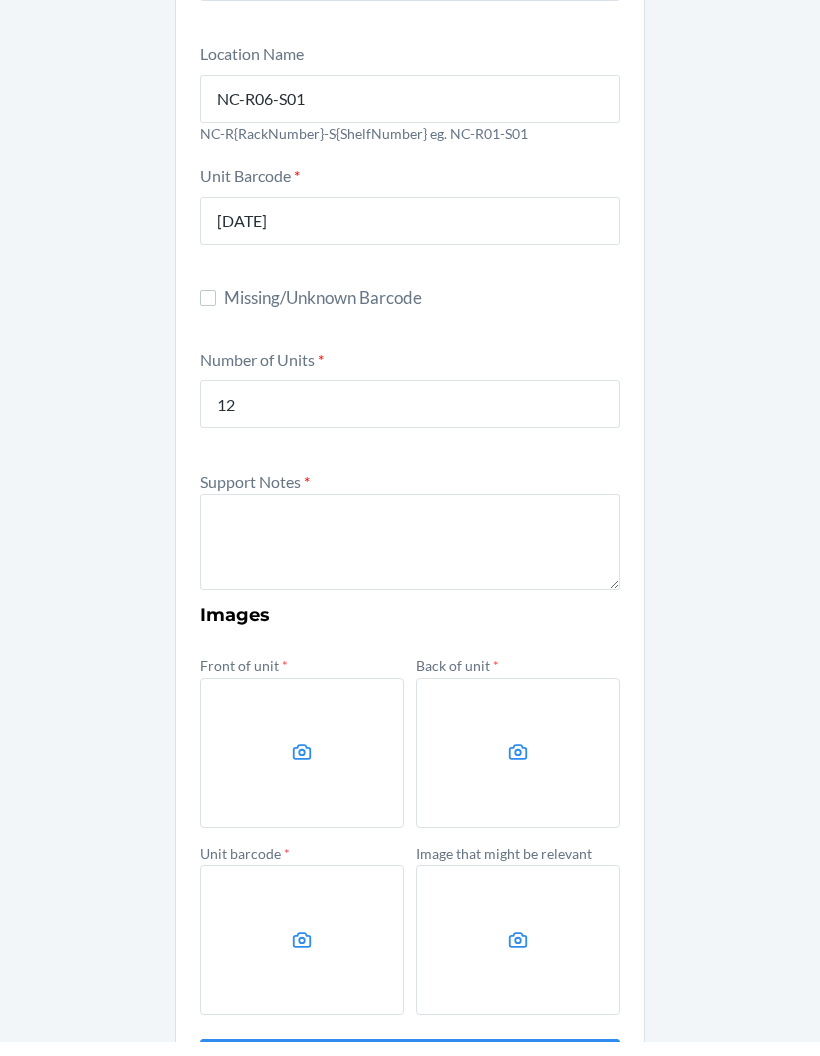 click at bounding box center (410, 556) 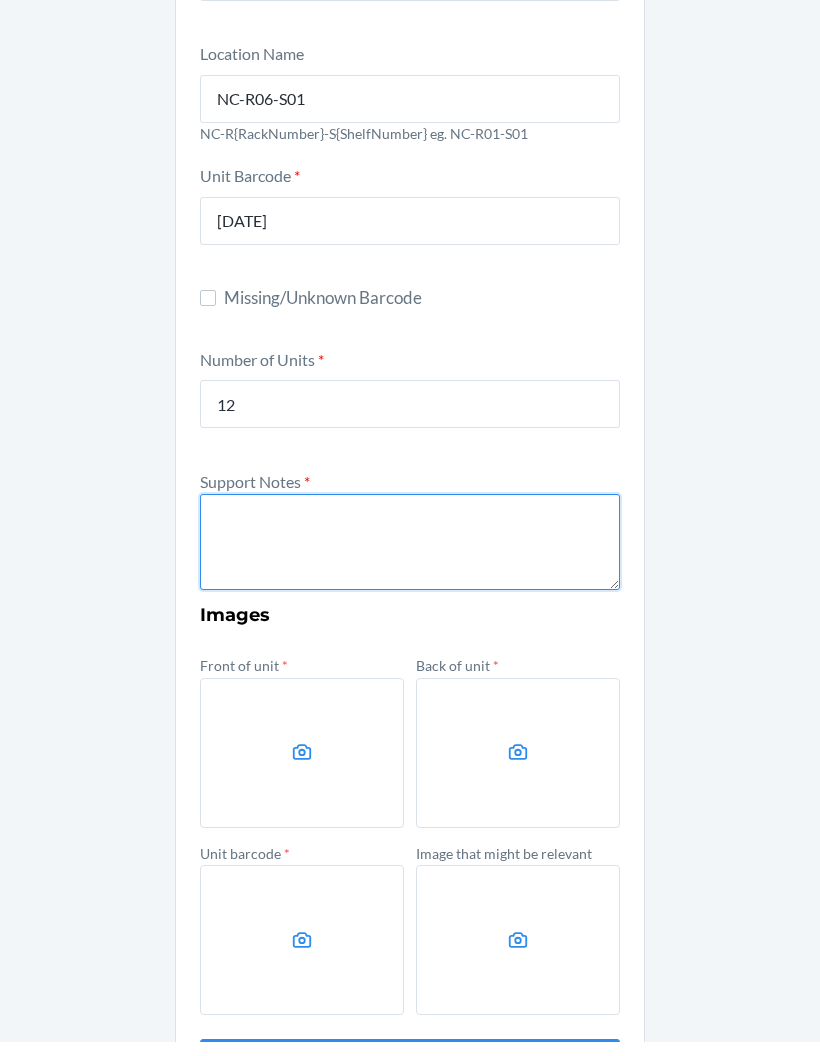 click at bounding box center [410, 556] 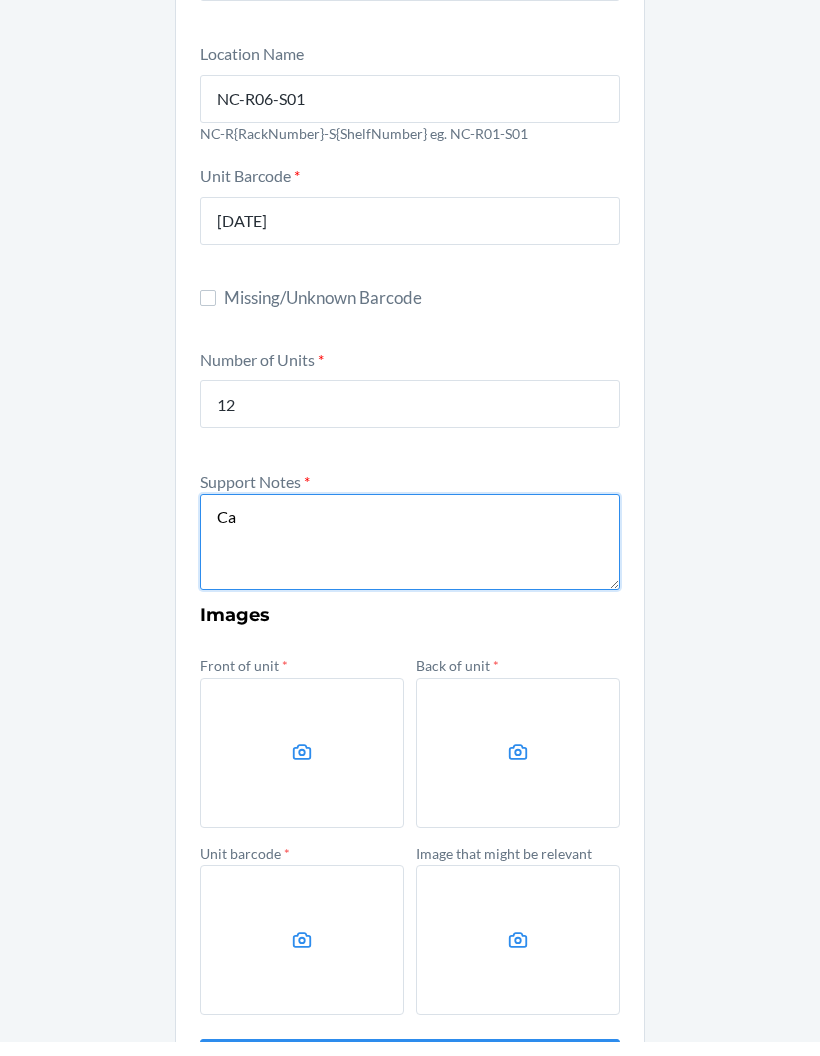 type on "C" 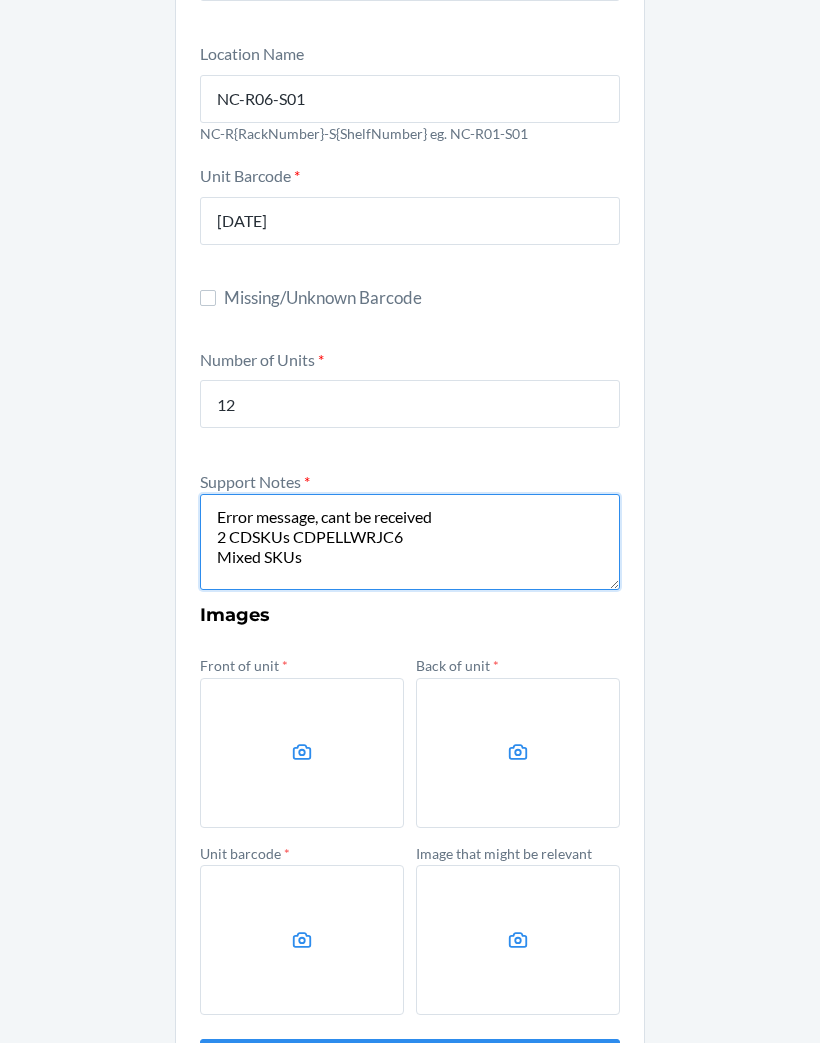 scroll, scrollTop: 258, scrollLeft: 0, axis: vertical 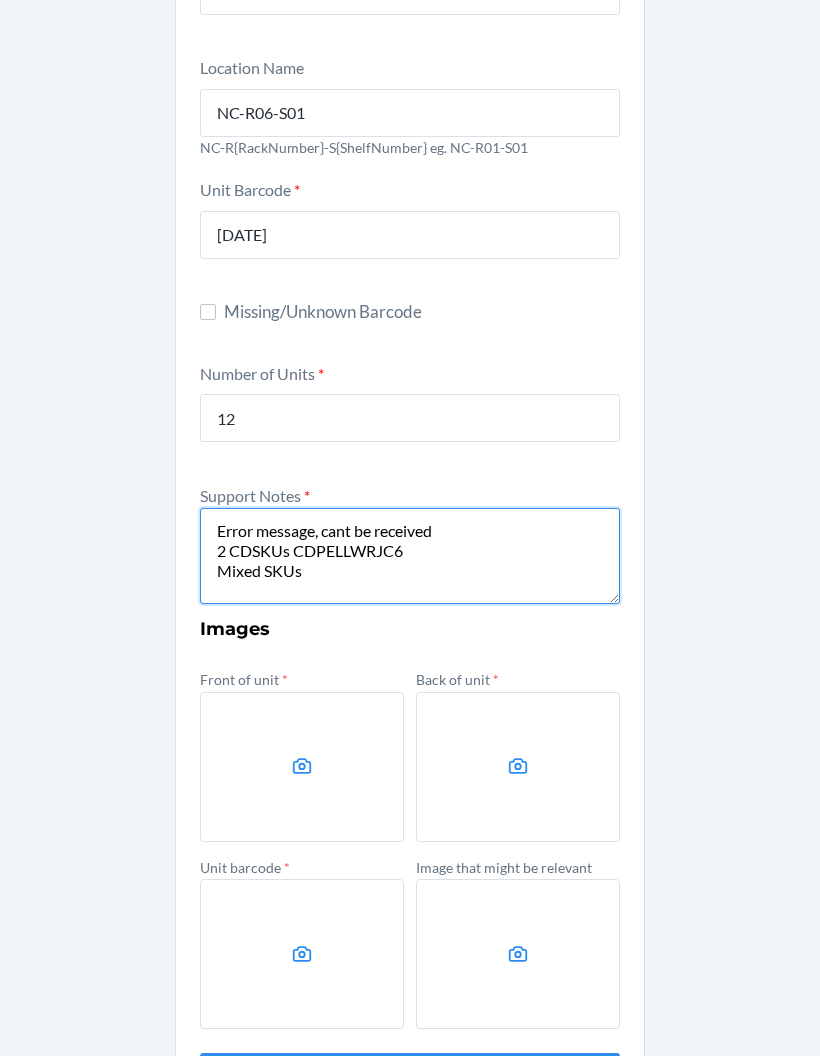 type on "Error message, cant be received
2 CDSKUs CDPELLWRJC6
Mixed SKUs" 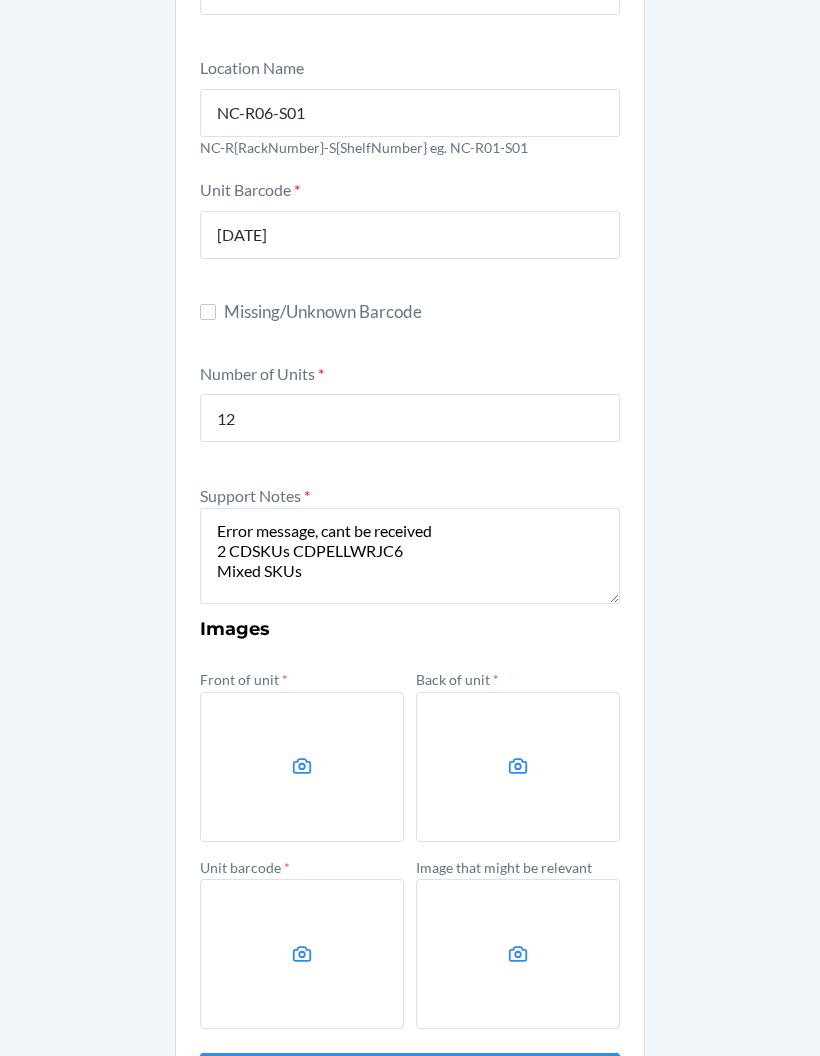 click 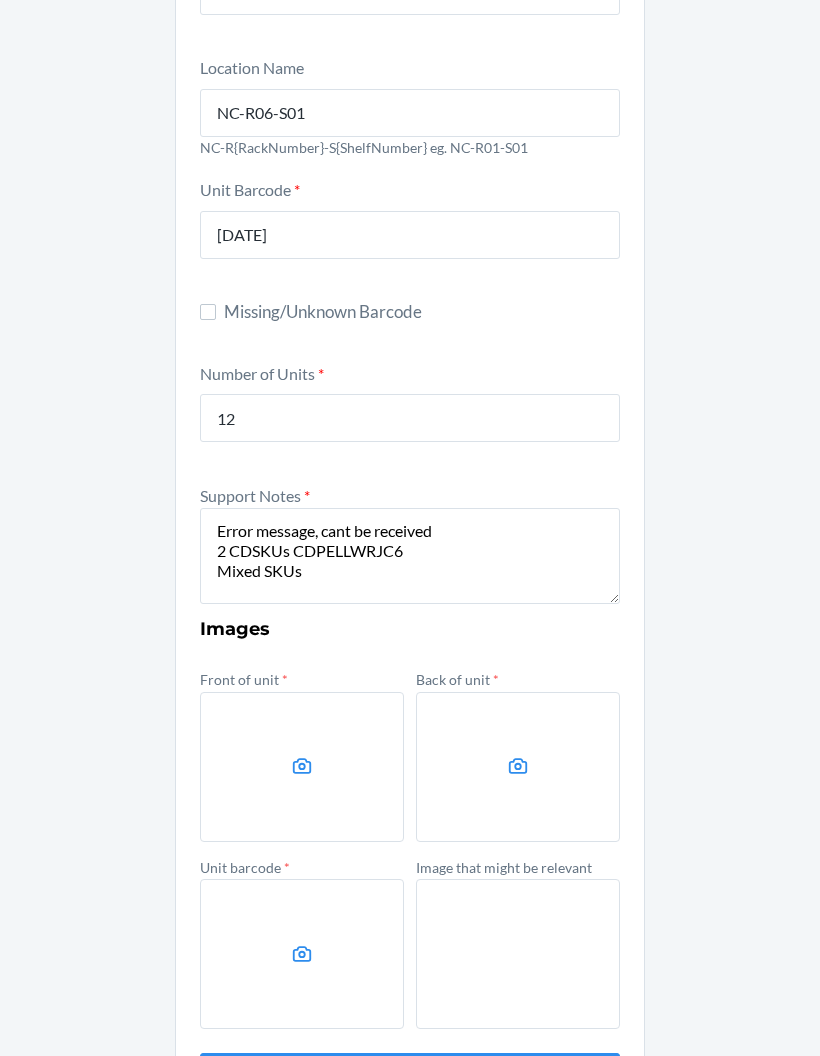 click 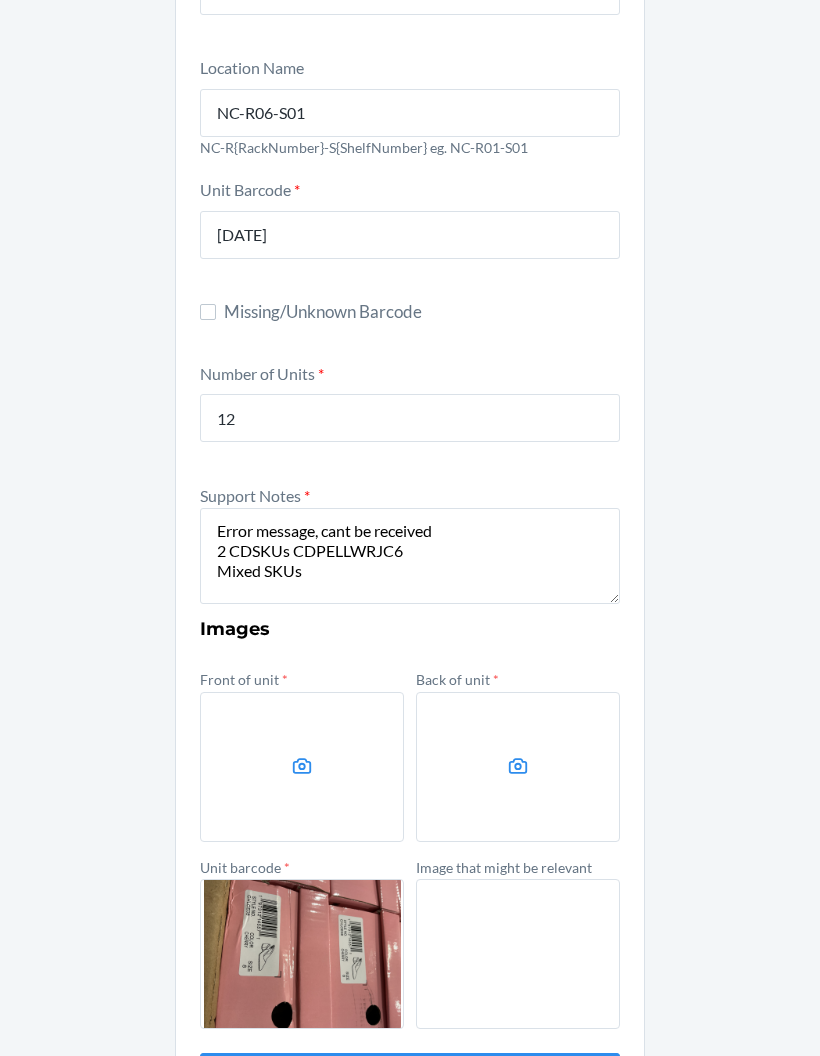 click 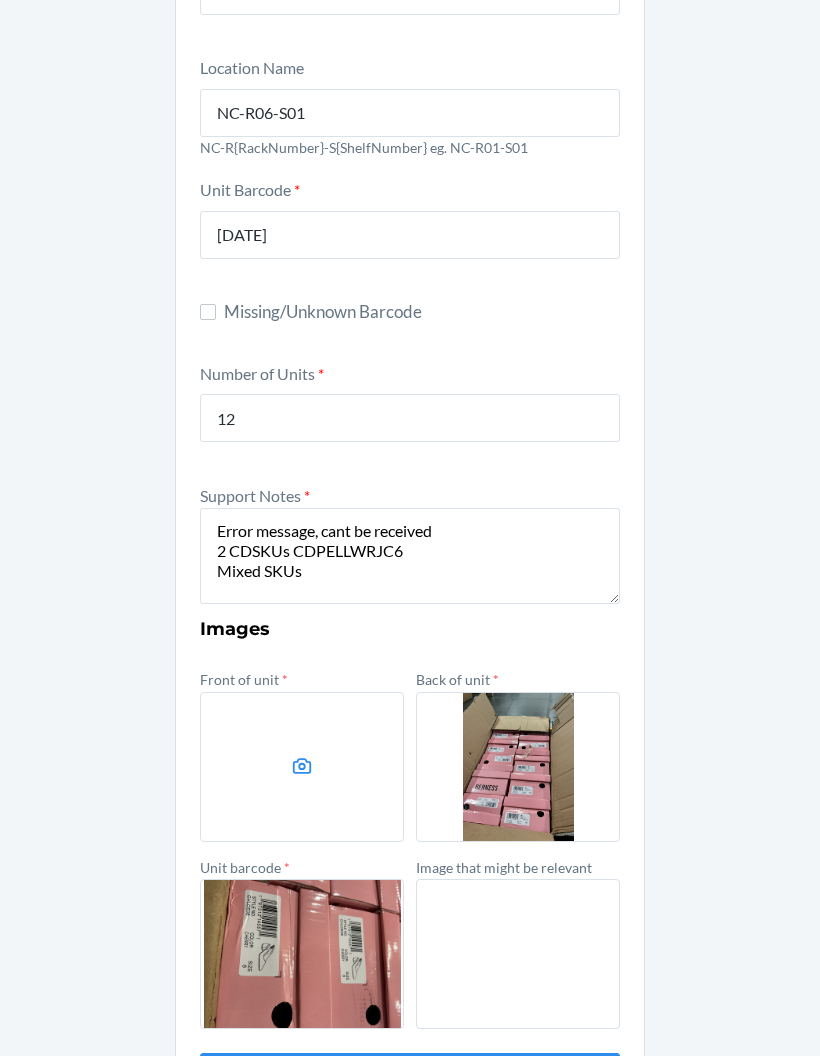 click at bounding box center (302, 767) 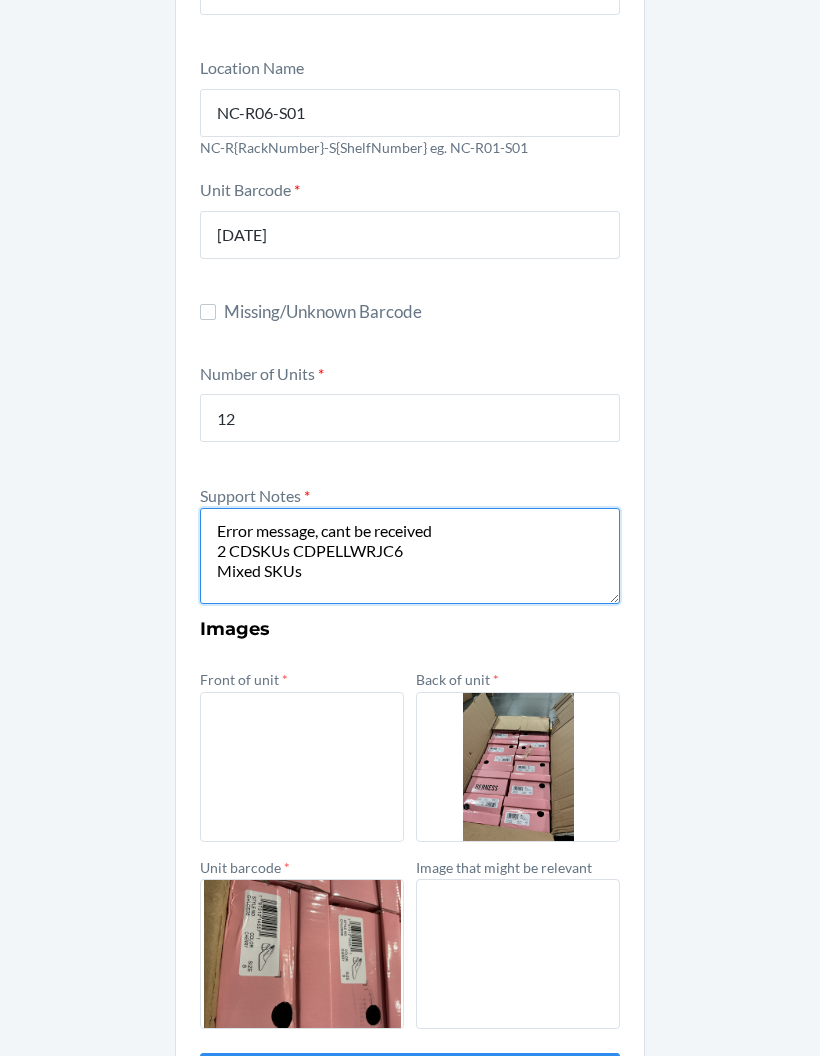 click on "Error message, cant be received
2 CDSKUs CDPELLWRJC6
Mixed SKUs" at bounding box center (410, 556) 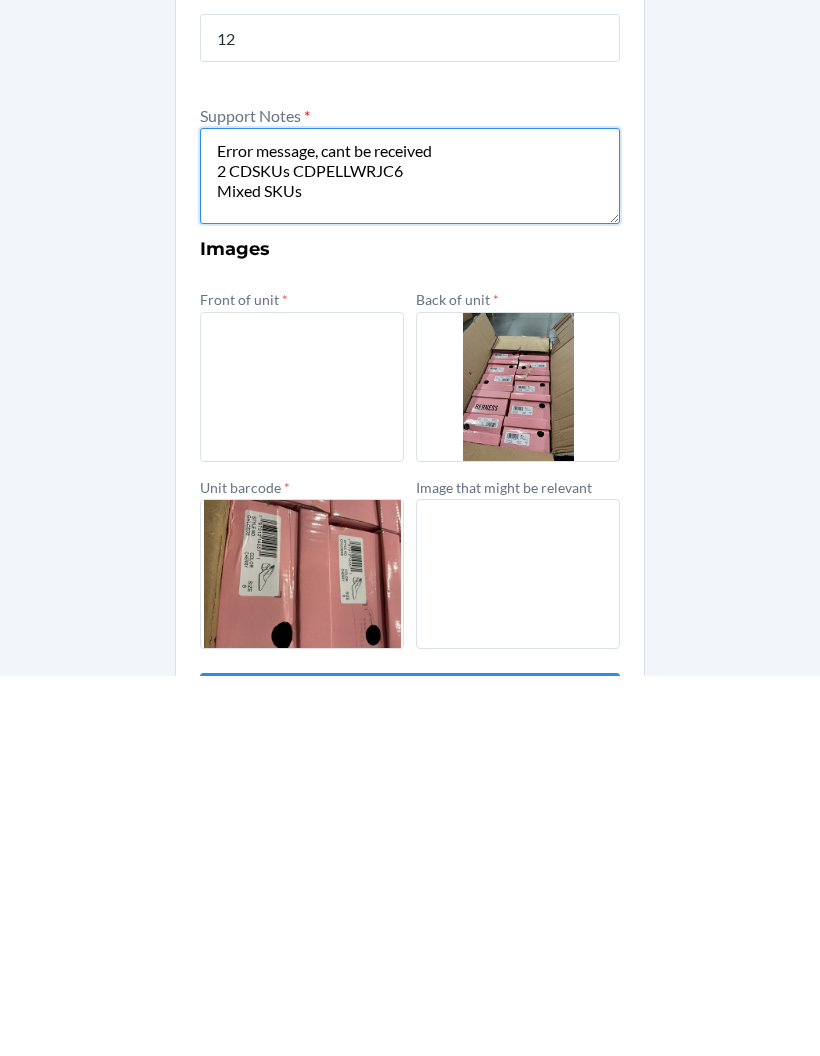 scroll, scrollTop: 80, scrollLeft: 0, axis: vertical 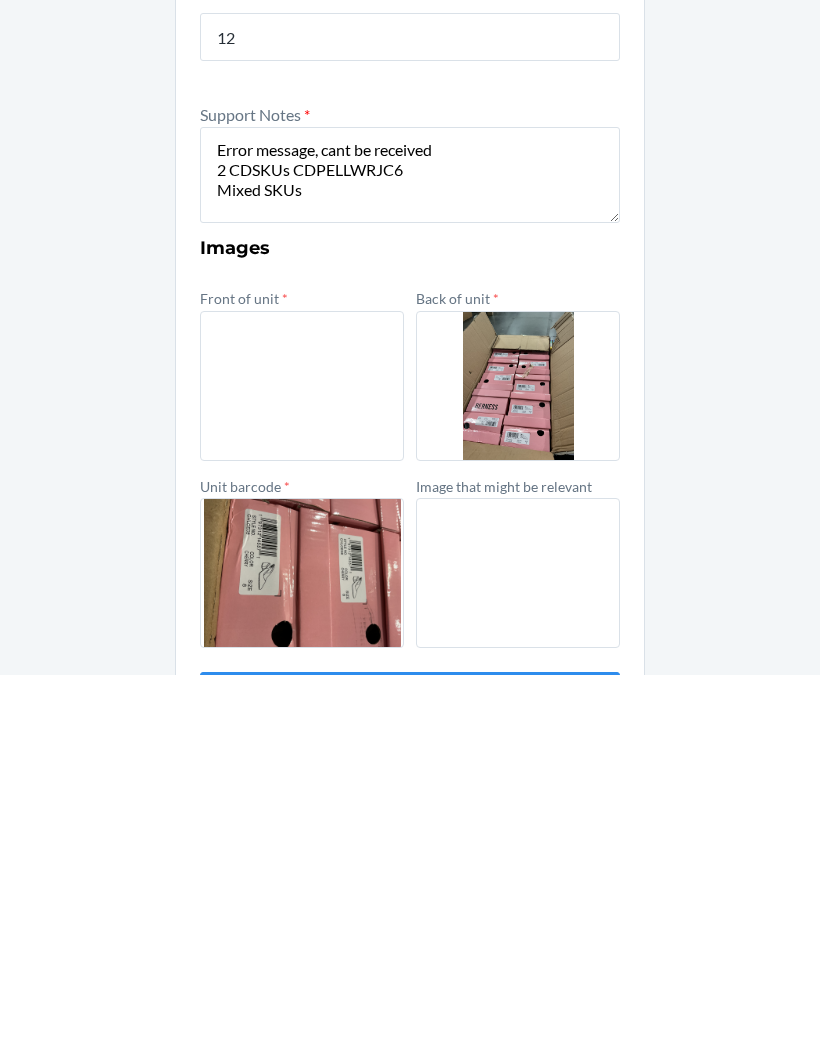 click on "Submit" at bounding box center (410, 1077) 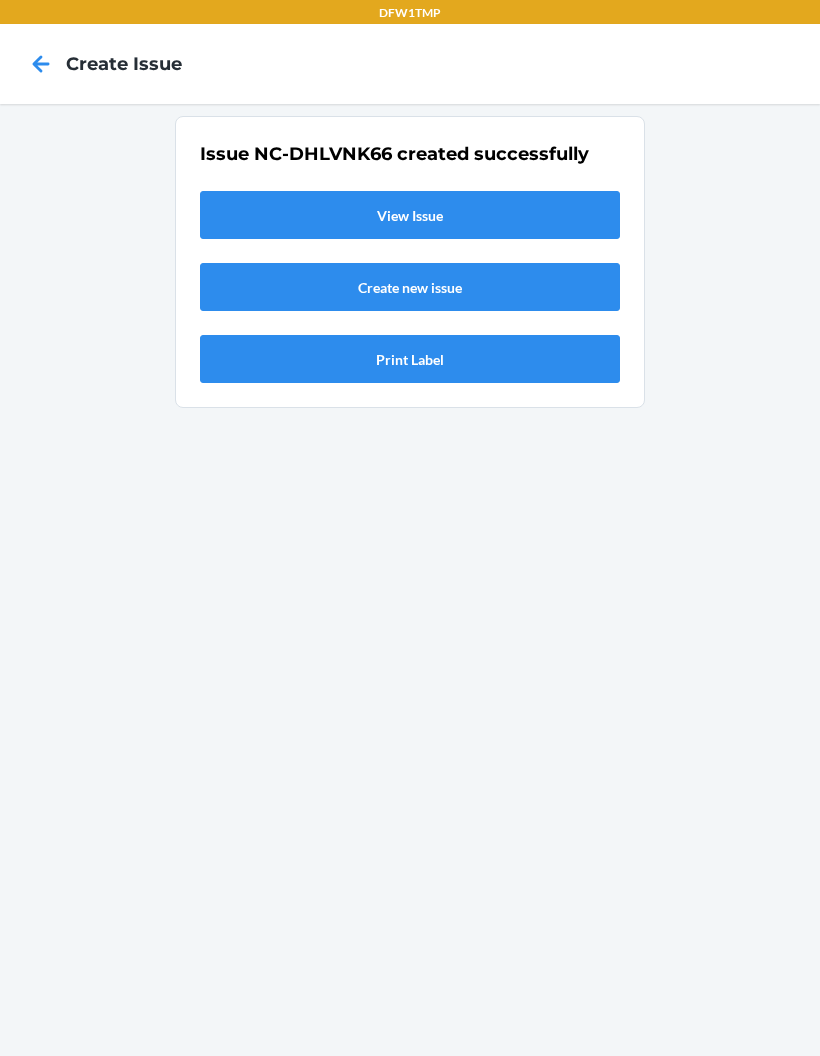 scroll, scrollTop: 0, scrollLeft: 0, axis: both 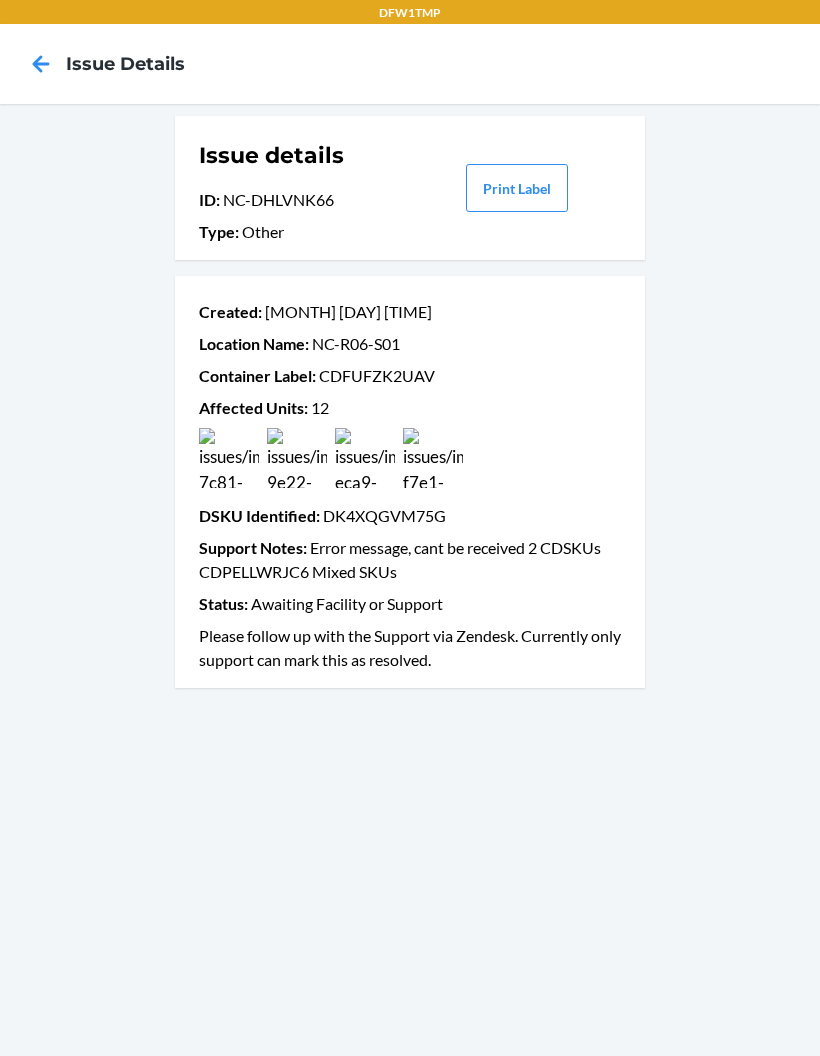 click 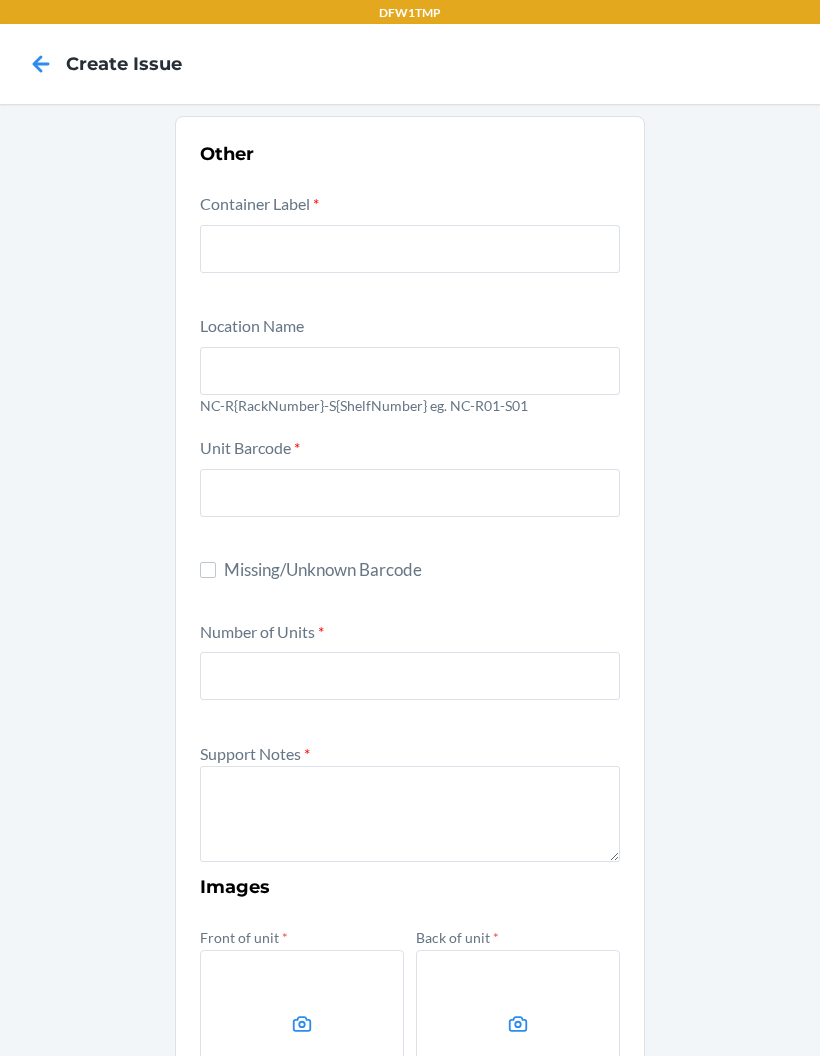 scroll, scrollTop: 0, scrollLeft: 0, axis: both 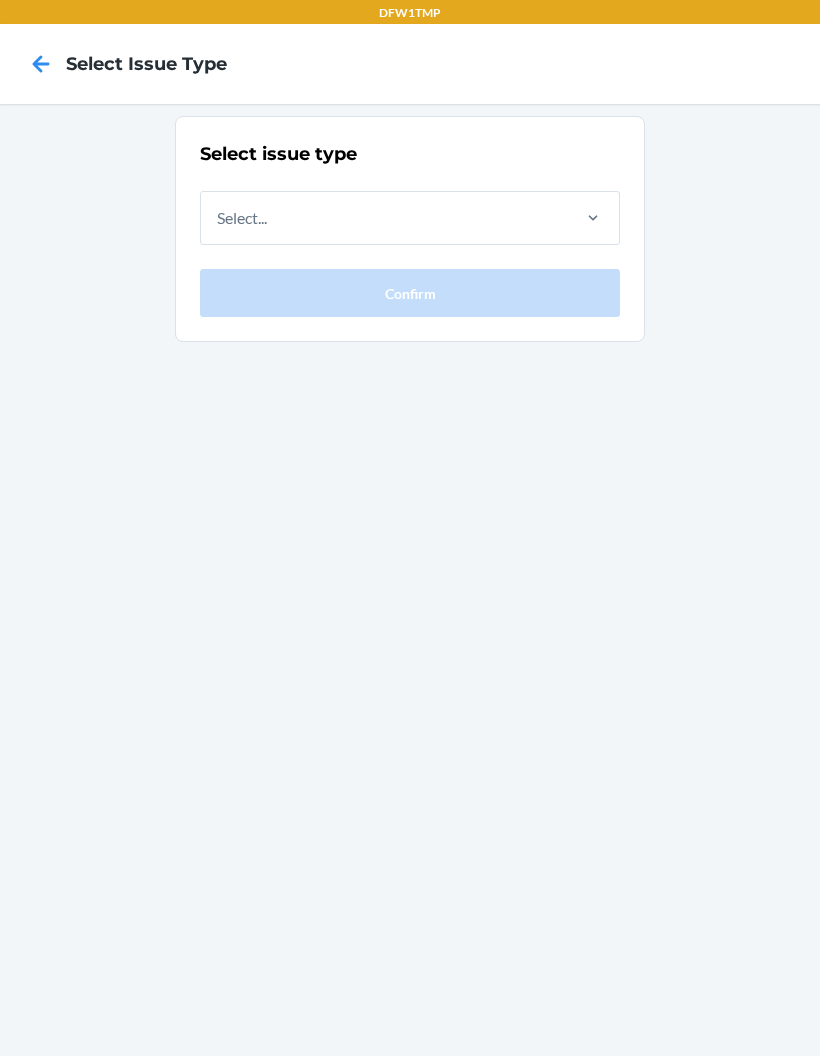 click on "Select issue type Select... Confirm" at bounding box center [410, 580] 